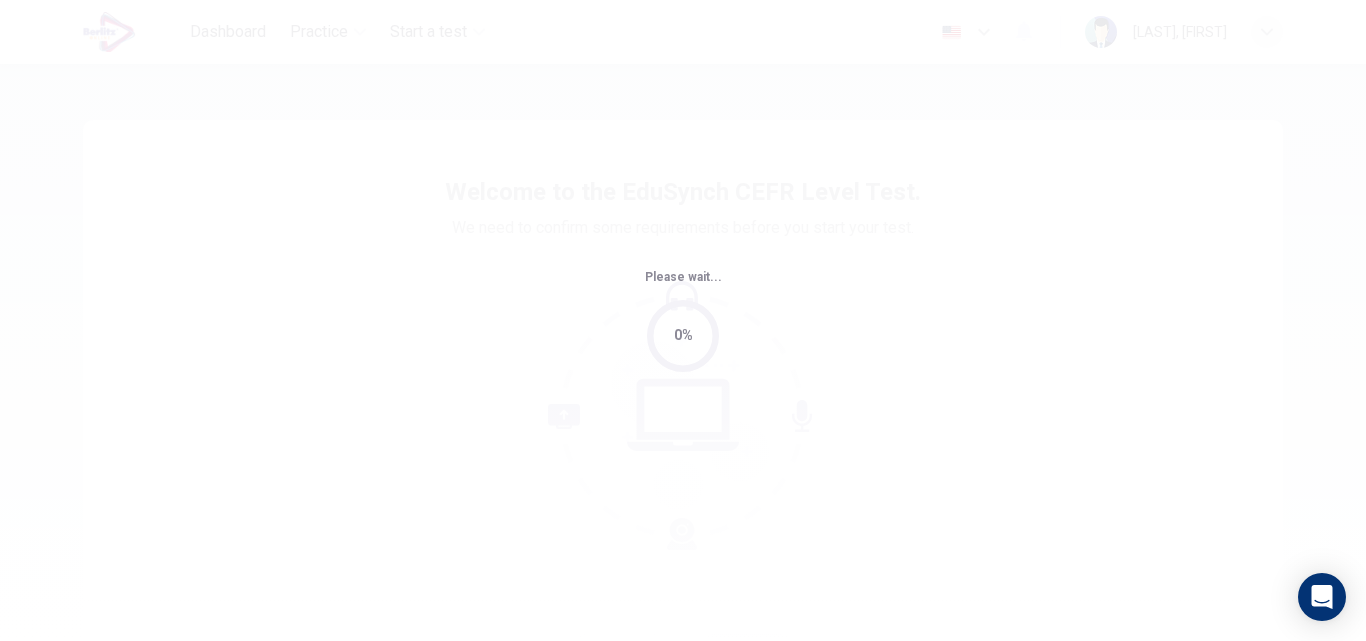 scroll, scrollTop: 0, scrollLeft: 0, axis: both 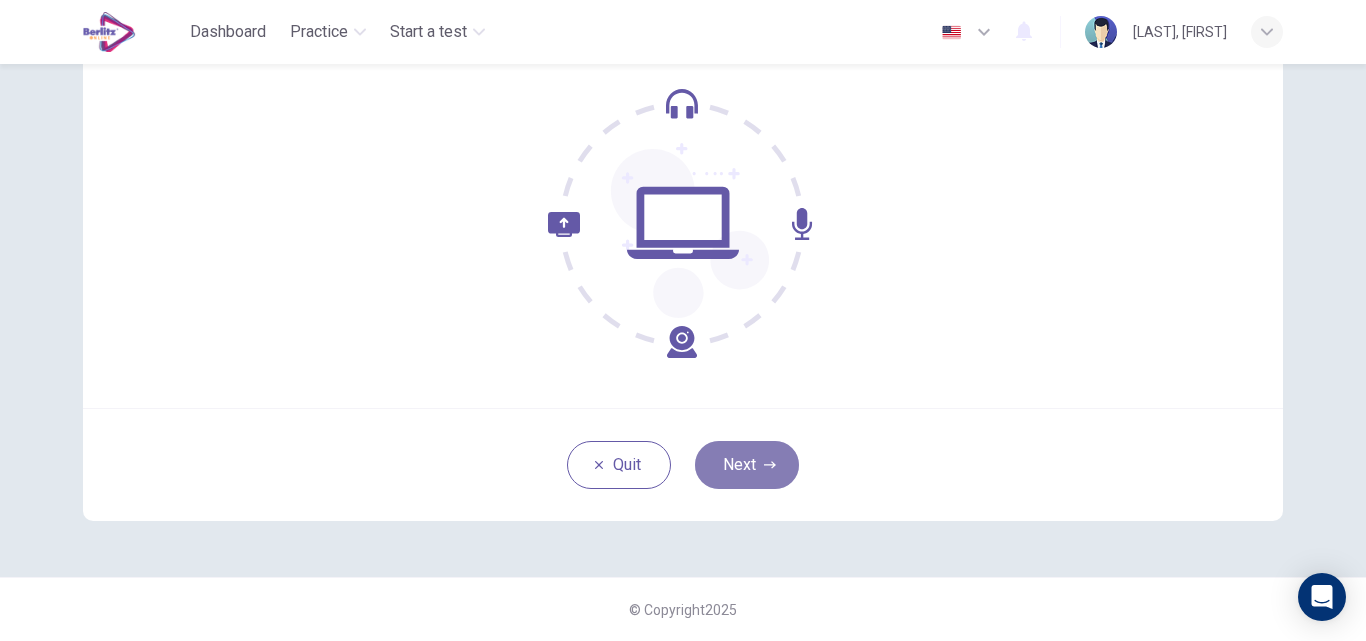 click on "Next" at bounding box center [747, 465] 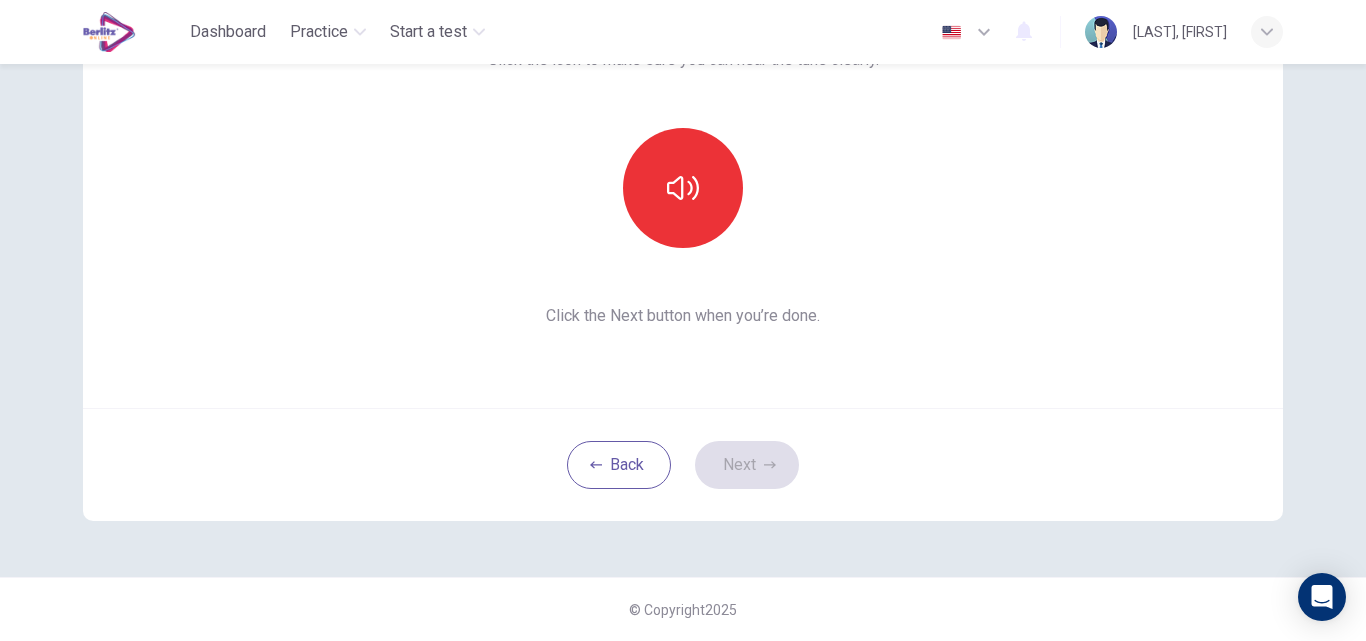 scroll, scrollTop: 92, scrollLeft: 0, axis: vertical 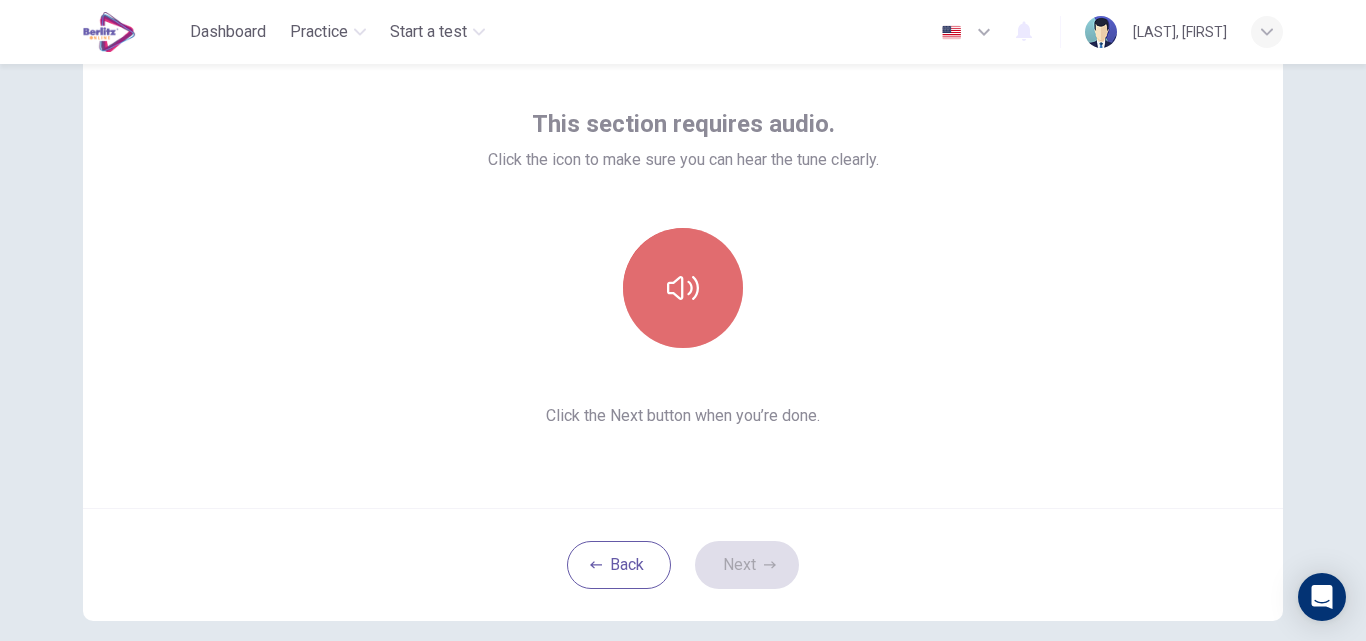 click at bounding box center [683, 288] 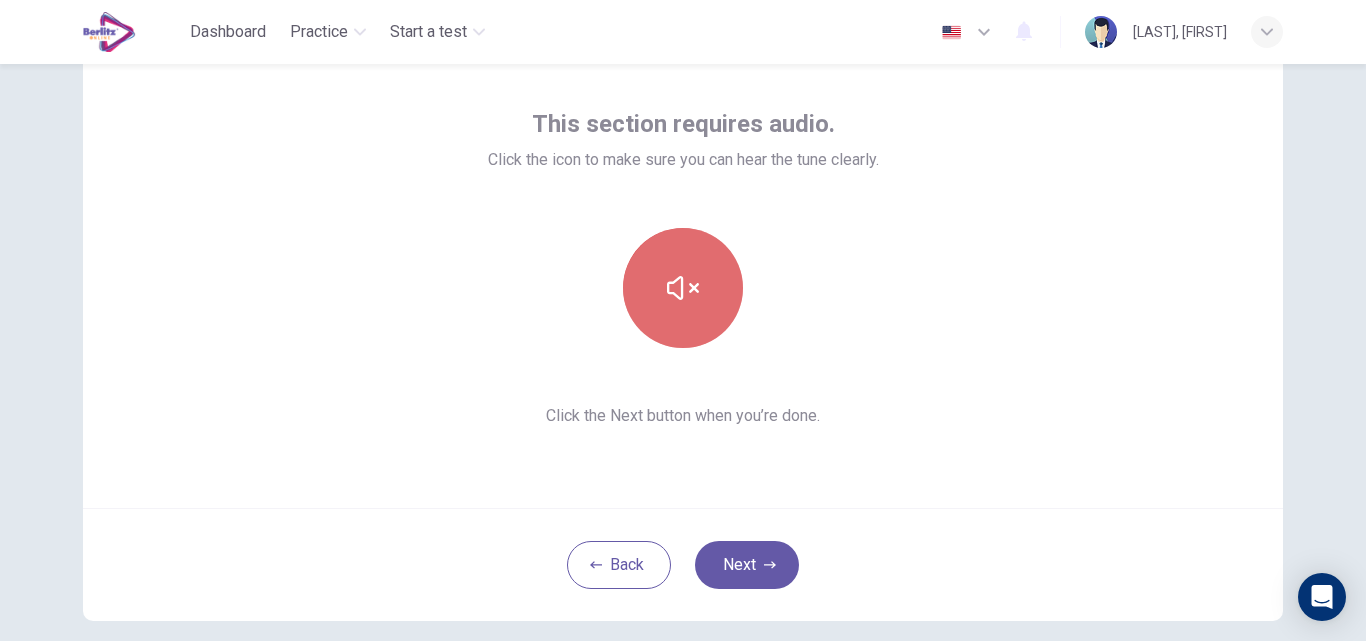 click at bounding box center [683, 288] 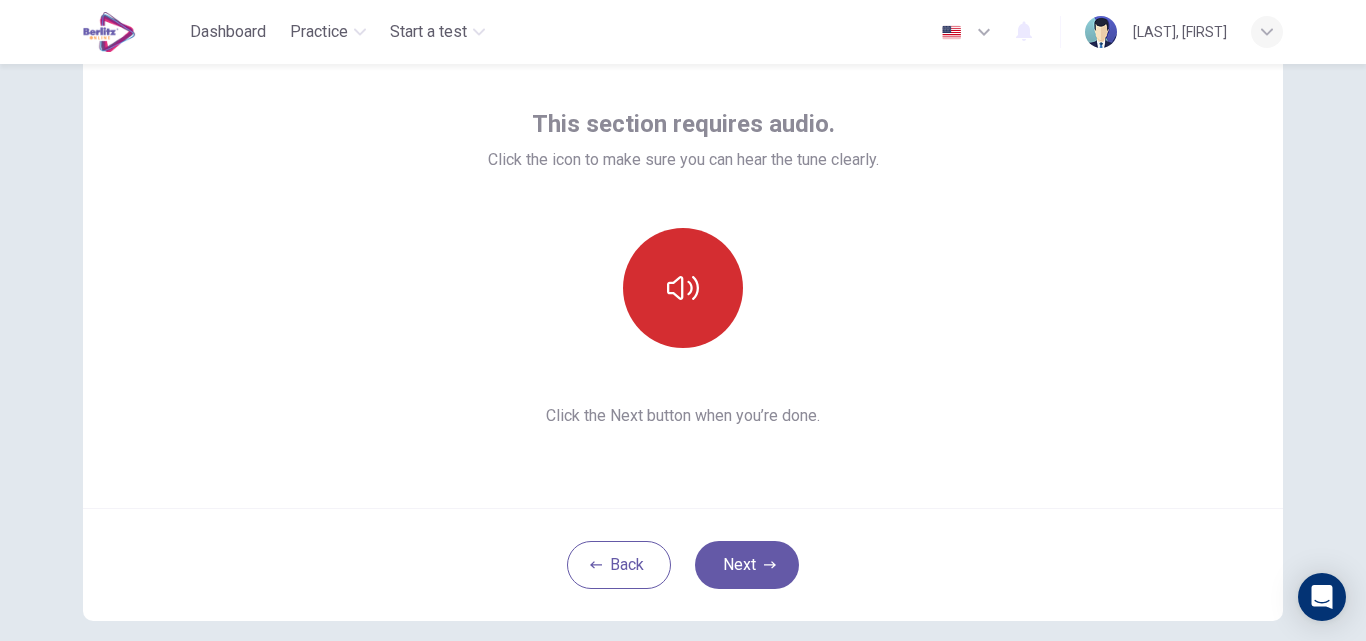 click 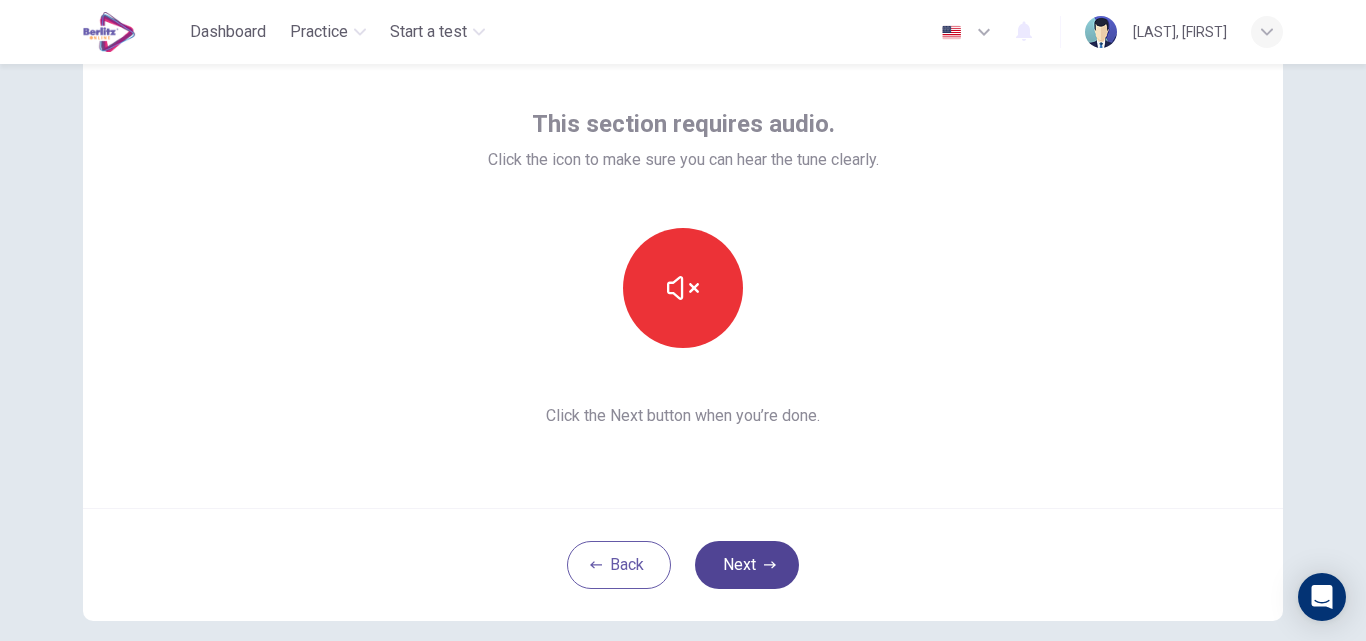 click on "Next" at bounding box center [747, 565] 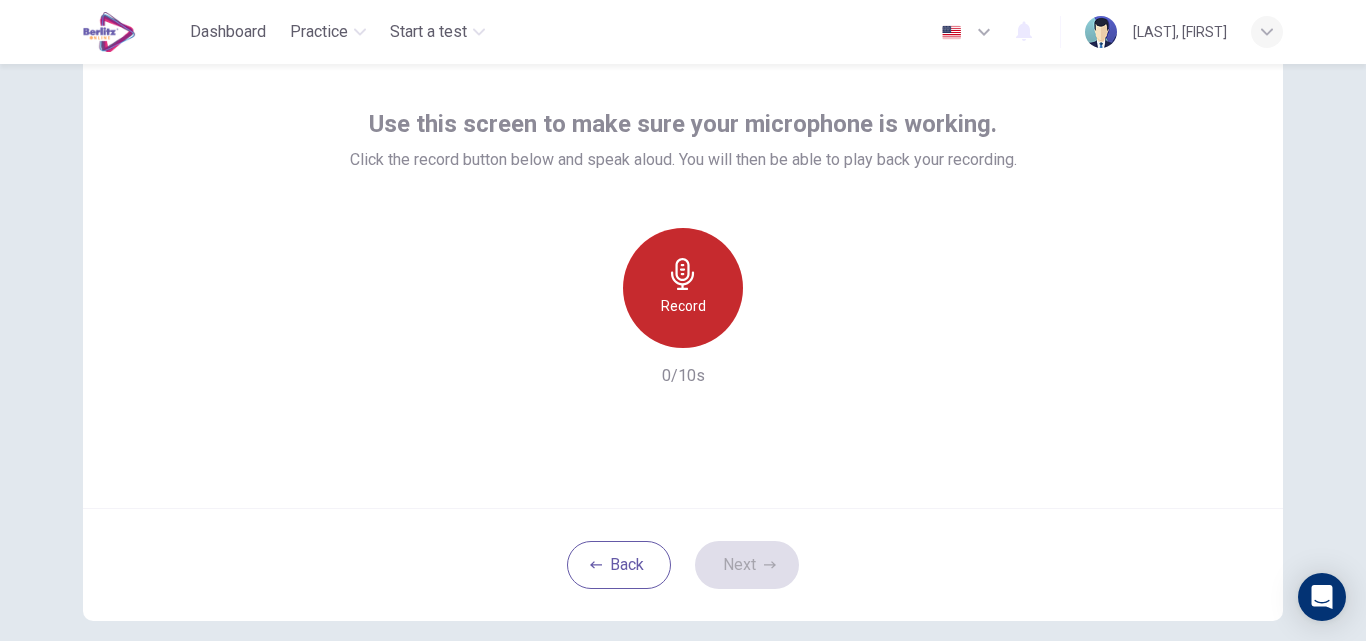 click on "Record" at bounding box center (683, 288) 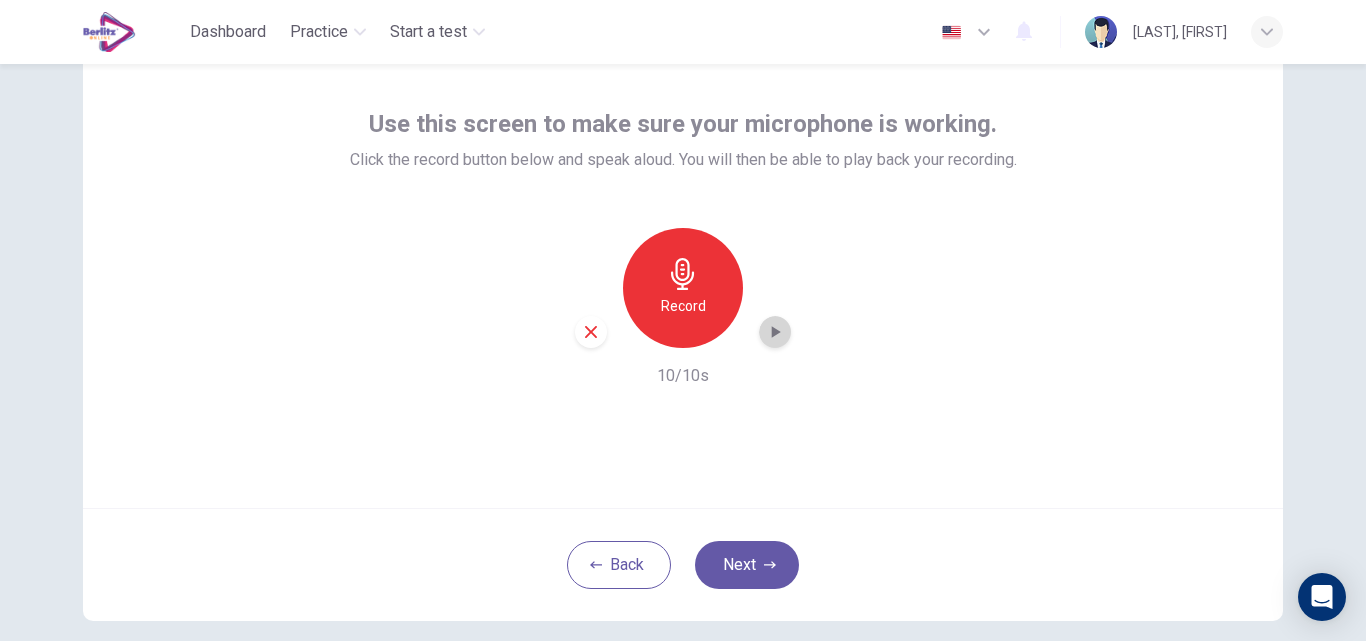 click 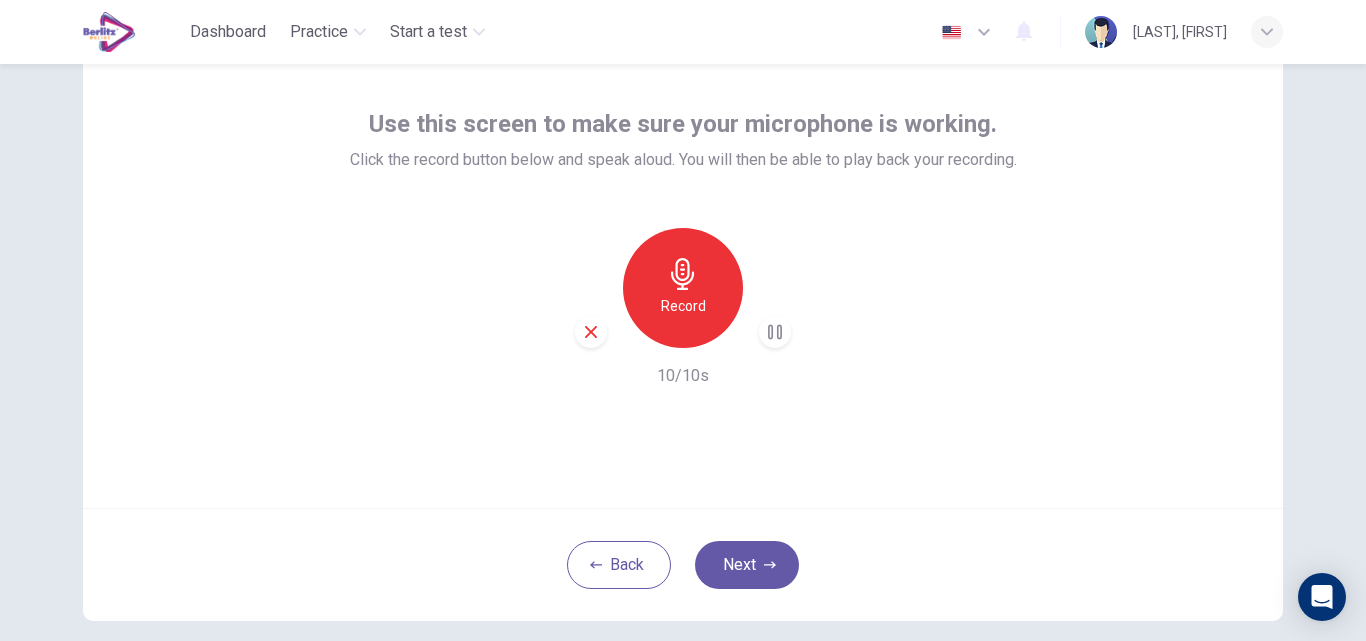 click 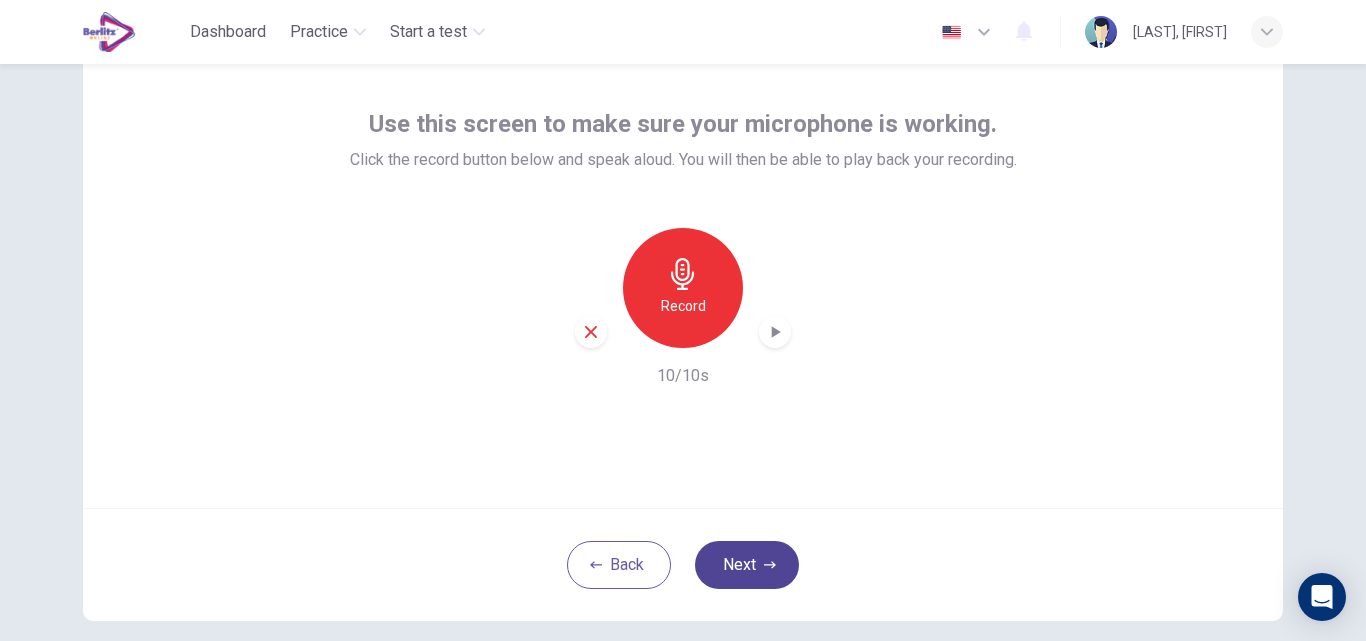 click on "Next" at bounding box center (747, 565) 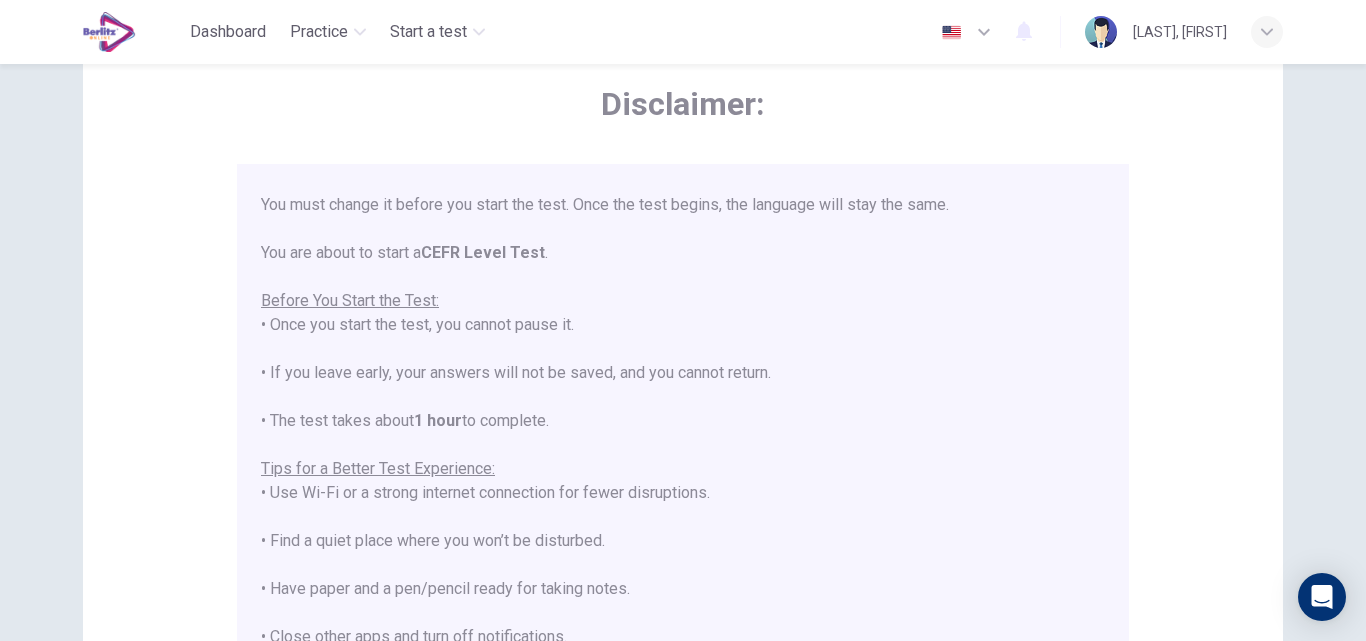 scroll, scrollTop: 191, scrollLeft: 0, axis: vertical 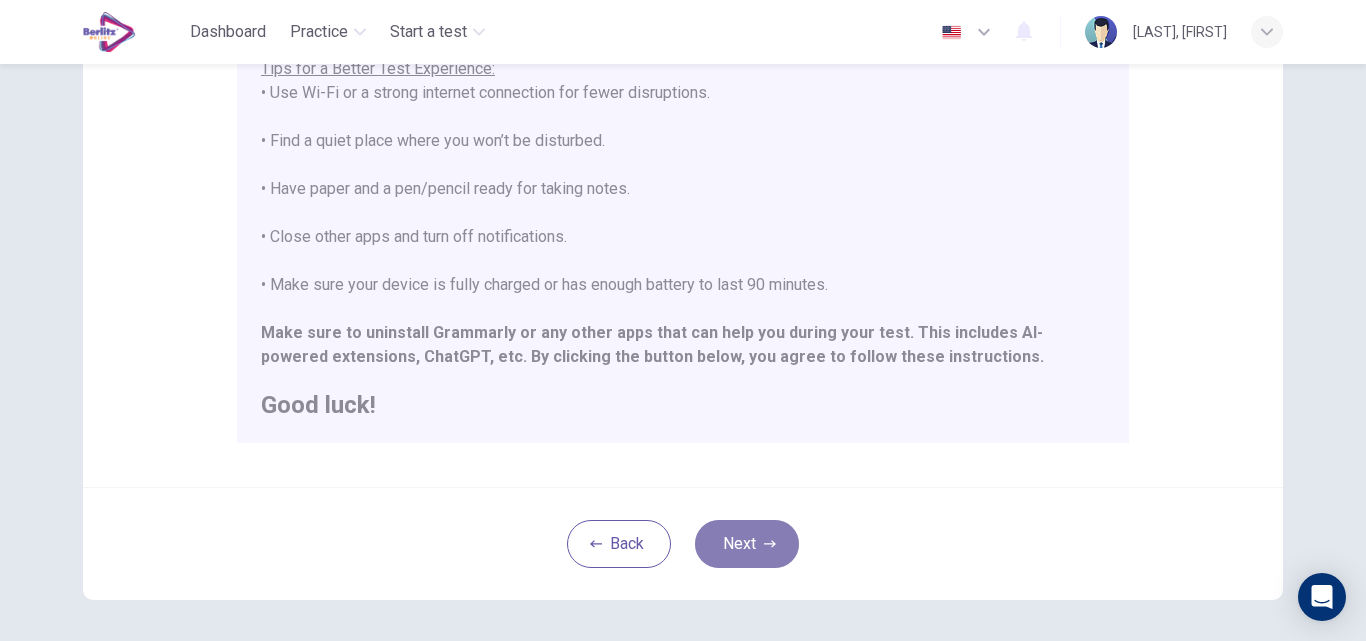 click on "Next" at bounding box center (747, 544) 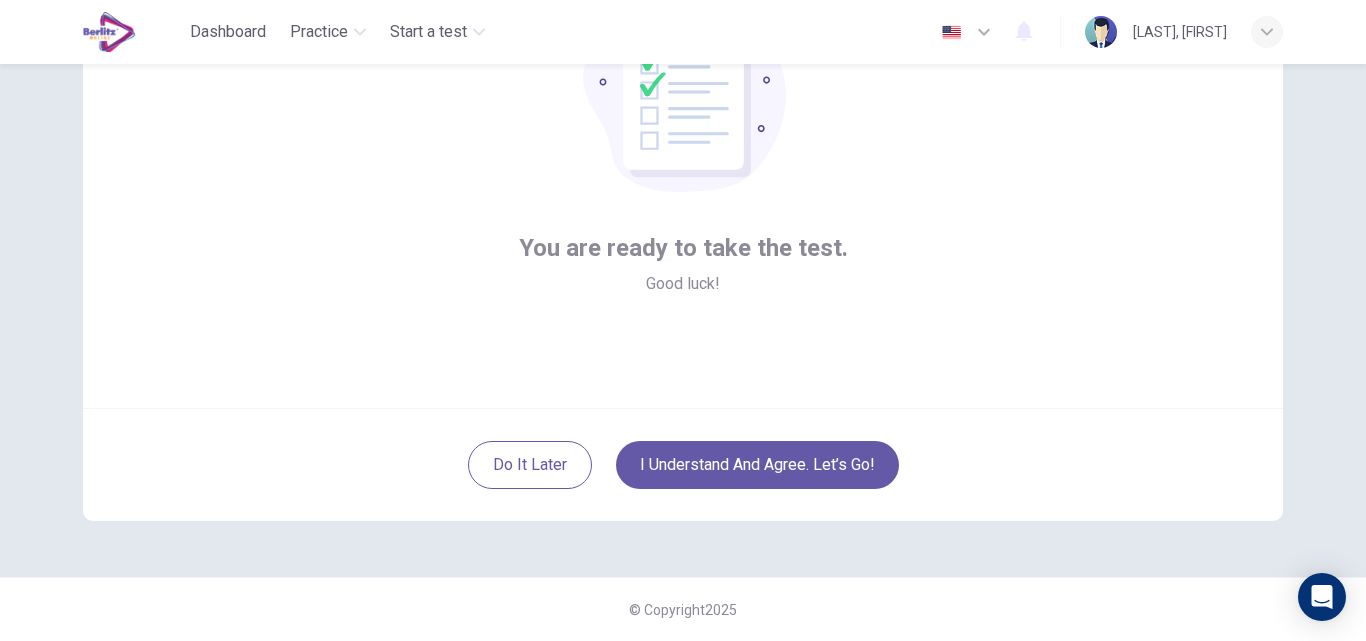 scroll, scrollTop: 92, scrollLeft: 0, axis: vertical 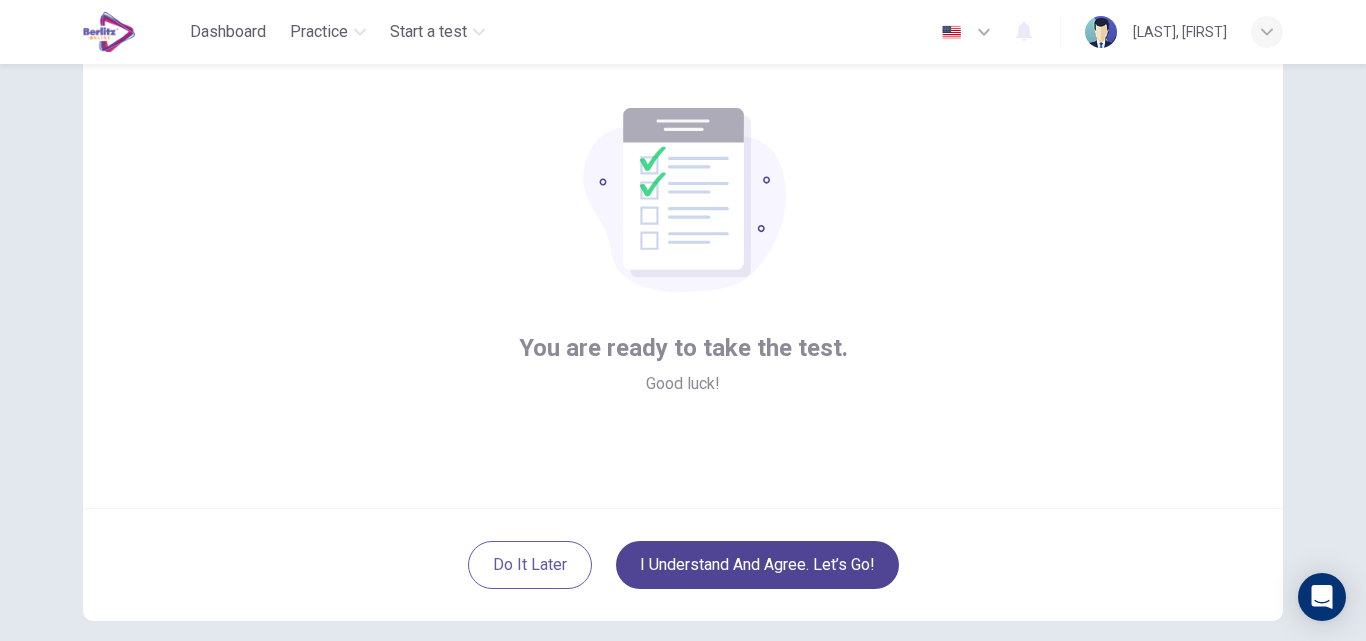 click on "I understand and agree. Let’s go!" at bounding box center [757, 565] 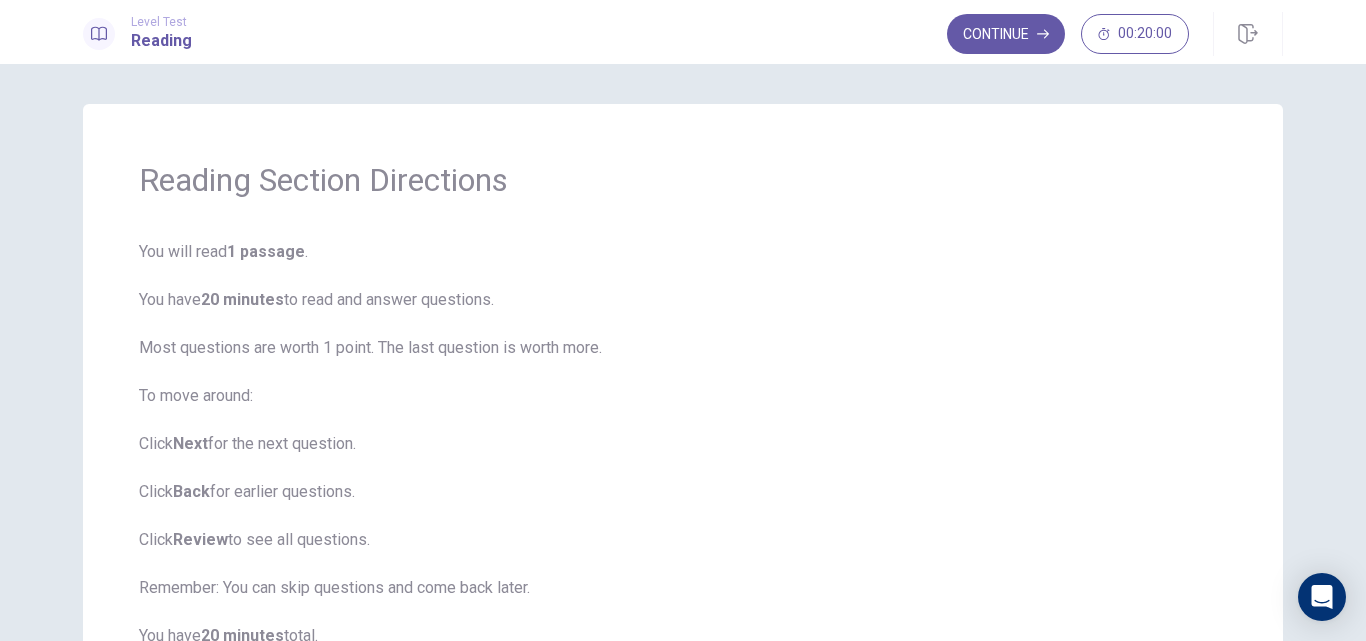 click on "You will read  1 passage .
You have  20 minutes  to read and answer questions.
Most questions are worth 1 point. The last question is worth more.
To move around:
Click  Next  for the next question.
Click  Back  for earlier questions.
Click  Review  to see all questions.
Remember: You can skip questions and come back later.
You have  20 minutes  total.
Click  Continue  to start." at bounding box center (683, 468) 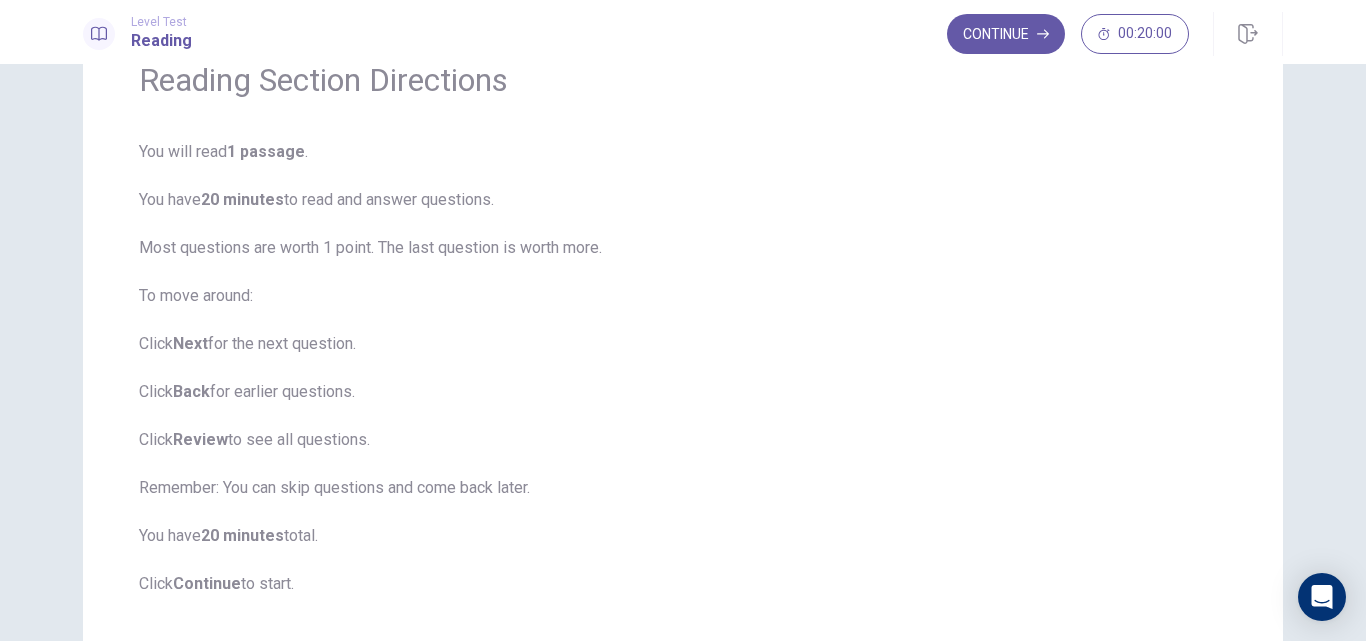 scroll, scrollTop: 200, scrollLeft: 0, axis: vertical 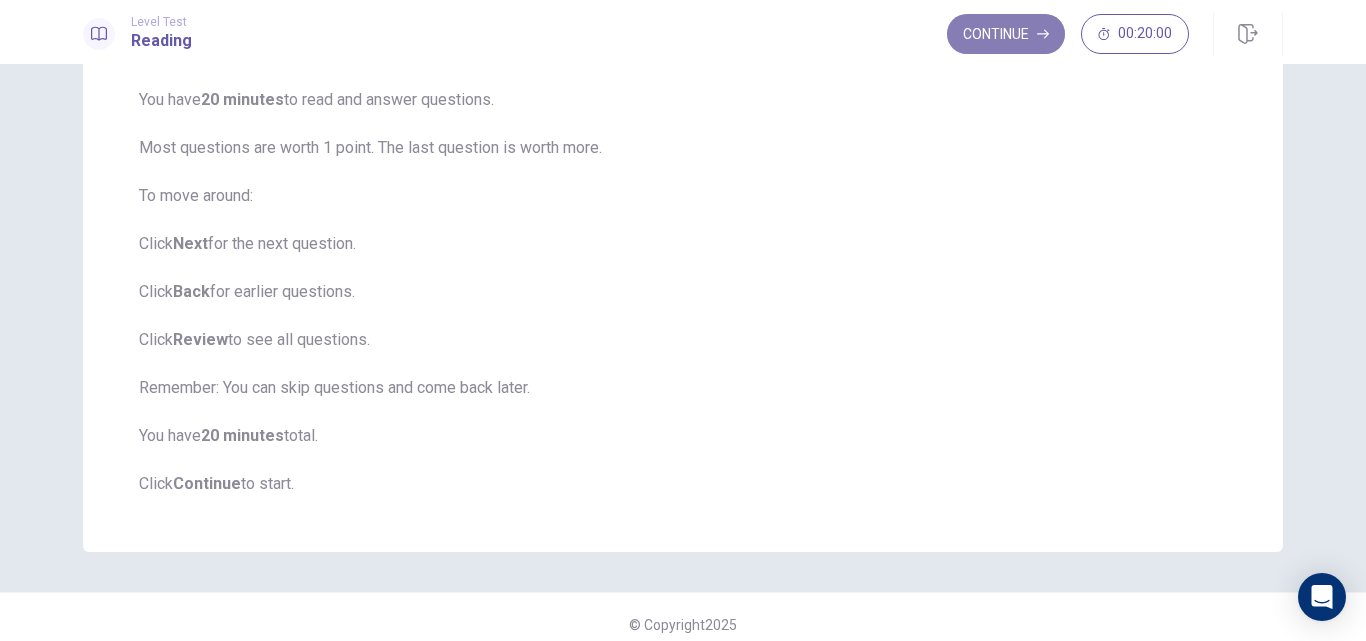 click on "Continue" at bounding box center [1006, 34] 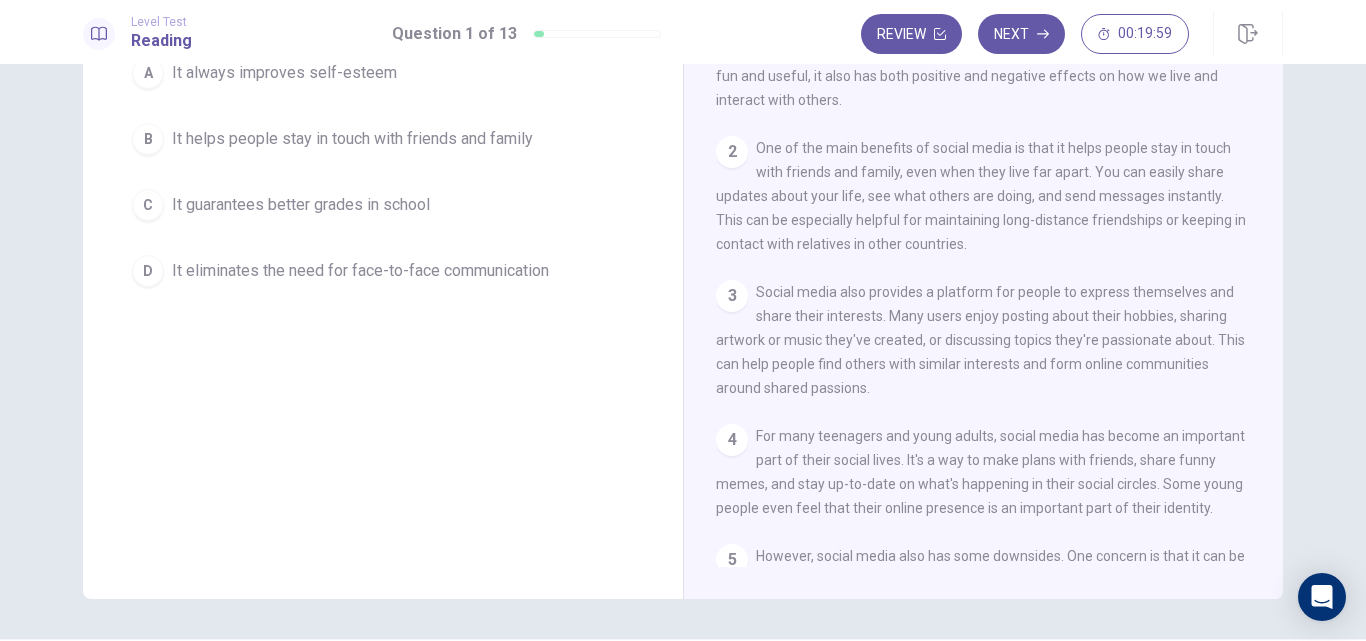 scroll, scrollTop: 0, scrollLeft: 0, axis: both 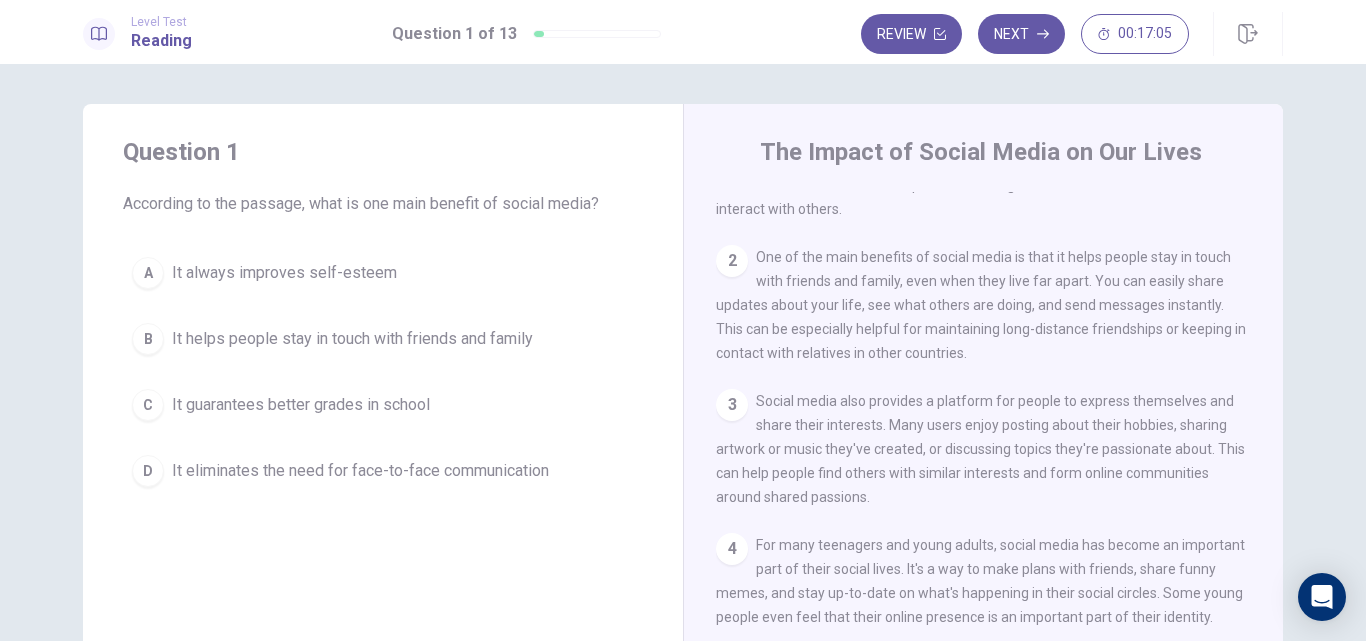 click on "It helps people stay in touch with friends and family" at bounding box center (352, 339) 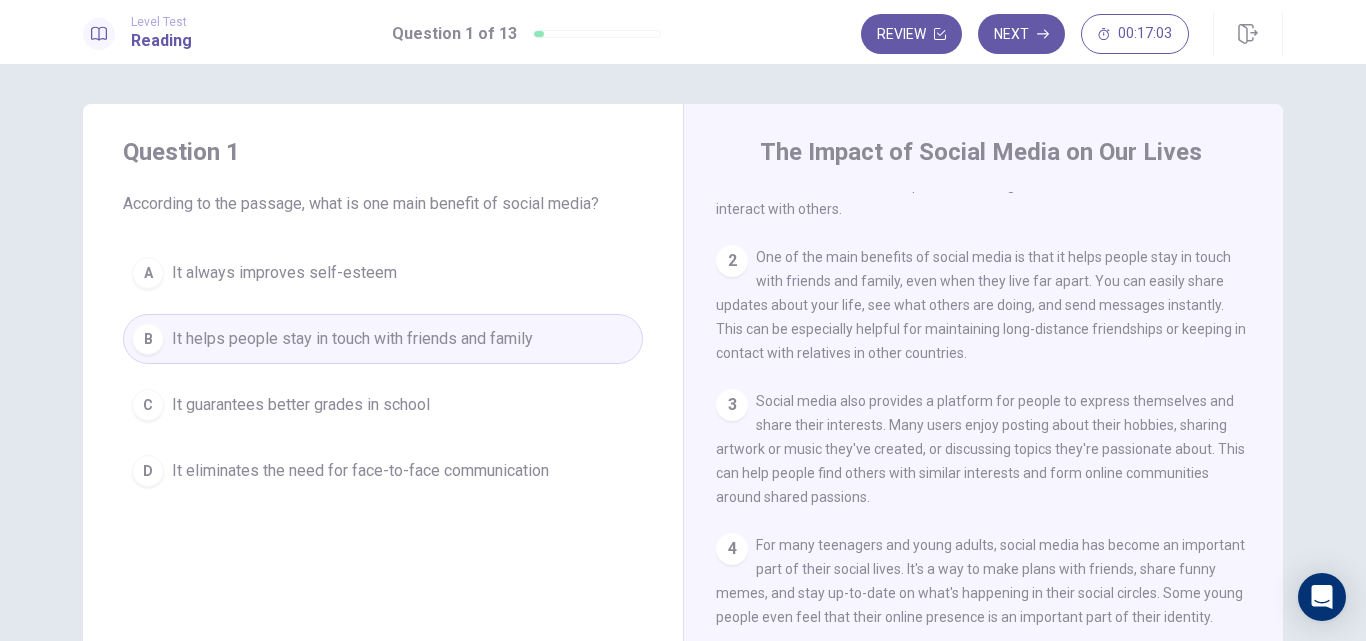 click on "B It helps people stay in touch with friends and family" at bounding box center (383, 339) 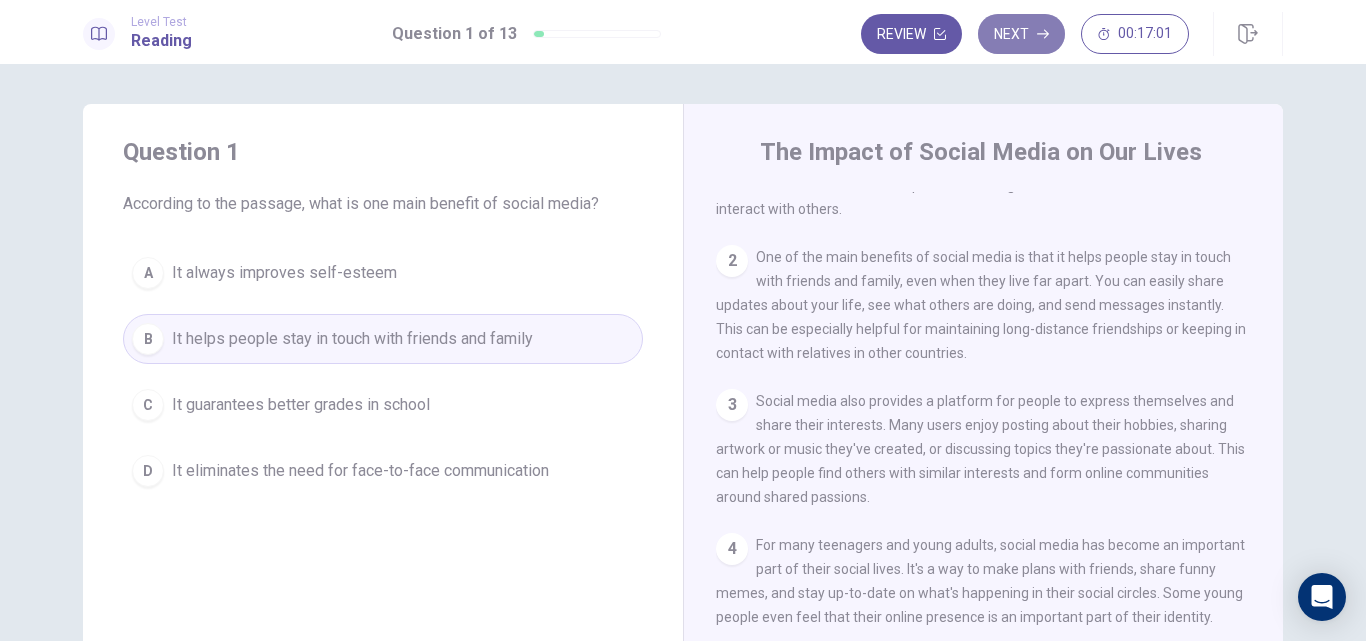 click on "Next" at bounding box center (1021, 34) 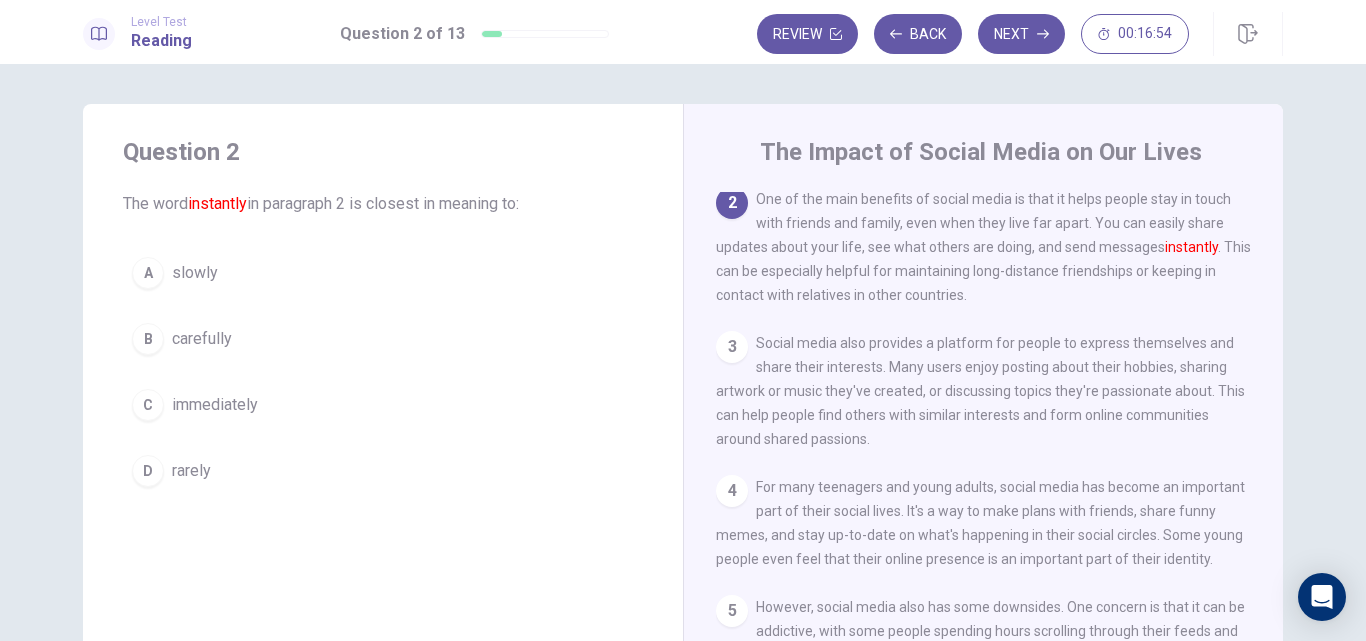 click on "C immediately" at bounding box center (383, 405) 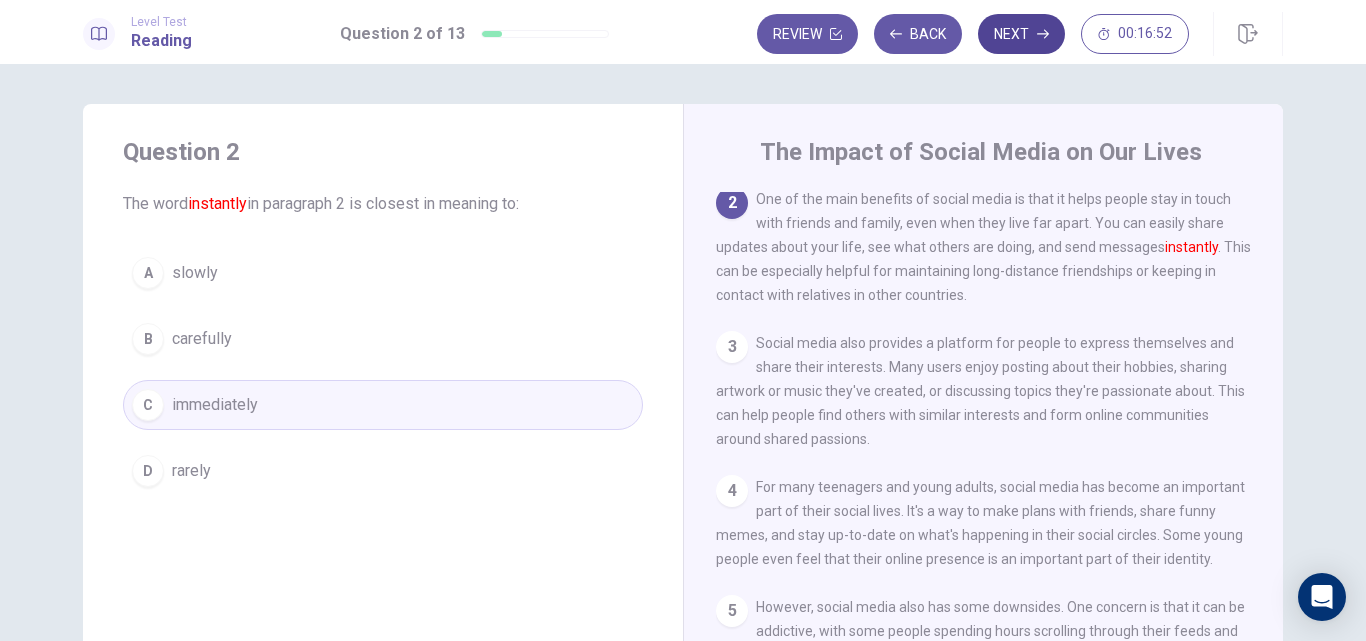 click on "Next" at bounding box center [1021, 34] 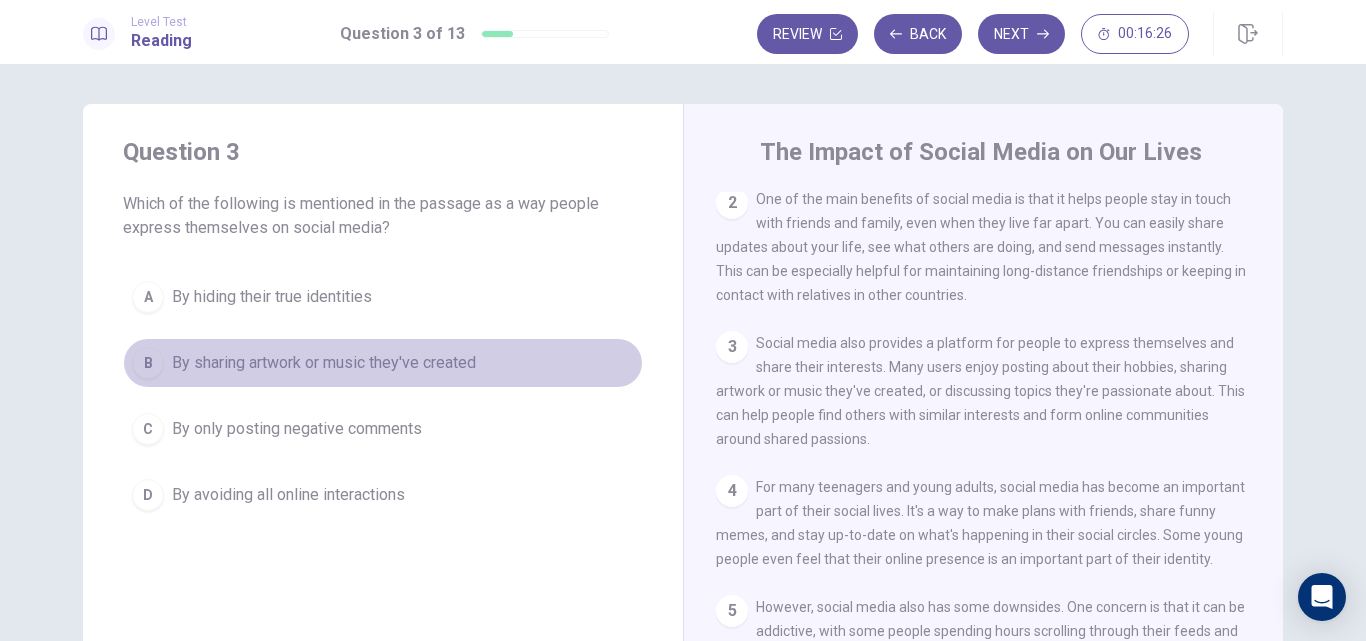 click on "By sharing artwork or music they've created" at bounding box center (324, 363) 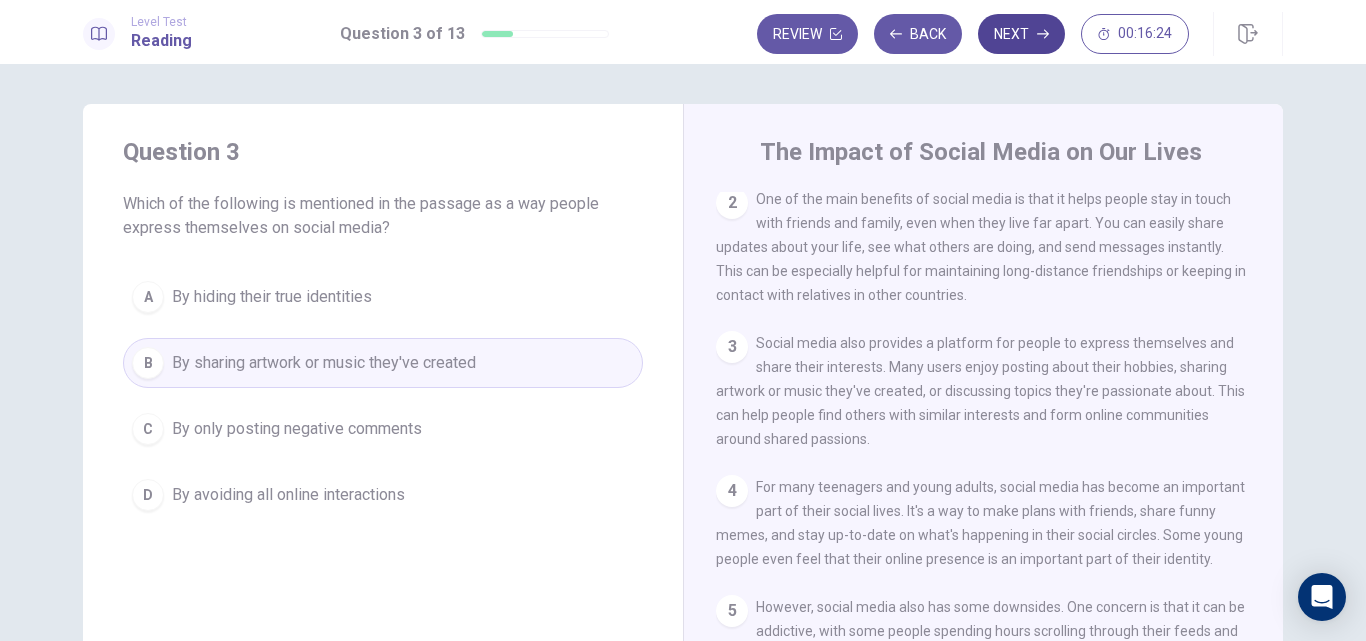 click on "Next" at bounding box center (1021, 34) 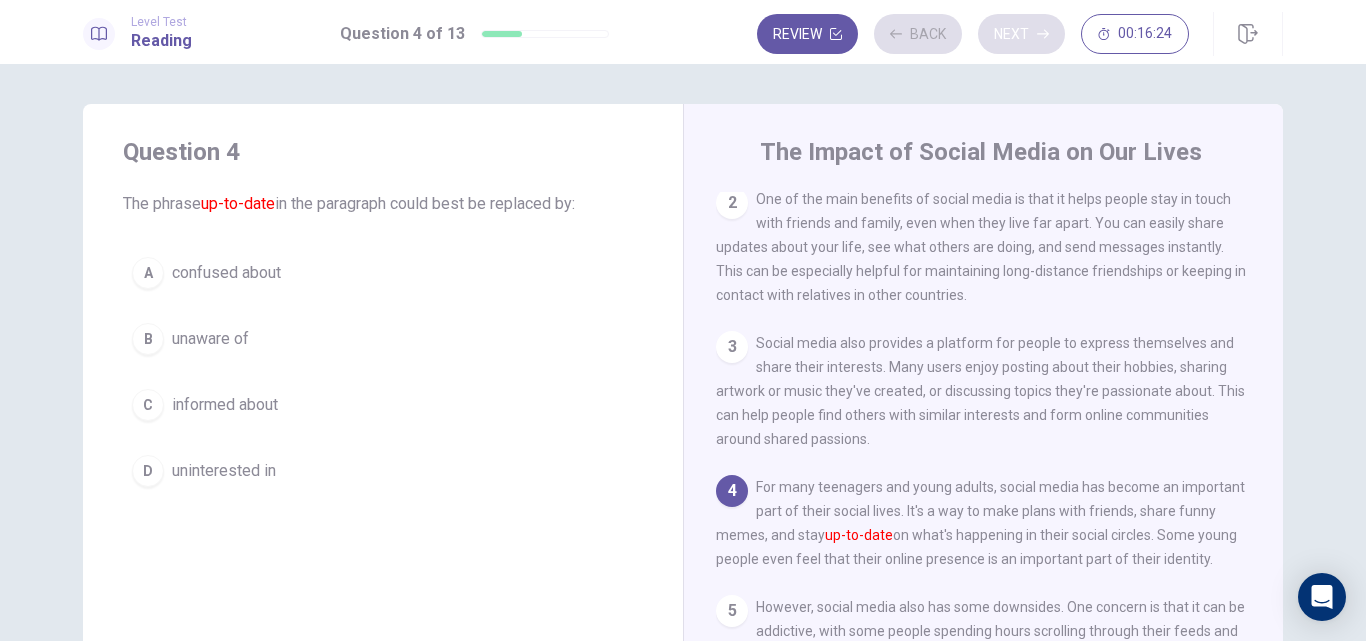 scroll, scrollTop: 172, scrollLeft: 0, axis: vertical 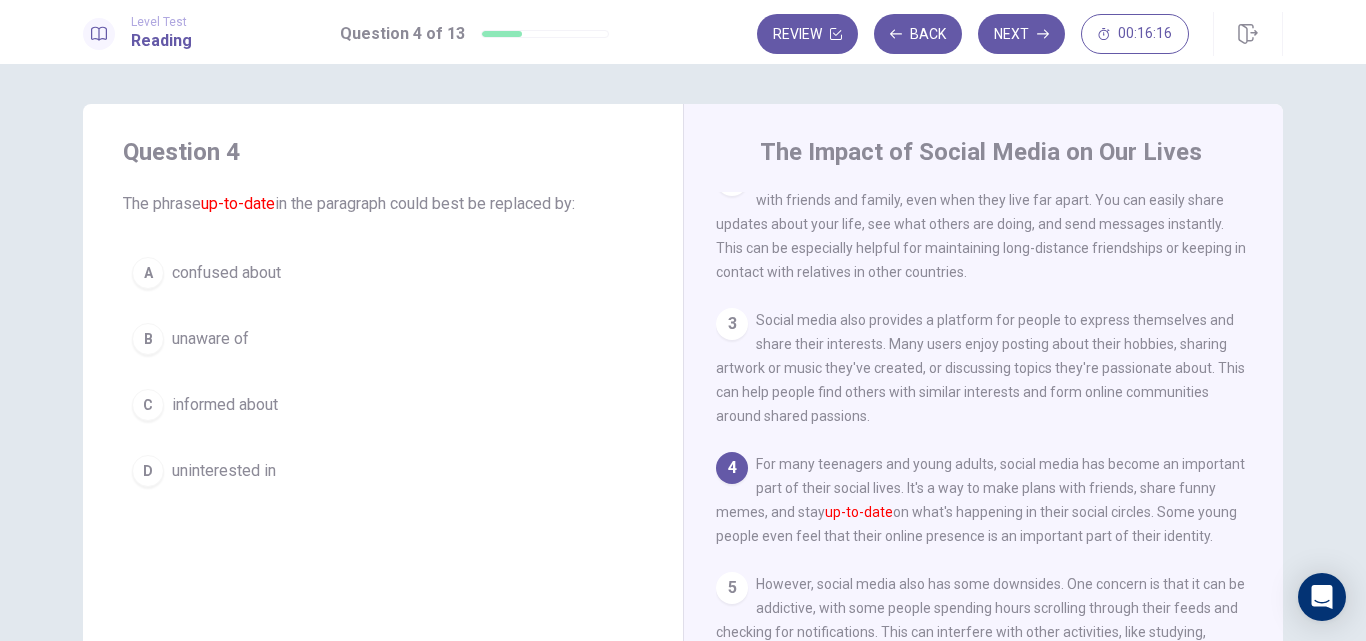 click on "informed about" at bounding box center (225, 405) 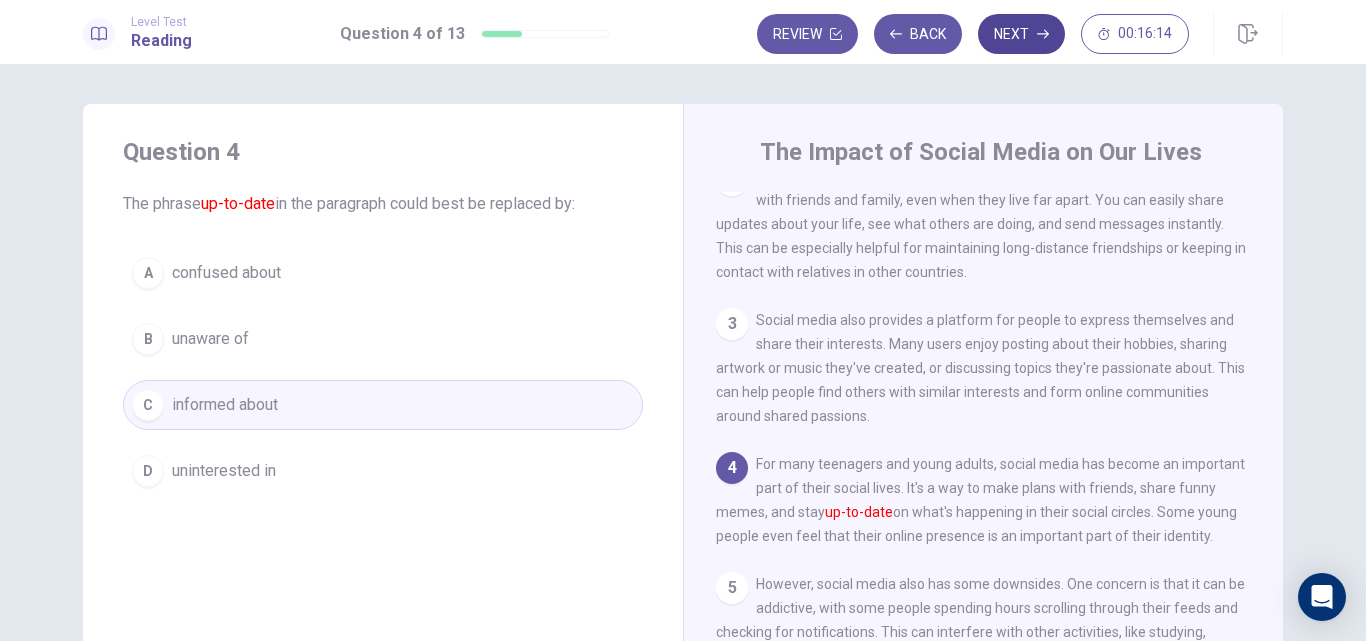 click on "Next" at bounding box center (1021, 34) 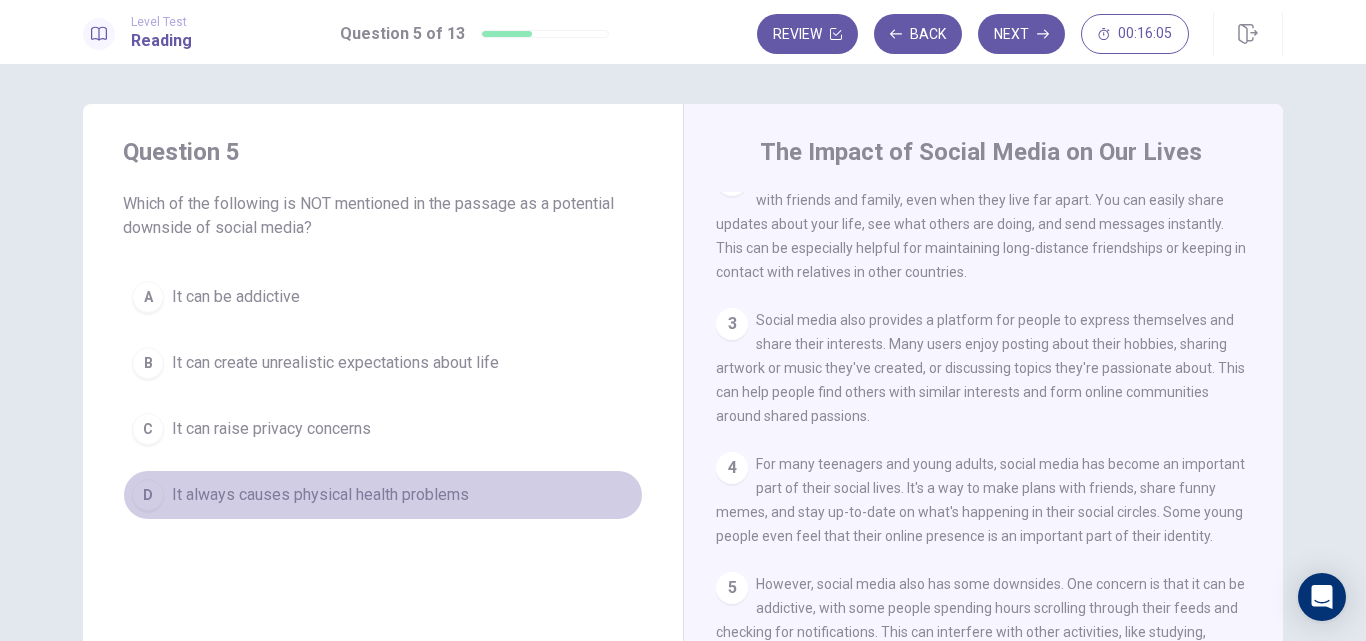 click on "It always causes physical health problems" at bounding box center (320, 495) 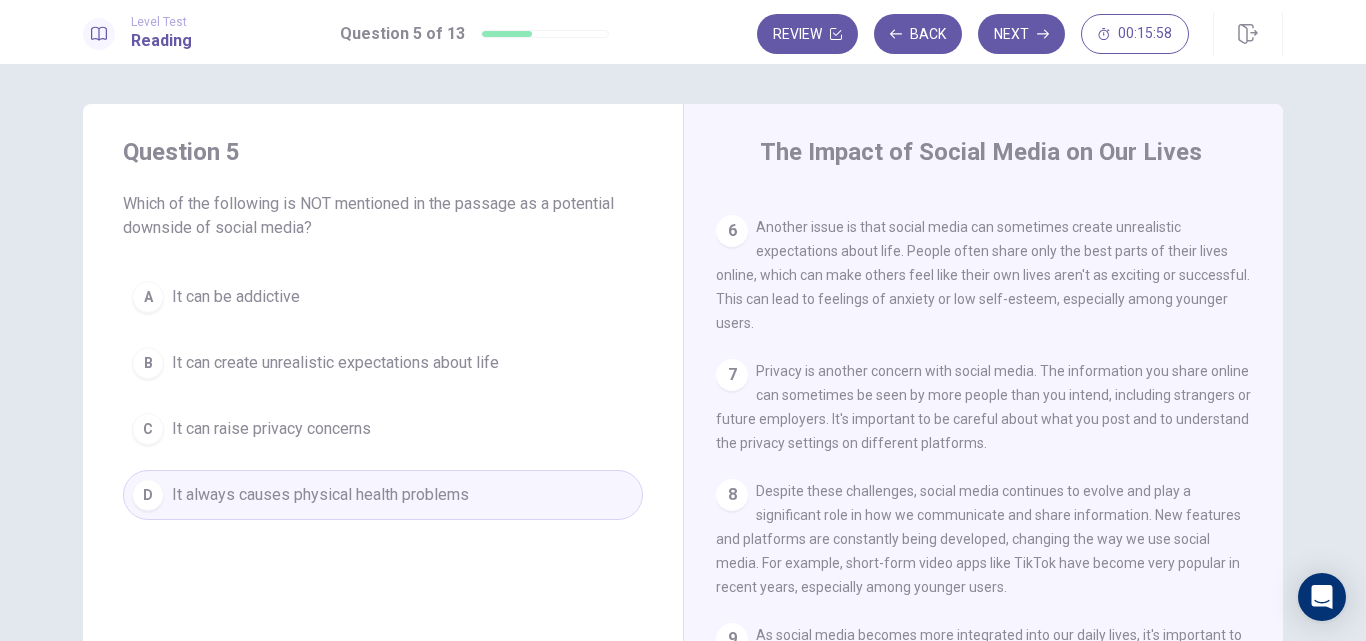 scroll, scrollTop: 691, scrollLeft: 0, axis: vertical 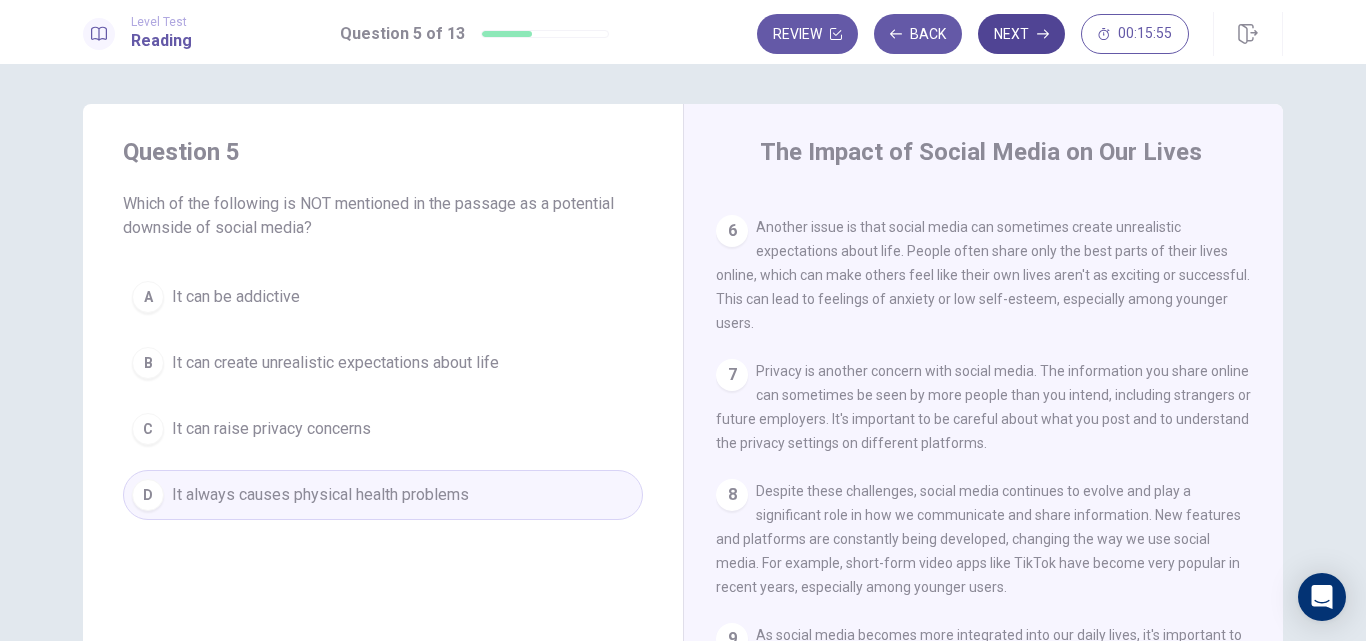 click on "Next" at bounding box center [1021, 34] 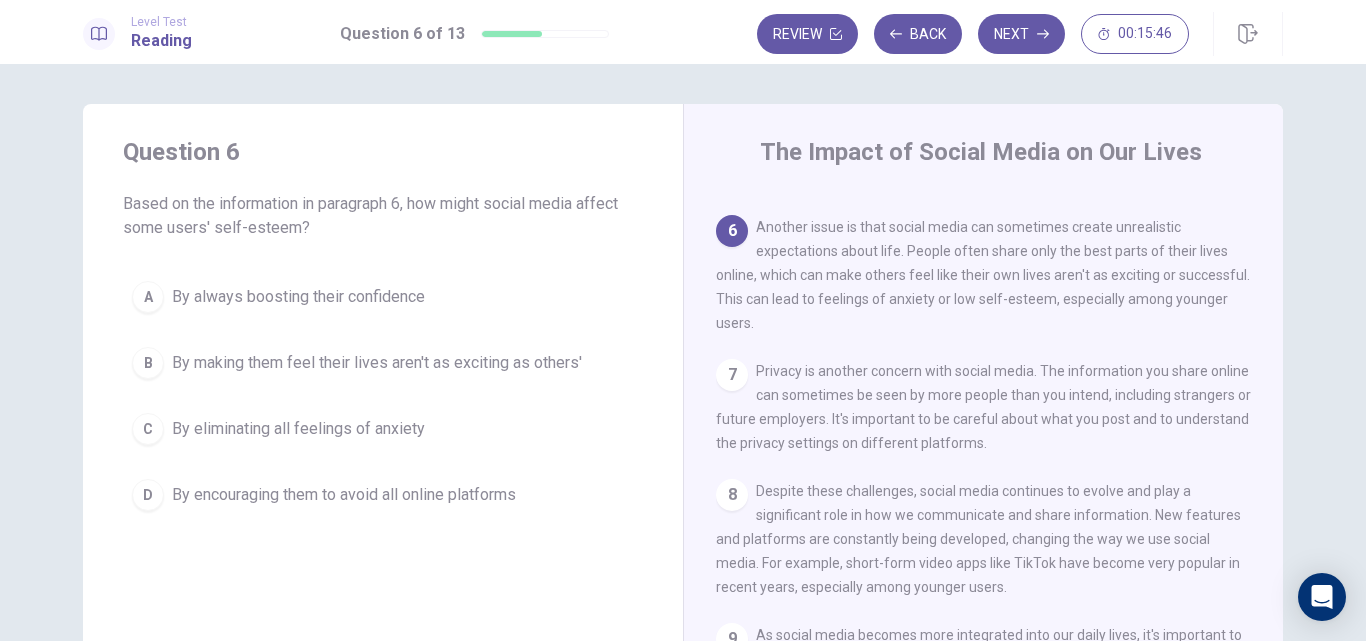 click on "By making them feel their lives aren't as exciting as others'" at bounding box center (377, 363) 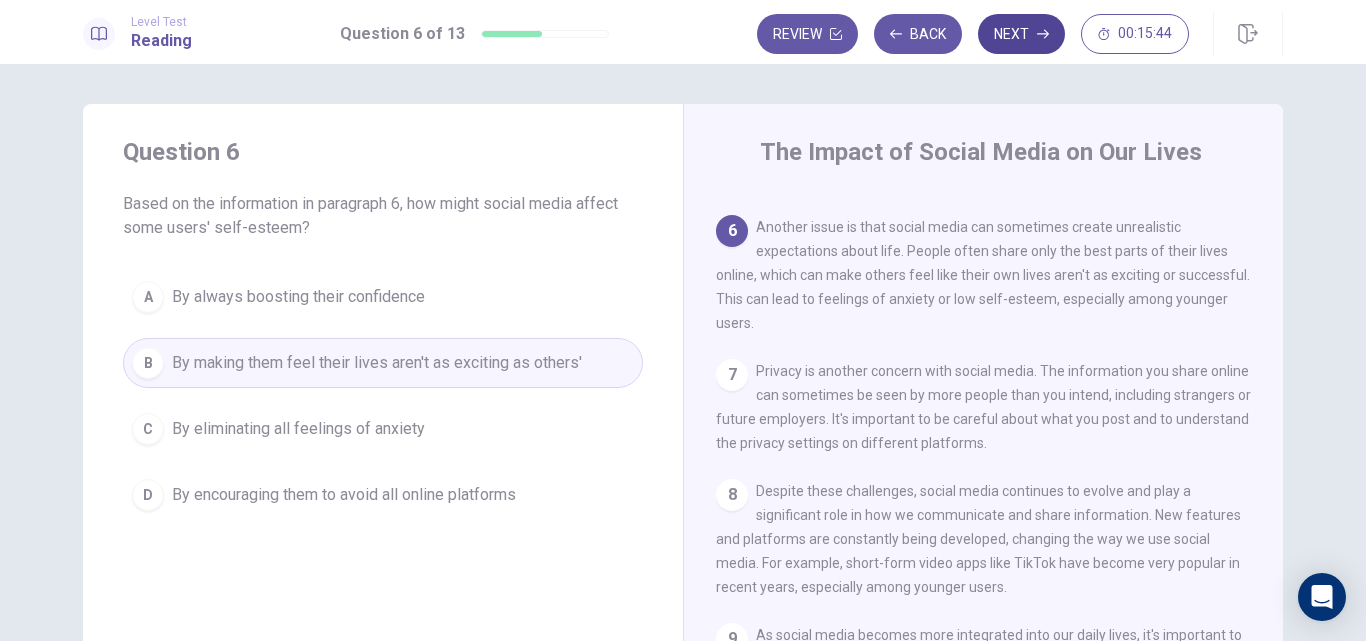 click on "Next" at bounding box center (1021, 34) 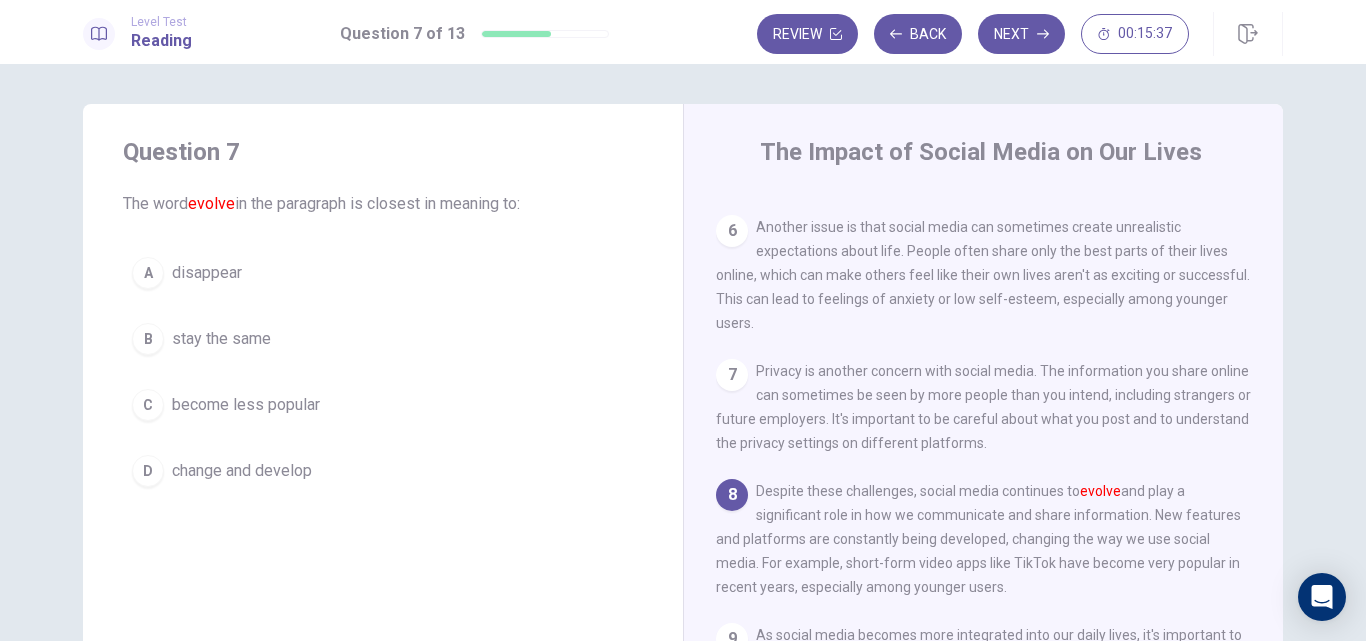 click on "change and develop" at bounding box center (242, 471) 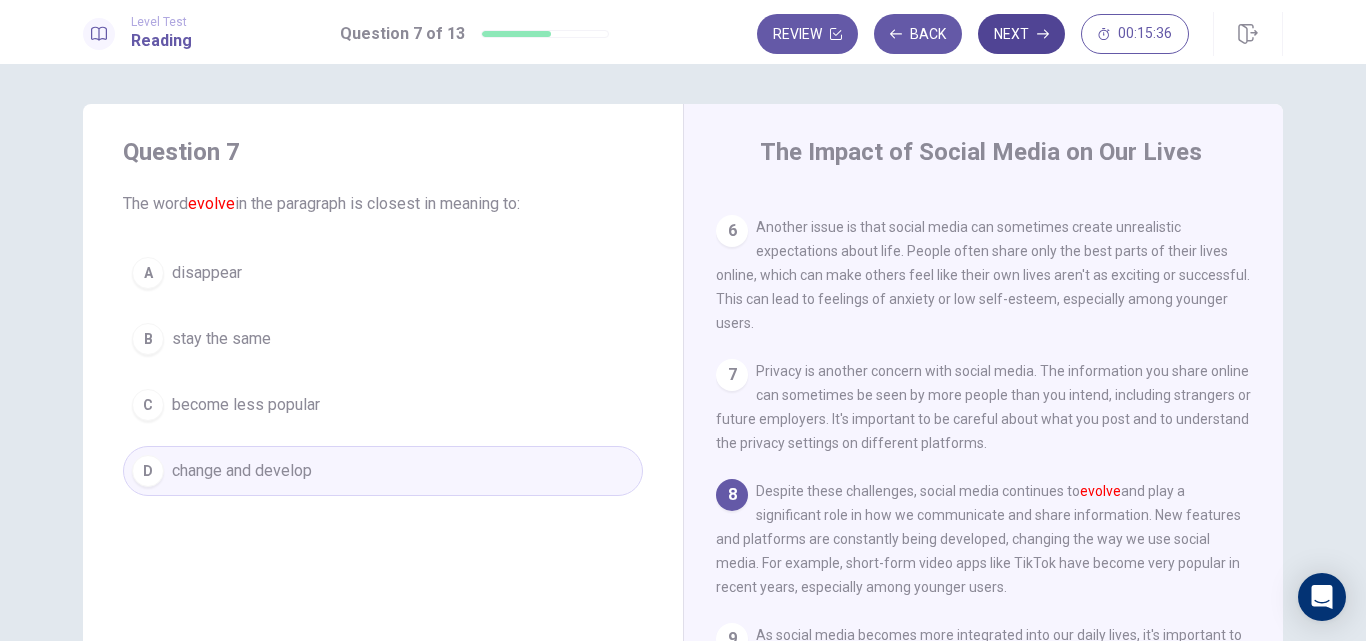 click 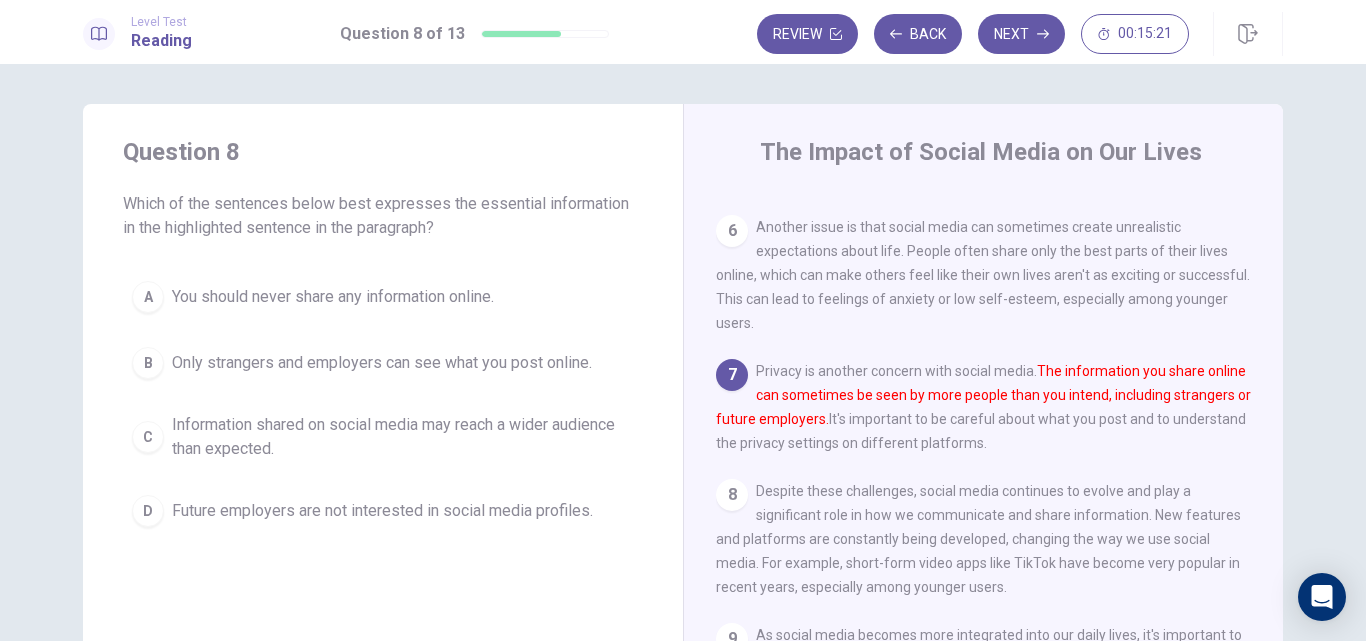 click on "Information shared on social media may reach a wider audience than expected." at bounding box center [403, 437] 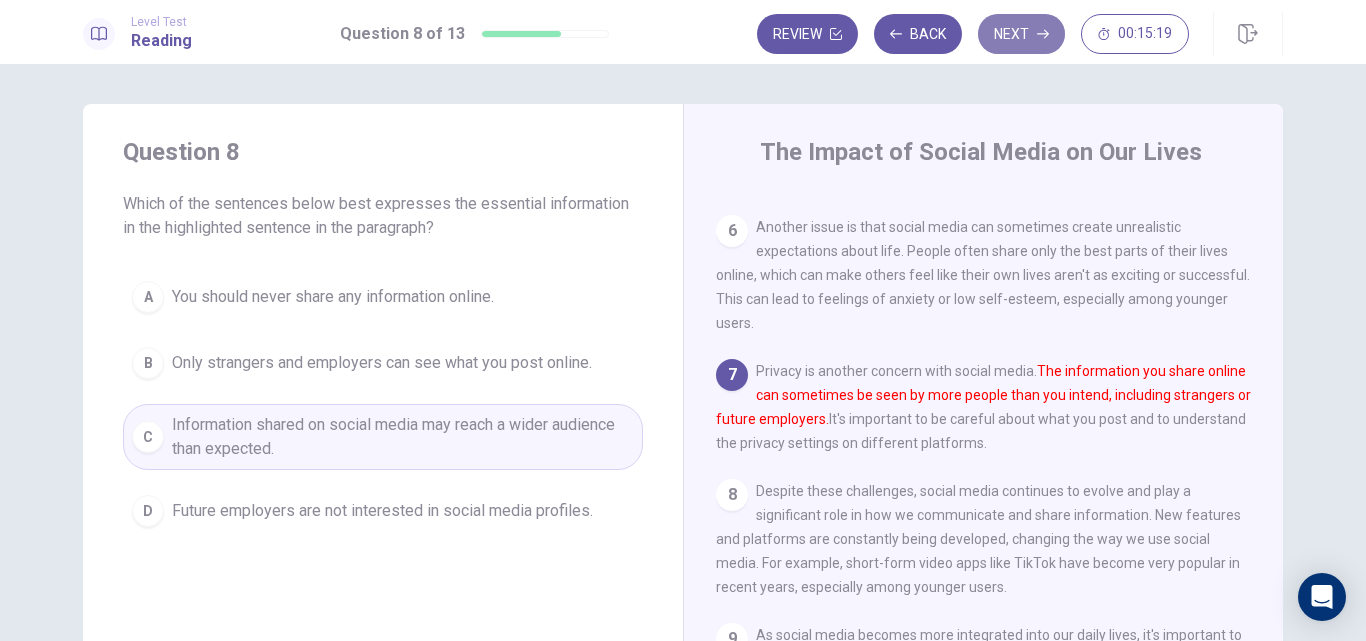 click on "Next" at bounding box center (1021, 34) 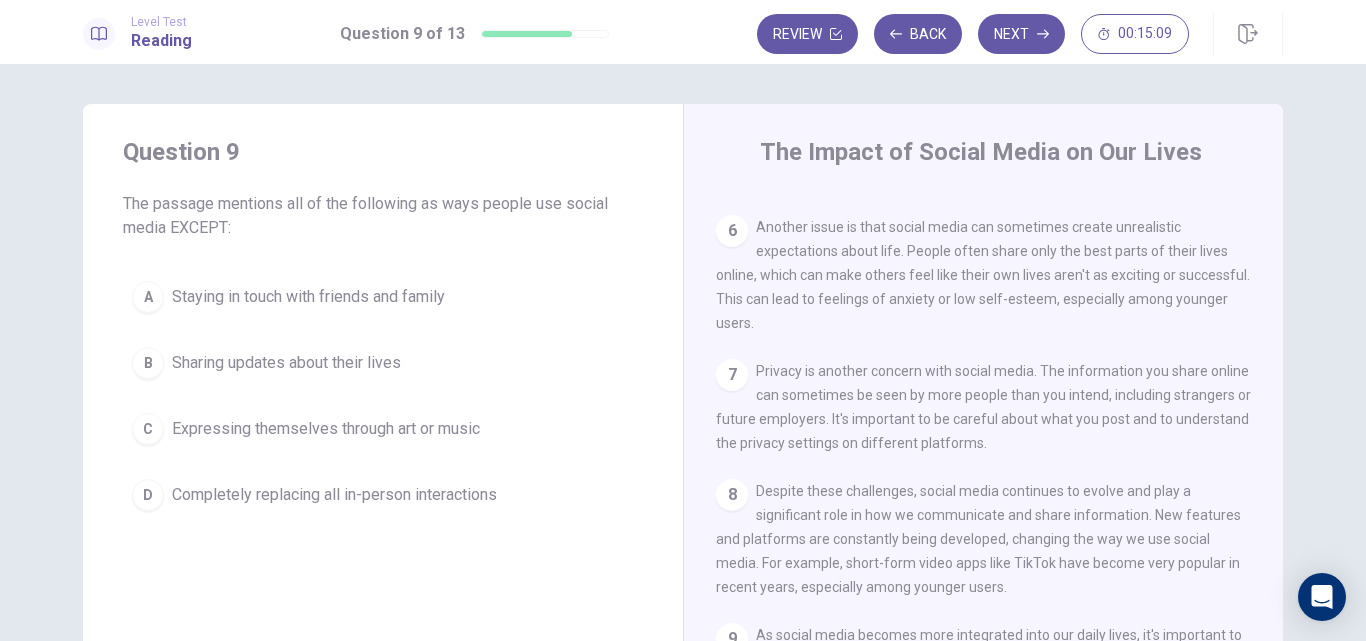 click on "D Completely replacing all in-person interactions" at bounding box center [383, 495] 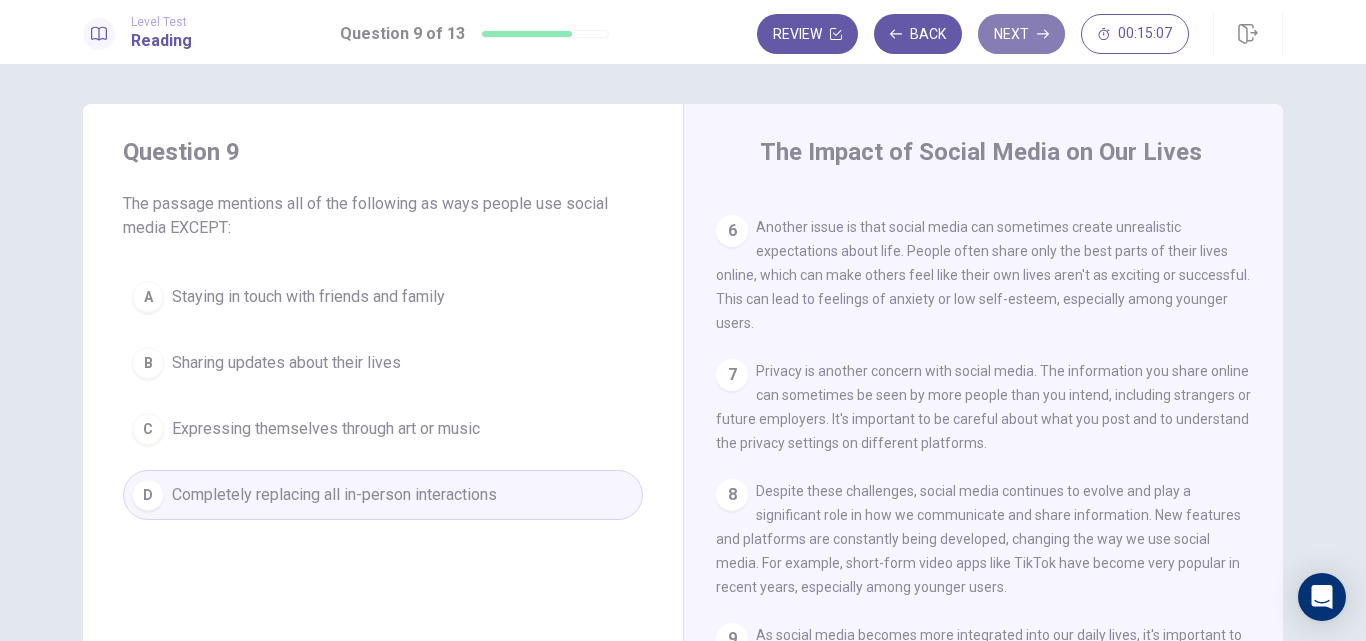 click on "Next" at bounding box center (1021, 34) 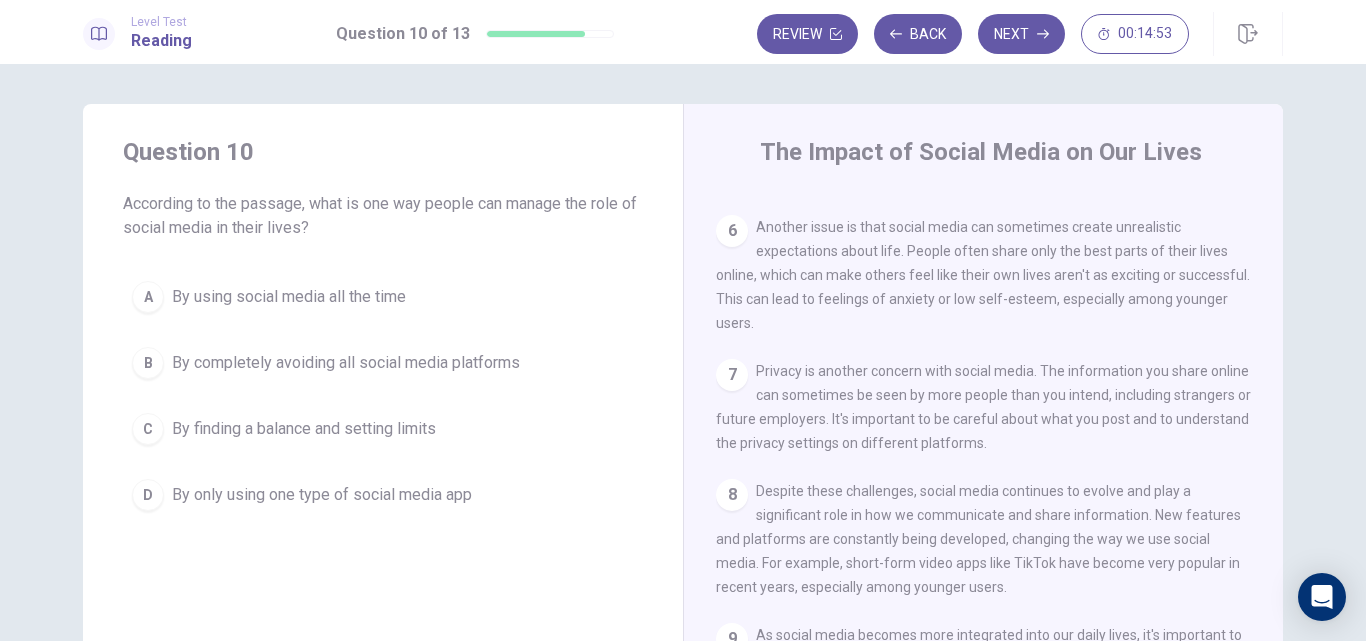 scroll, scrollTop: 262, scrollLeft: 0, axis: vertical 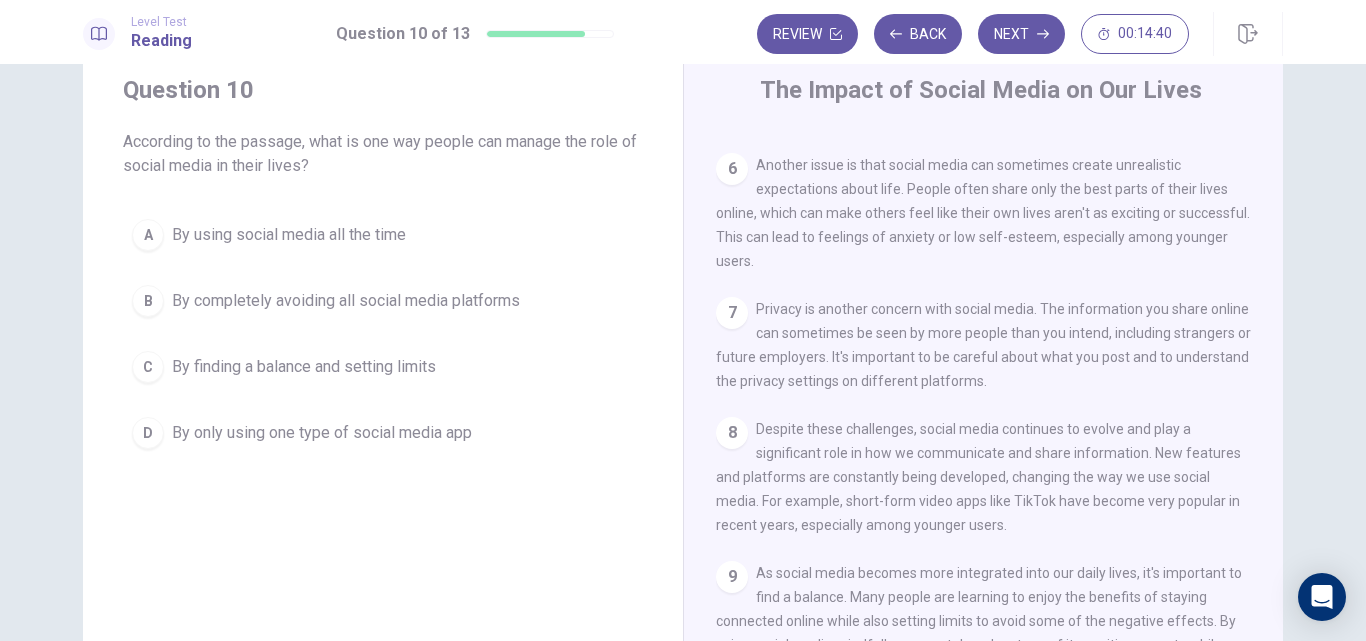 click on "By finding a balance and setting limits" at bounding box center [304, 367] 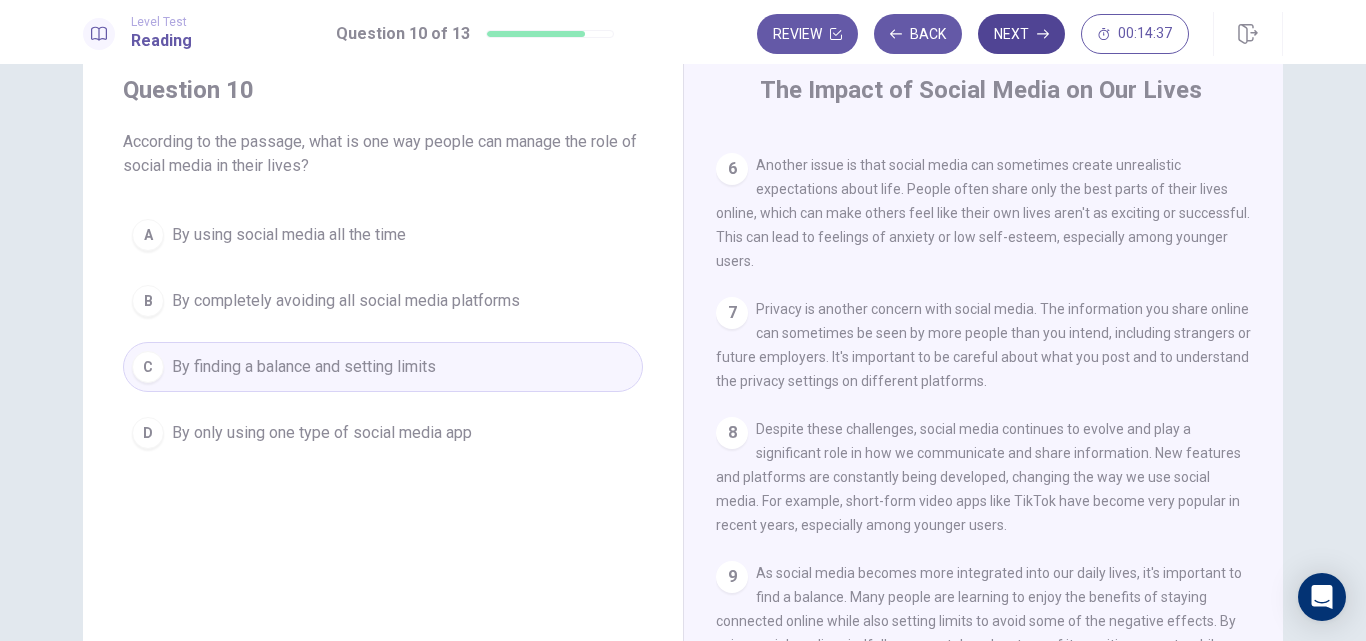 click on "Next" at bounding box center (1021, 34) 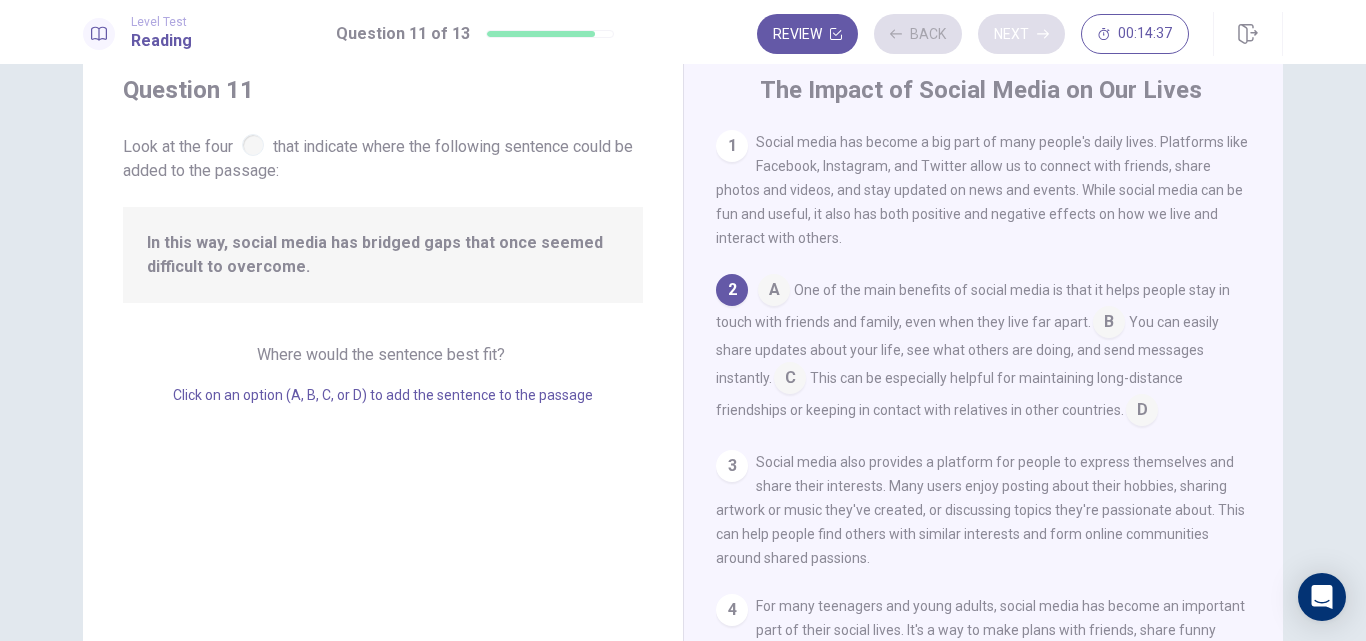 scroll, scrollTop: 149, scrollLeft: 0, axis: vertical 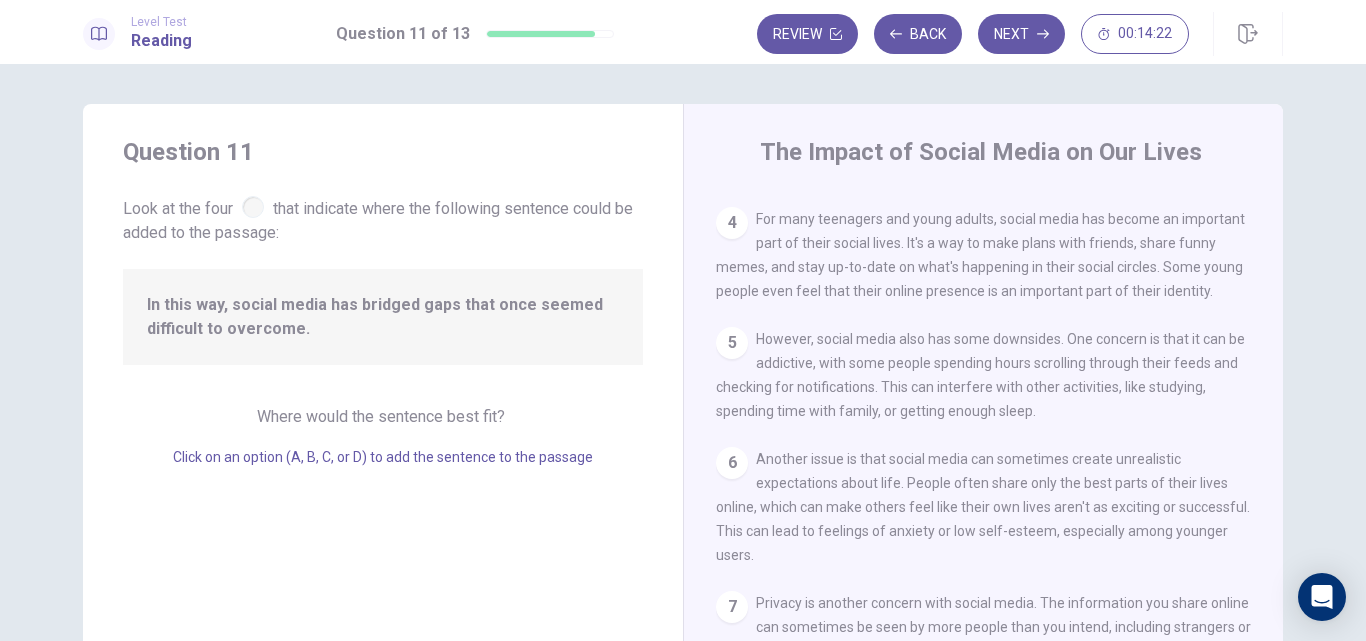click at bounding box center (253, 207) 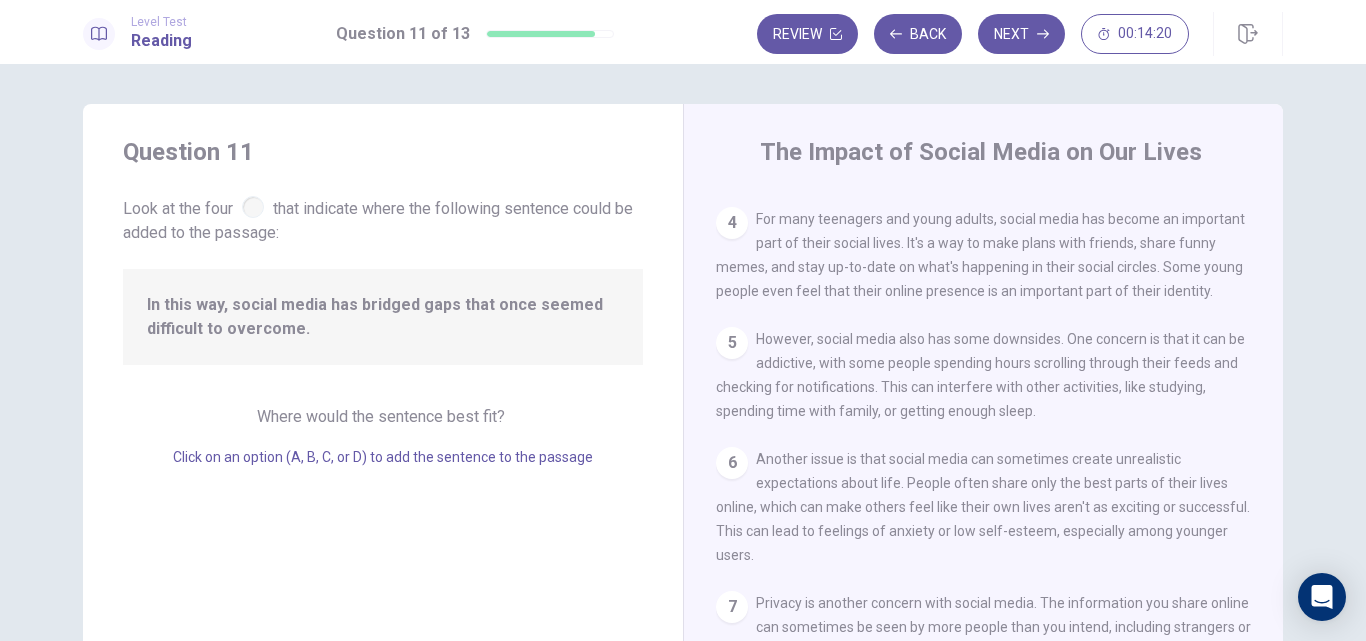 click on "4" at bounding box center [732, 223] 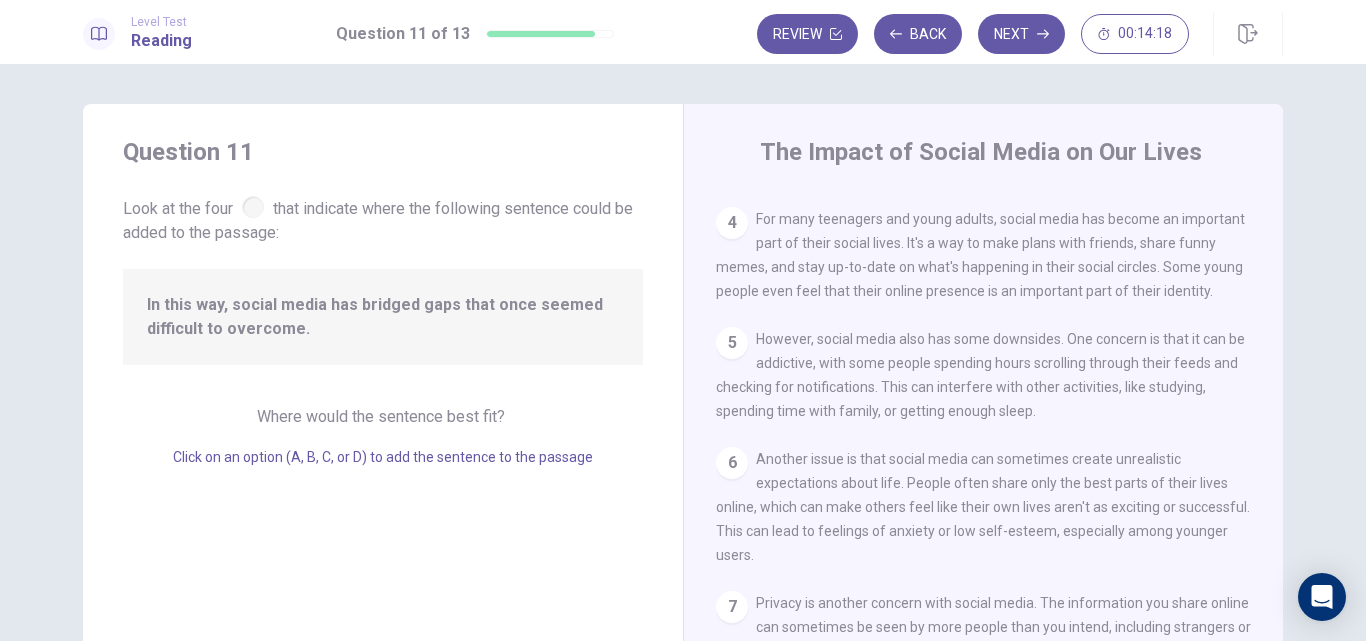 click on "In this way, social media has bridged gaps that once seemed difficult to overcome." at bounding box center (383, 317) 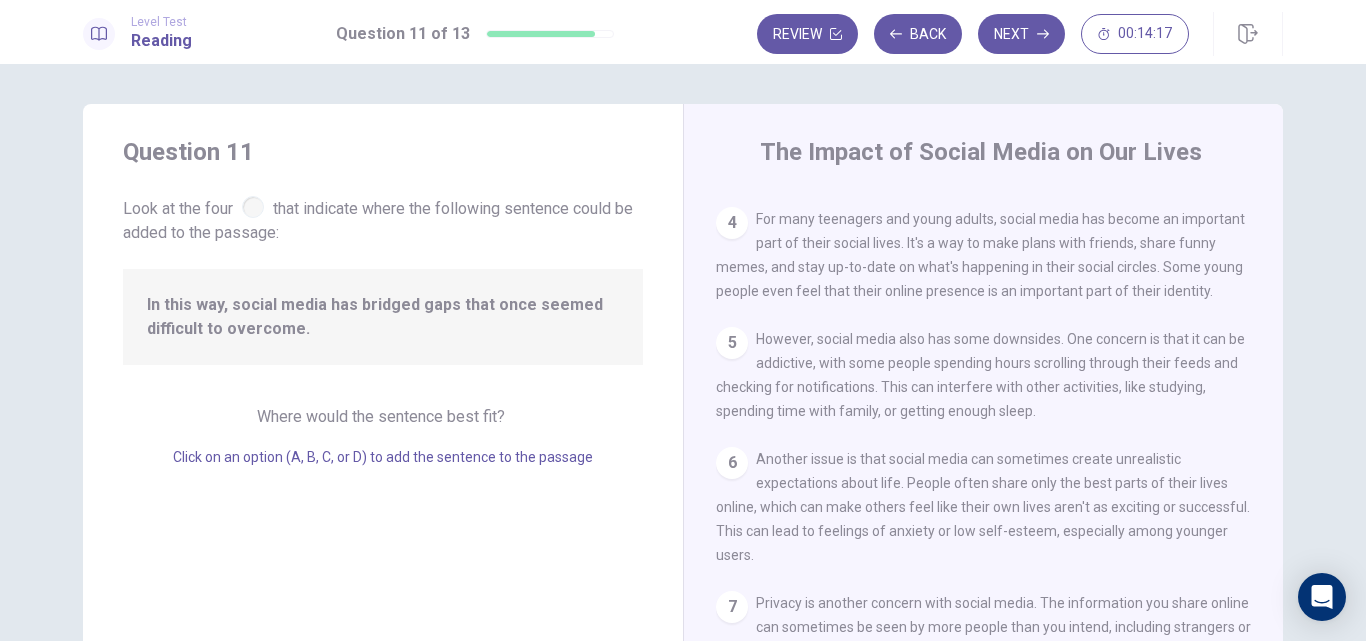 drag, startPoint x: 276, startPoint y: 297, endPoint x: 549, endPoint y: 291, distance: 273.06592 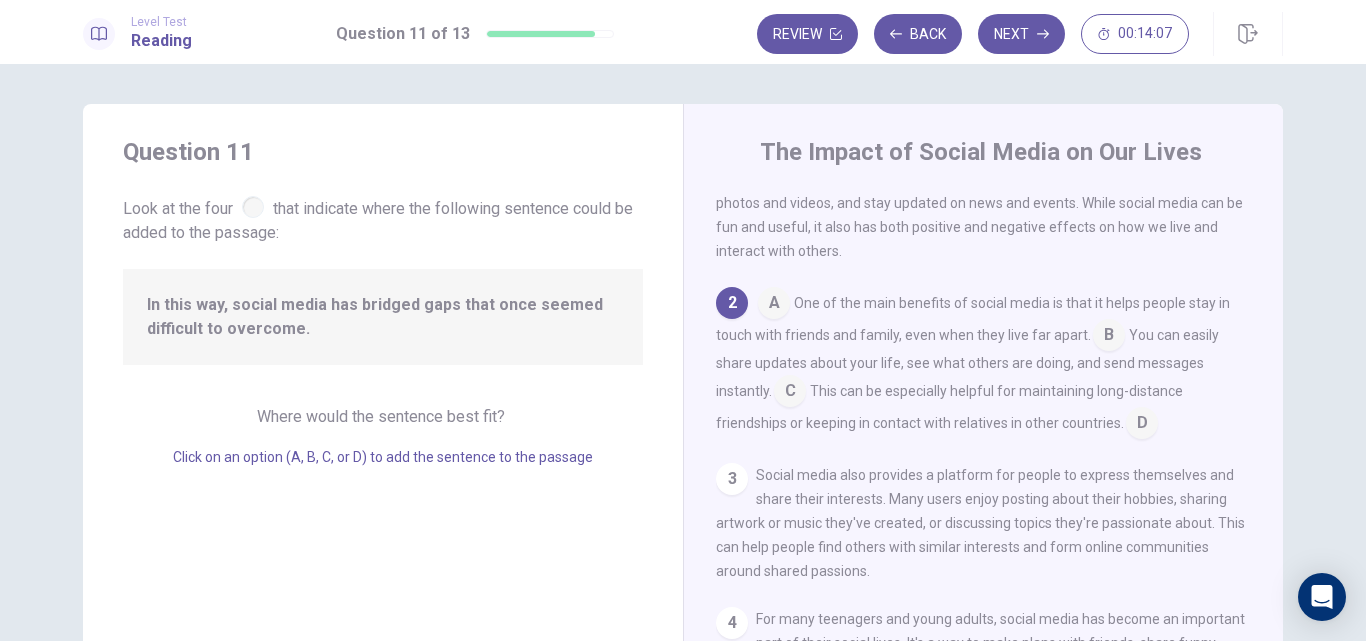 scroll, scrollTop: 0, scrollLeft: 0, axis: both 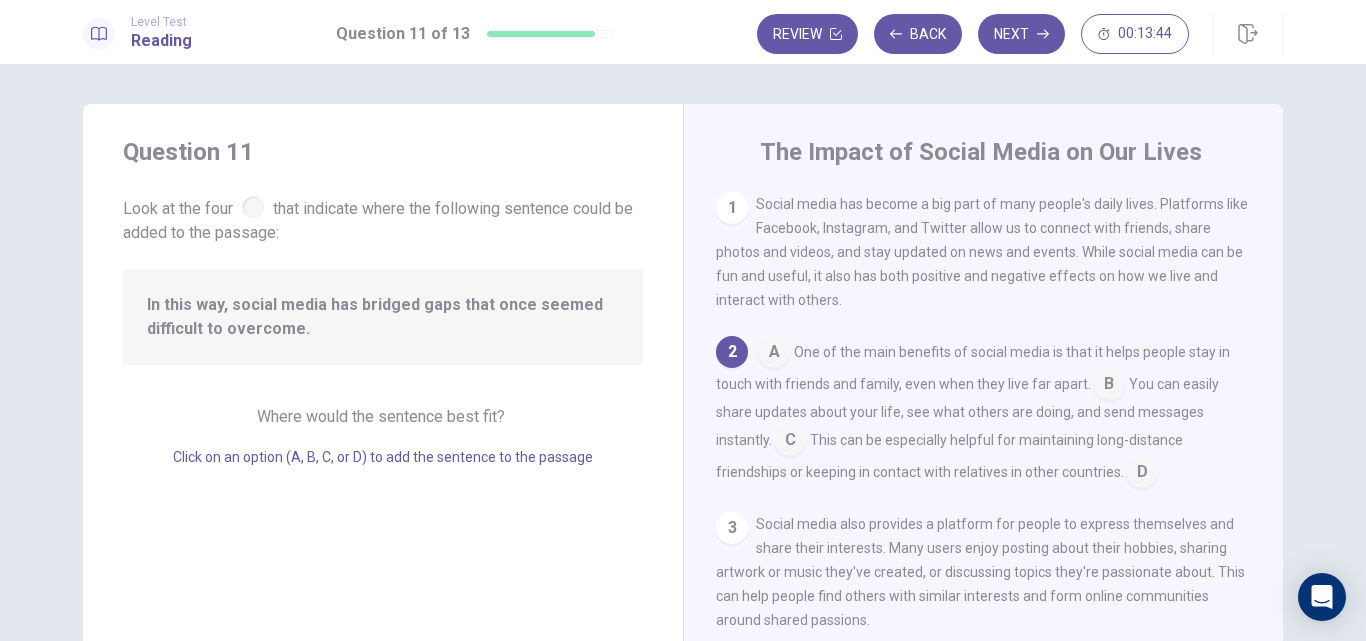 click at bounding box center [1142, 474] 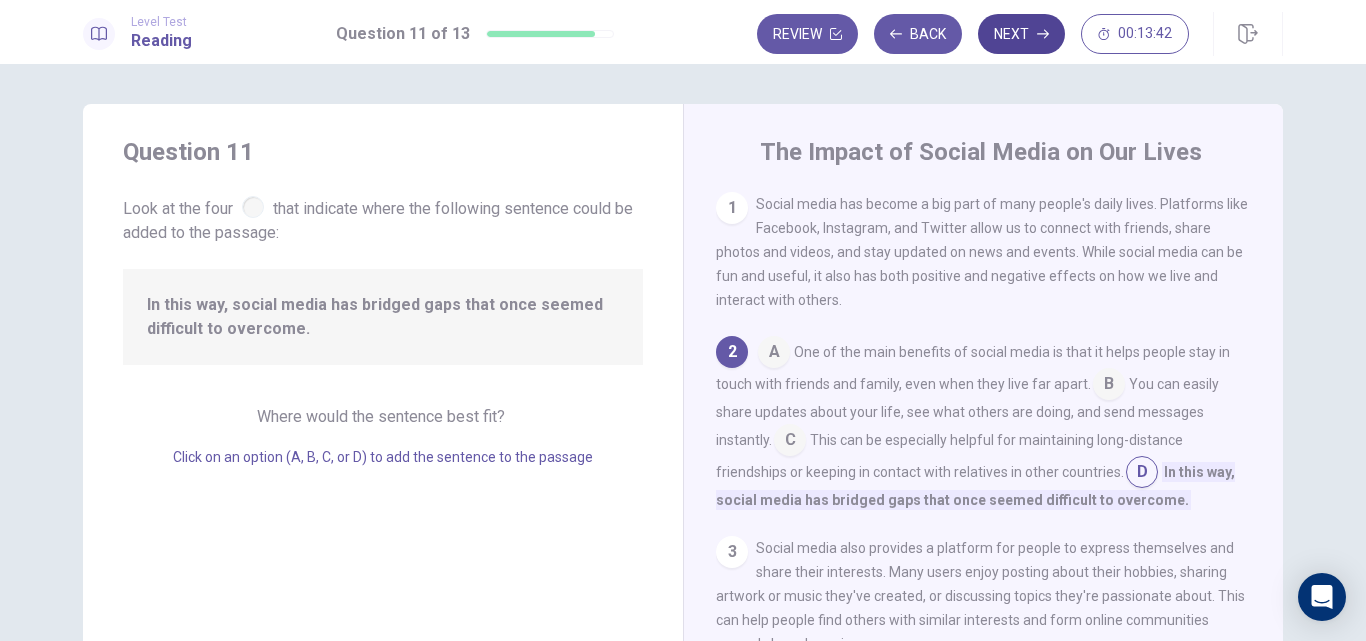 click 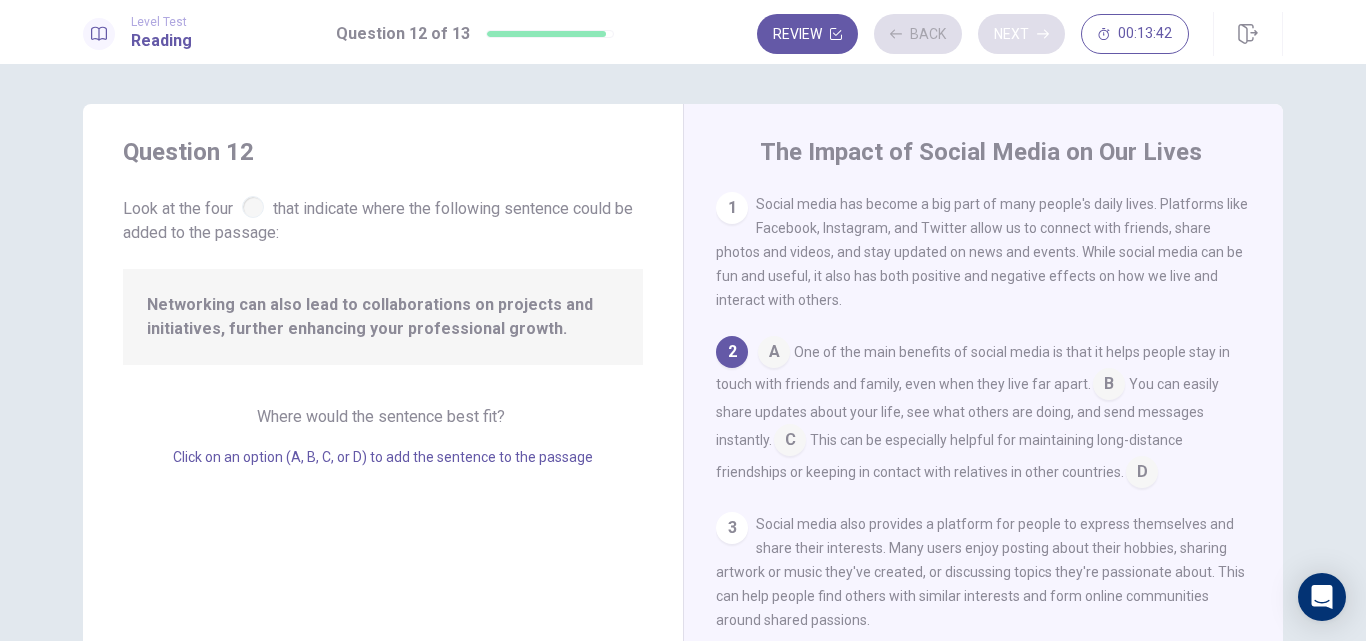 scroll, scrollTop: 149, scrollLeft: 0, axis: vertical 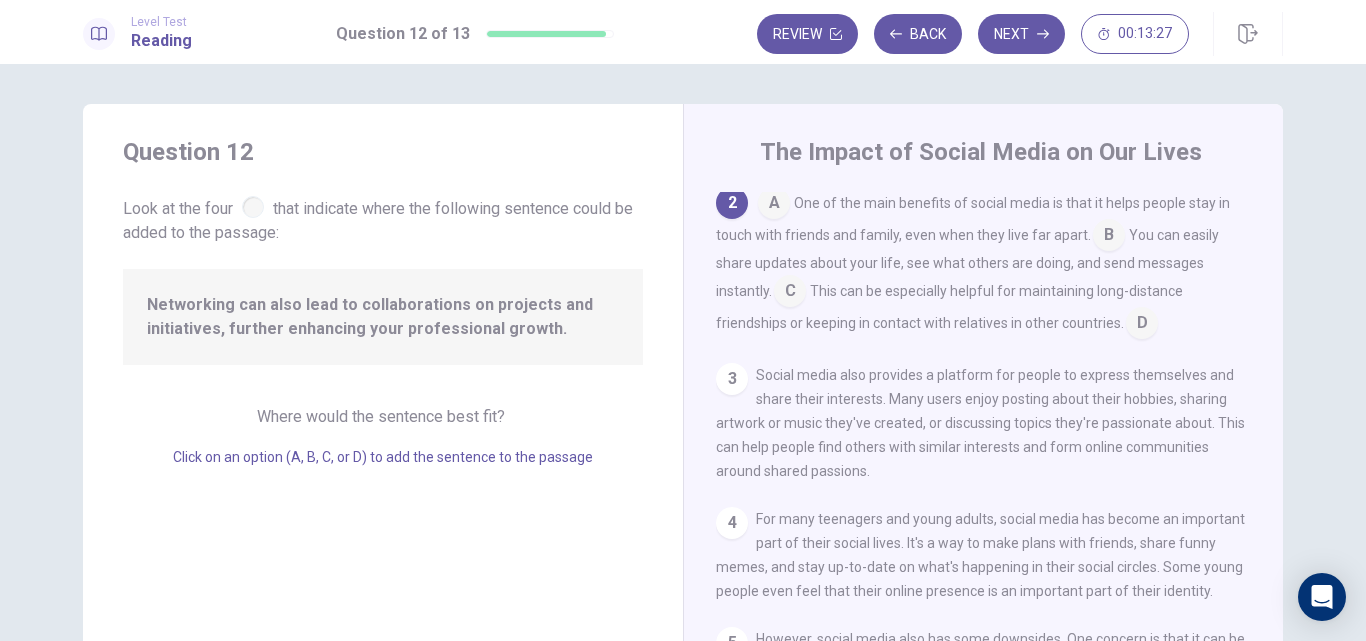 click at bounding box center (790, 293) 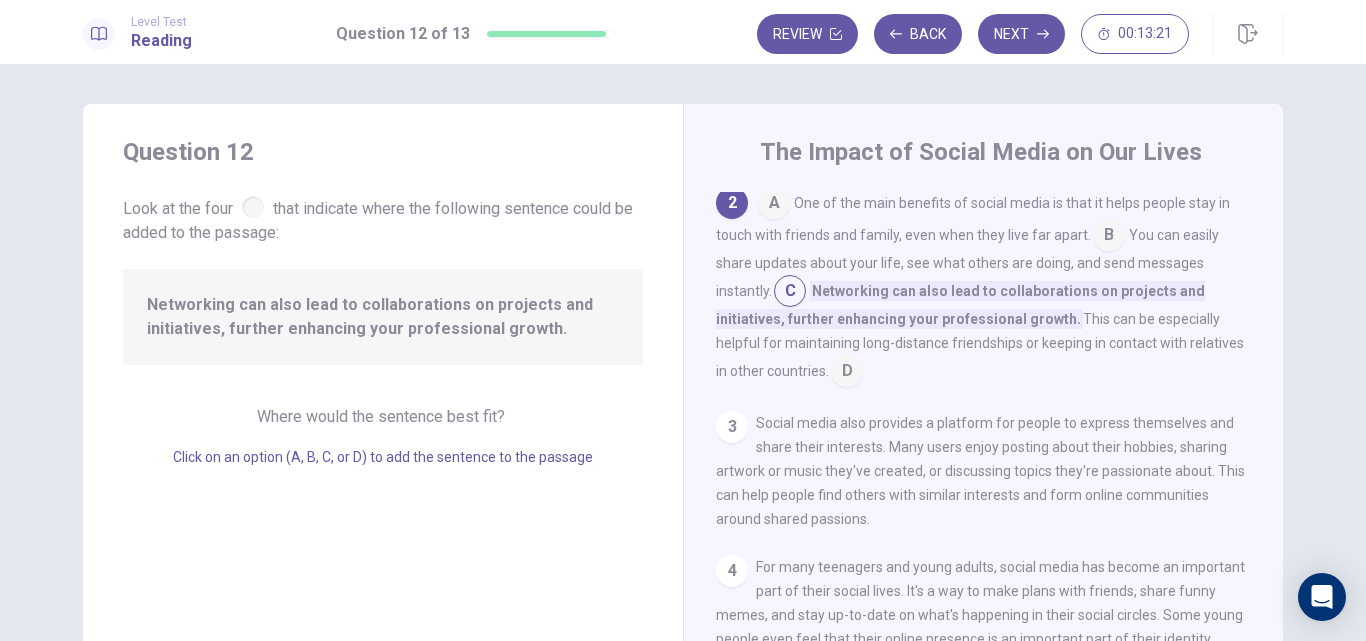 click on "Next" at bounding box center [1021, 34] 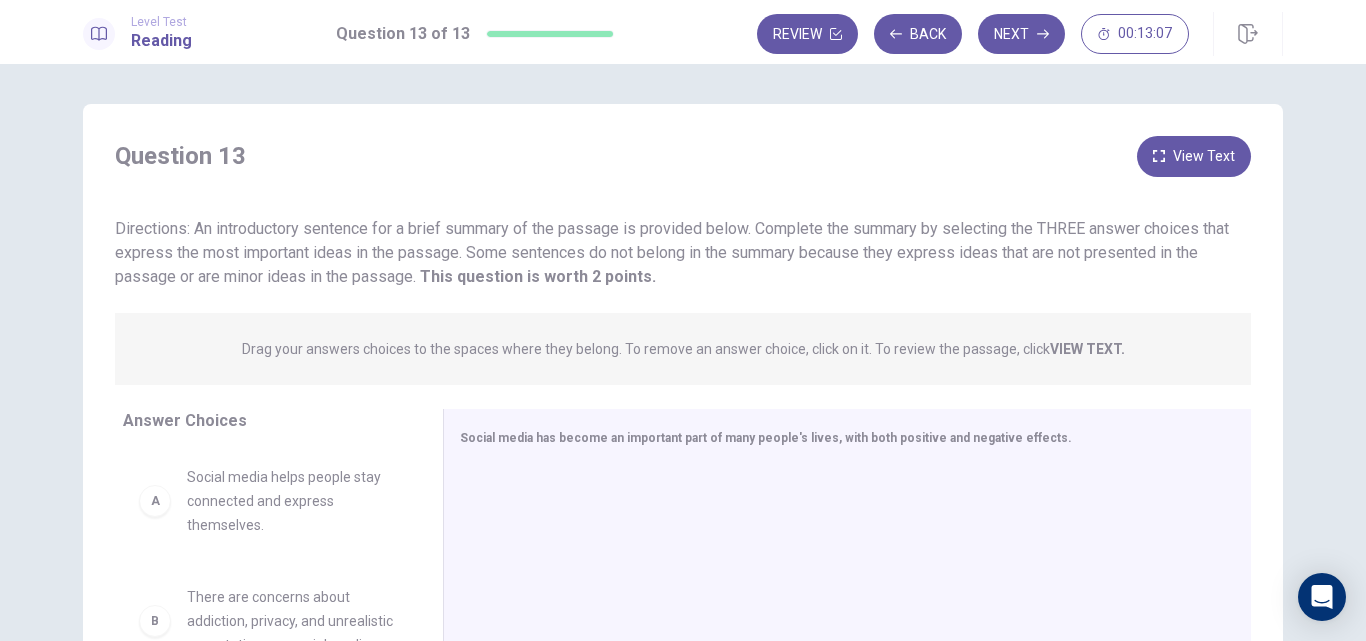 scroll, scrollTop: 100, scrollLeft: 0, axis: vertical 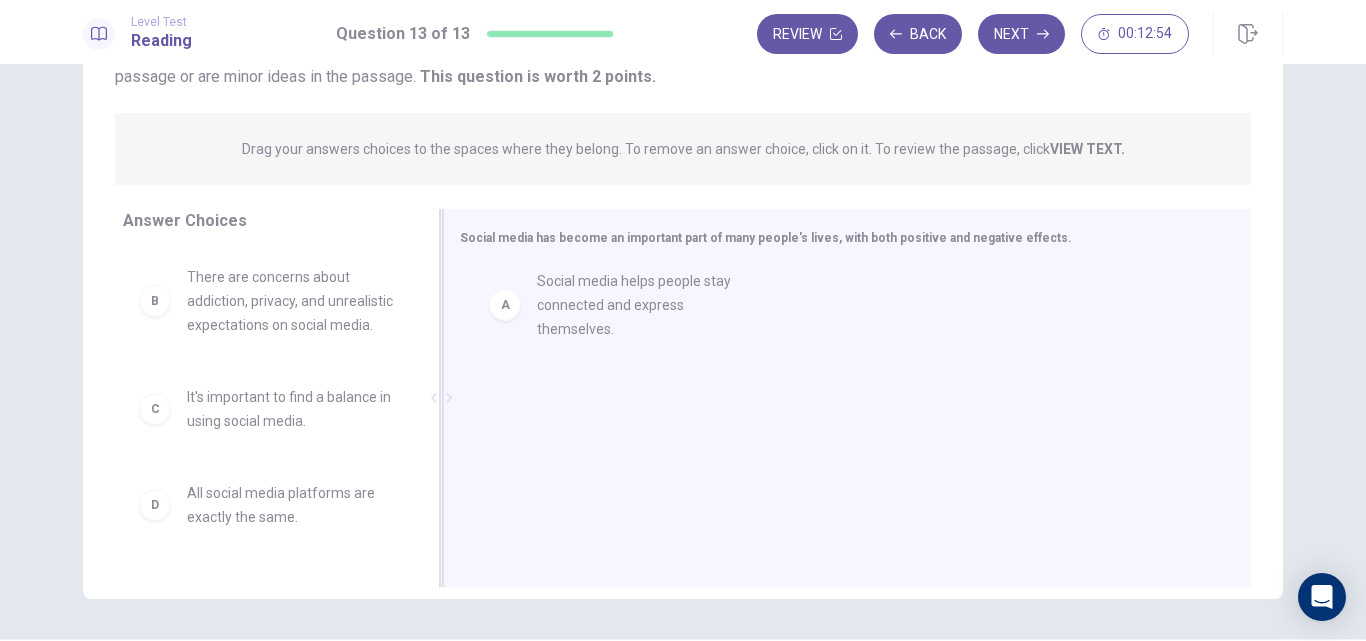 drag, startPoint x: 306, startPoint y: 316, endPoint x: 707, endPoint y: 304, distance: 401.1795 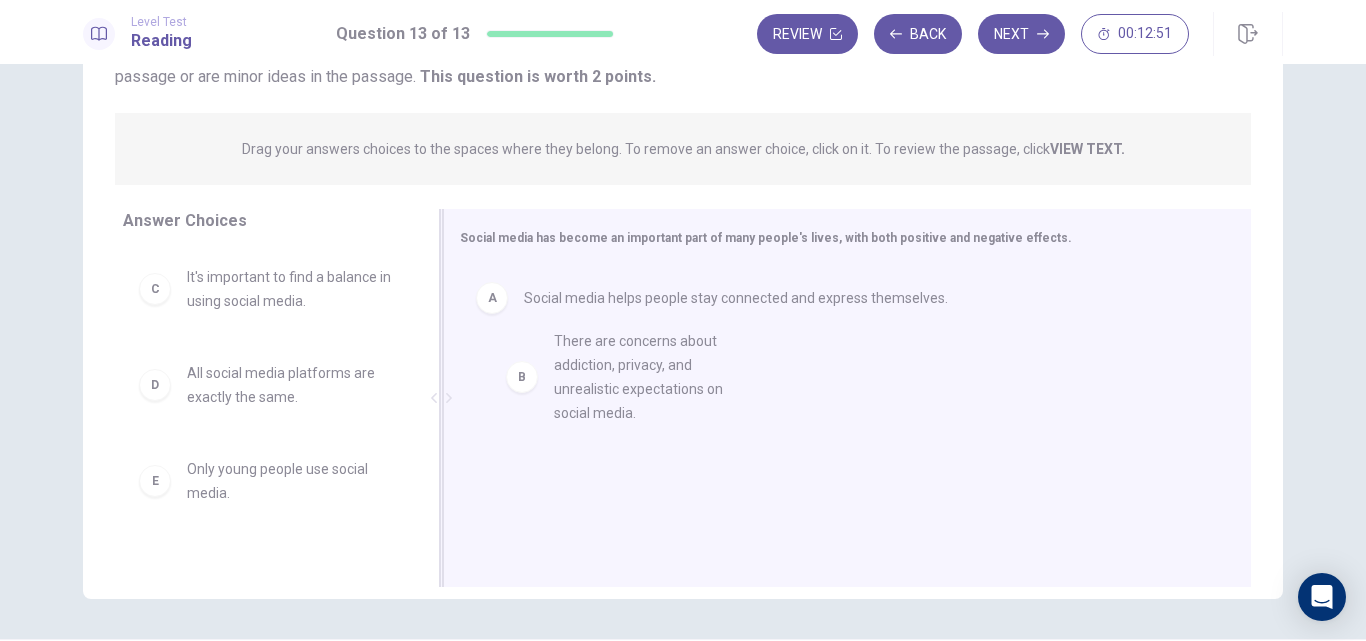 drag, startPoint x: 265, startPoint y: 334, endPoint x: 663, endPoint y: 399, distance: 403.27286 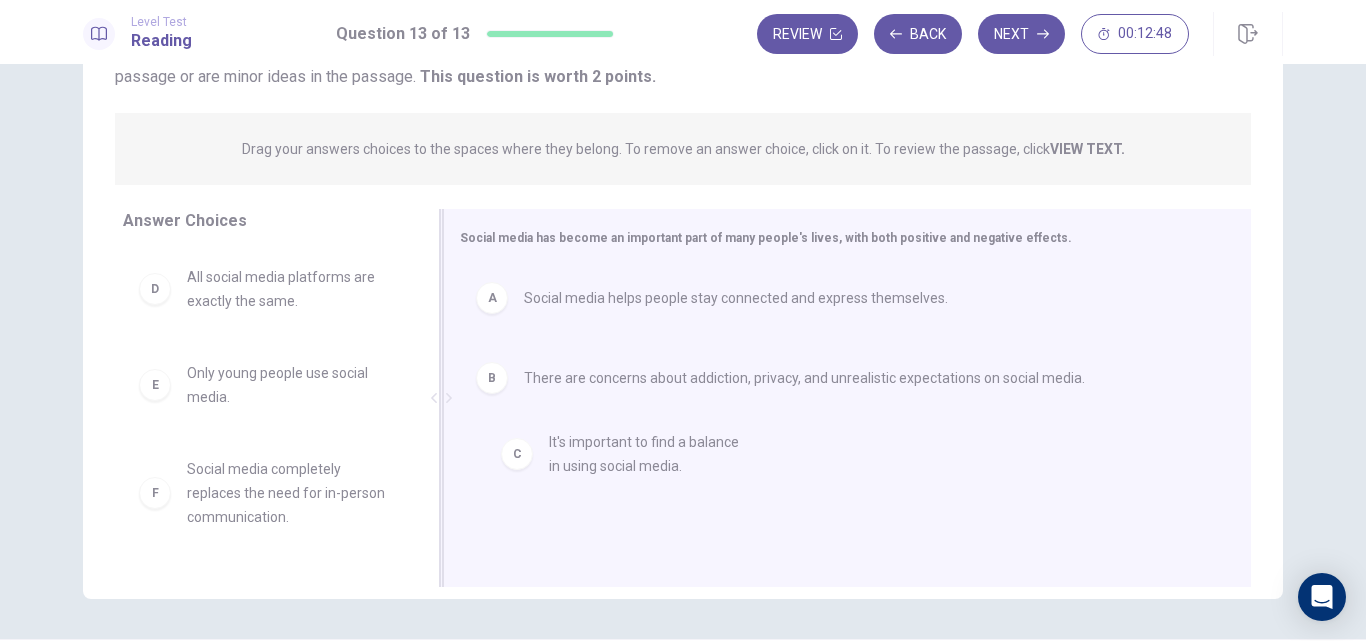drag, startPoint x: 287, startPoint y: 303, endPoint x: 669, endPoint y: 483, distance: 422.28427 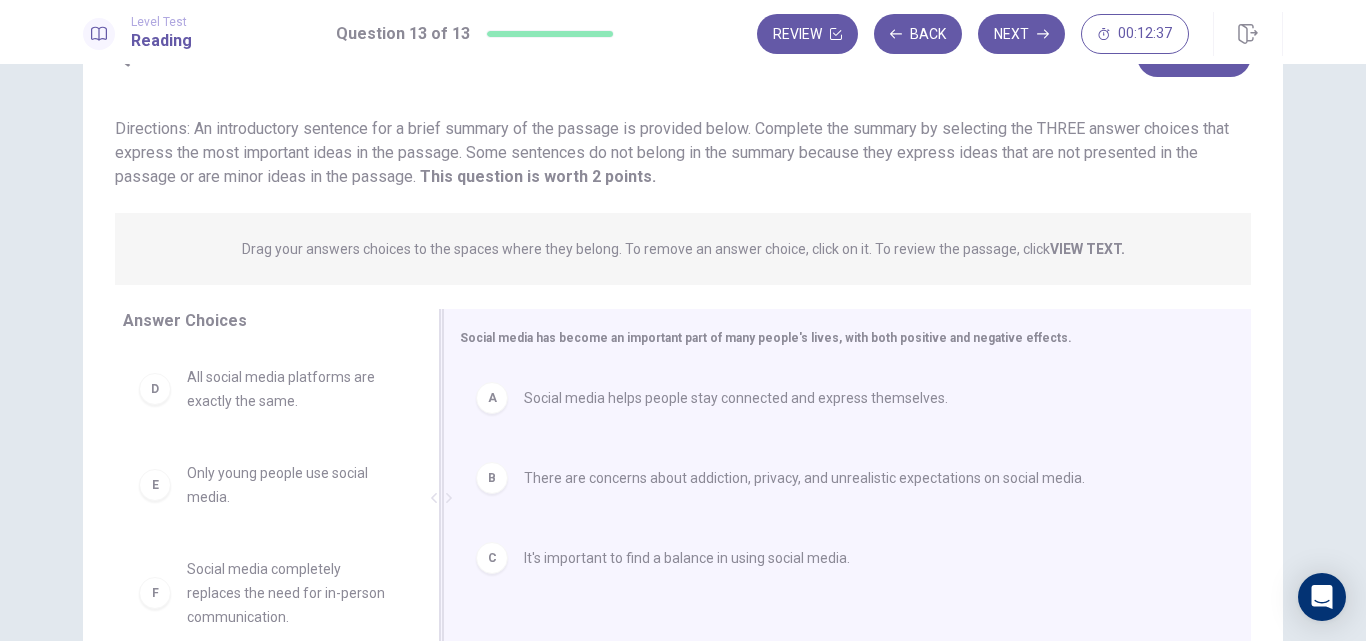 scroll, scrollTop: 200, scrollLeft: 0, axis: vertical 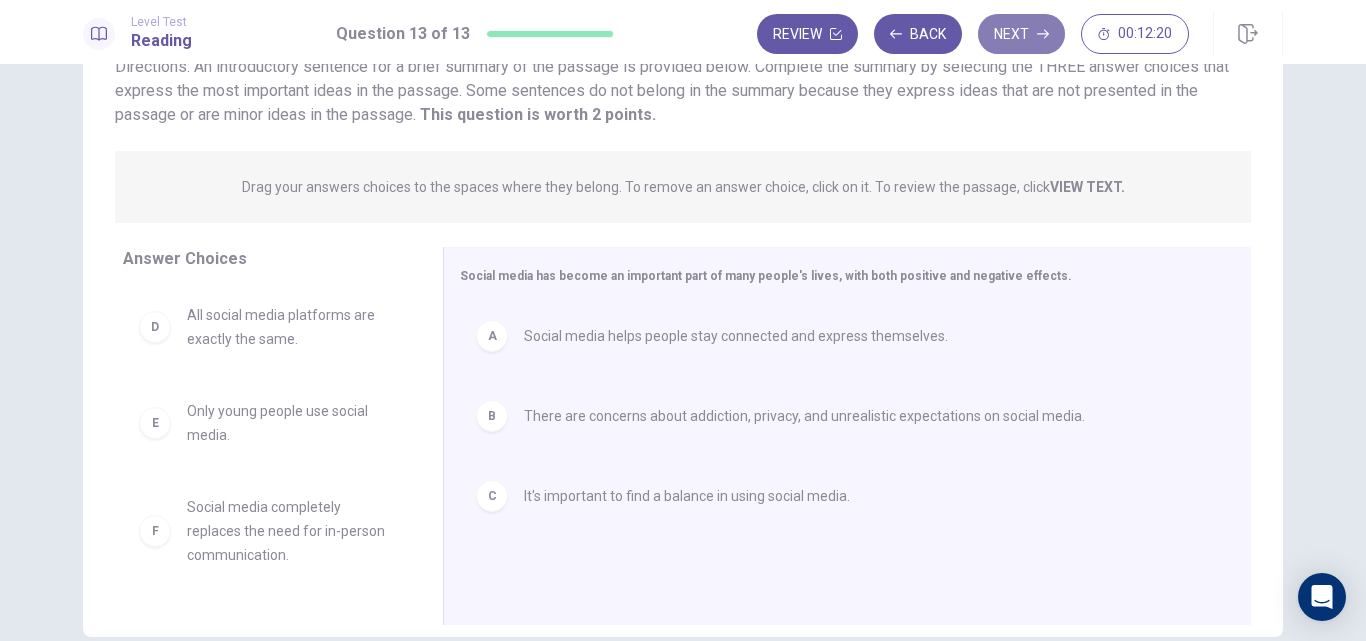 click on "Next" at bounding box center (1021, 34) 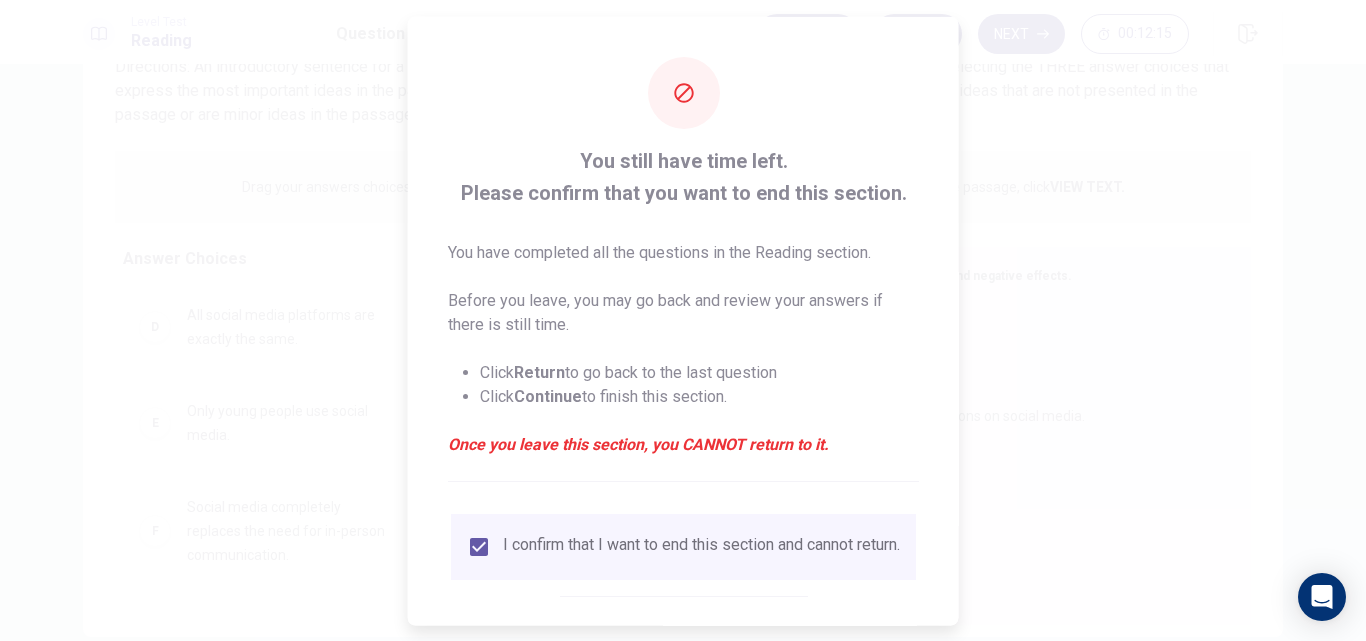 scroll, scrollTop: 105, scrollLeft: 0, axis: vertical 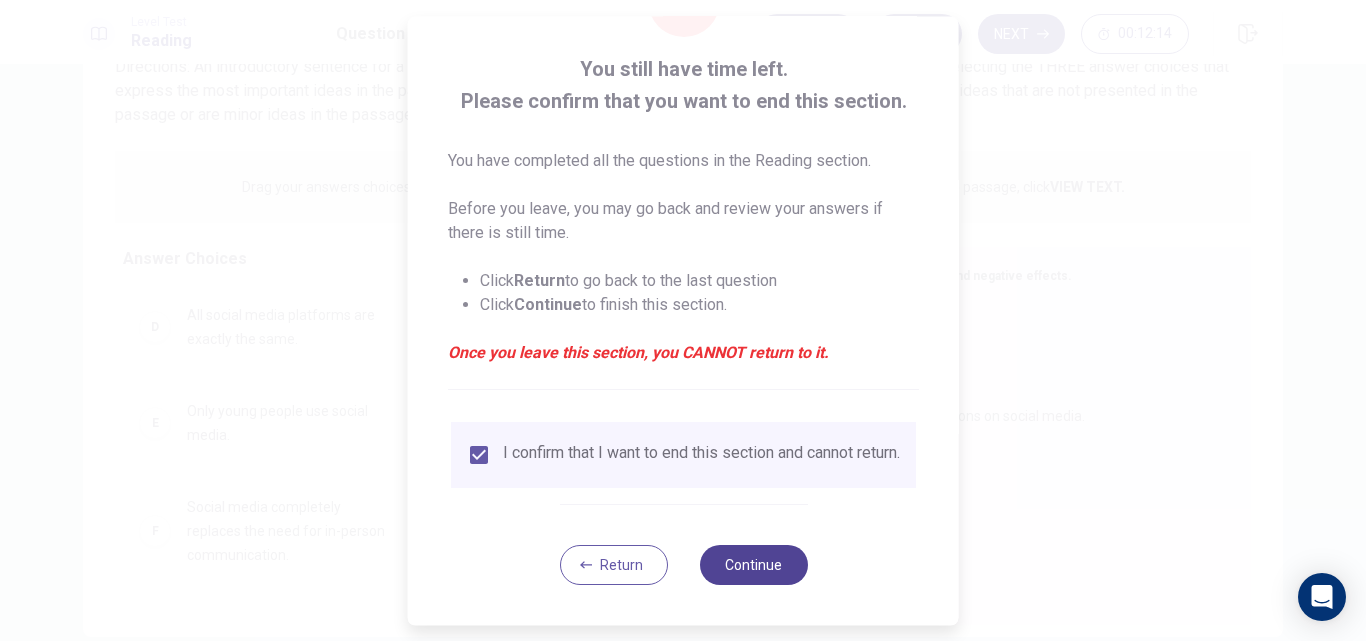 click on "Continue" at bounding box center [753, 565] 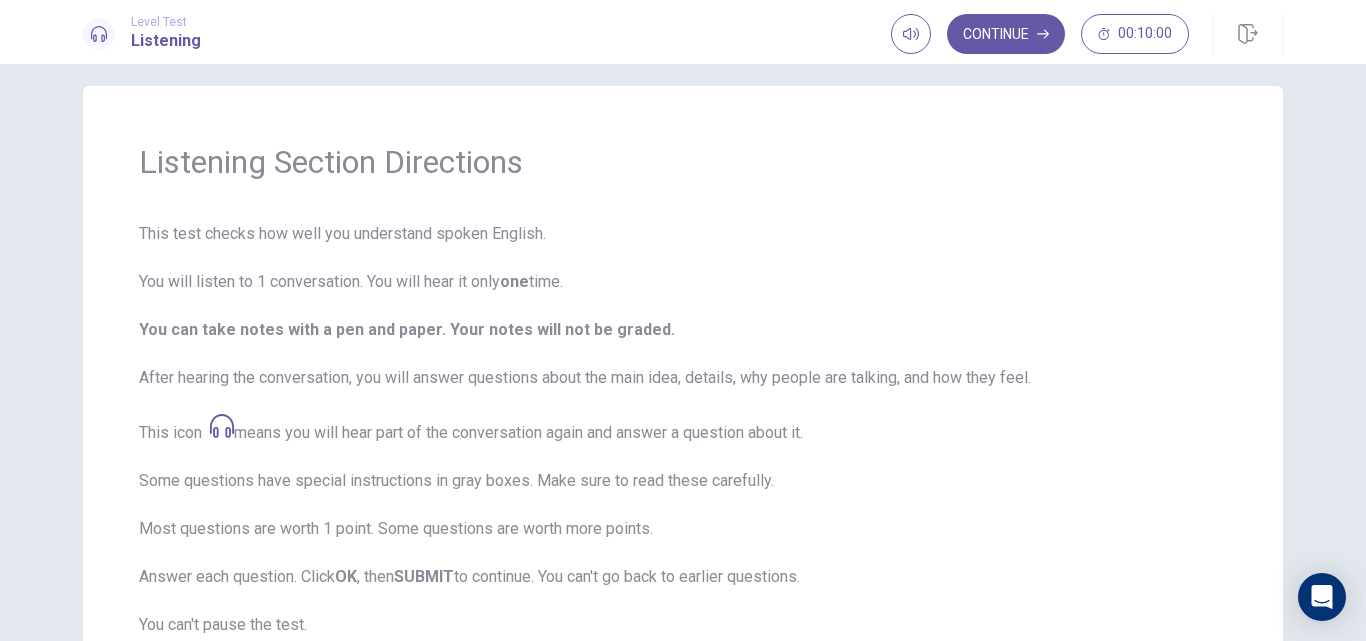 scroll, scrollTop: 0, scrollLeft: 0, axis: both 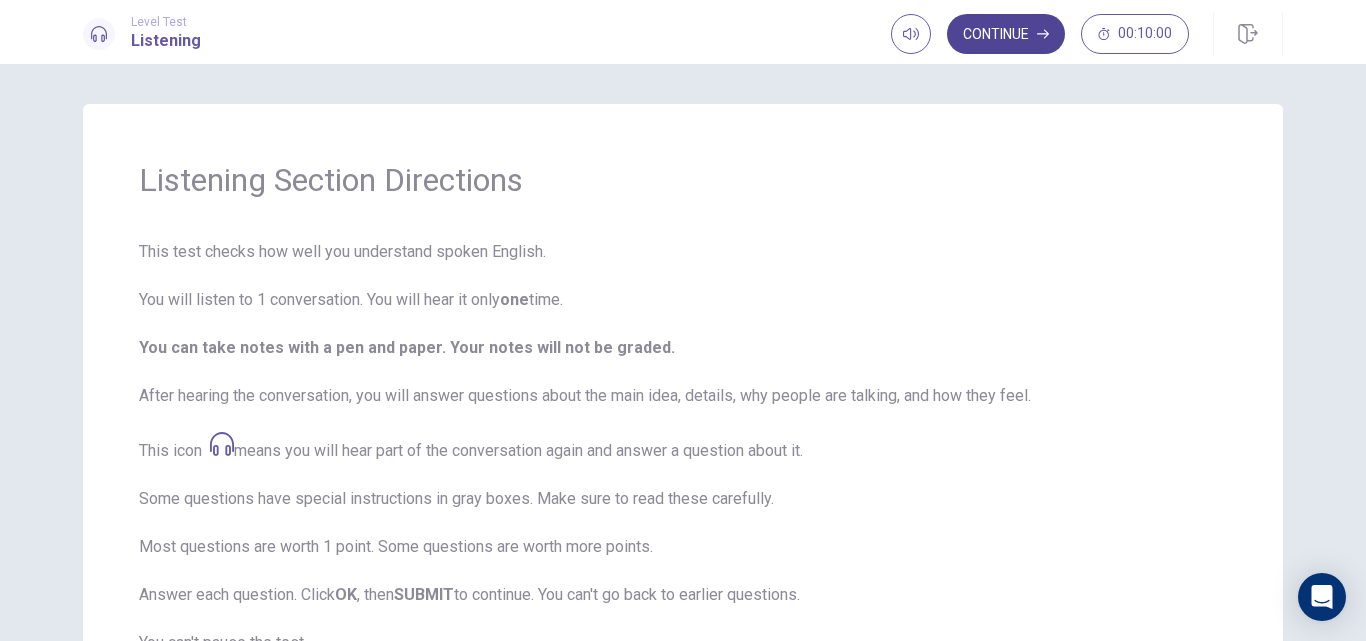 click on "Continue" at bounding box center [1006, 34] 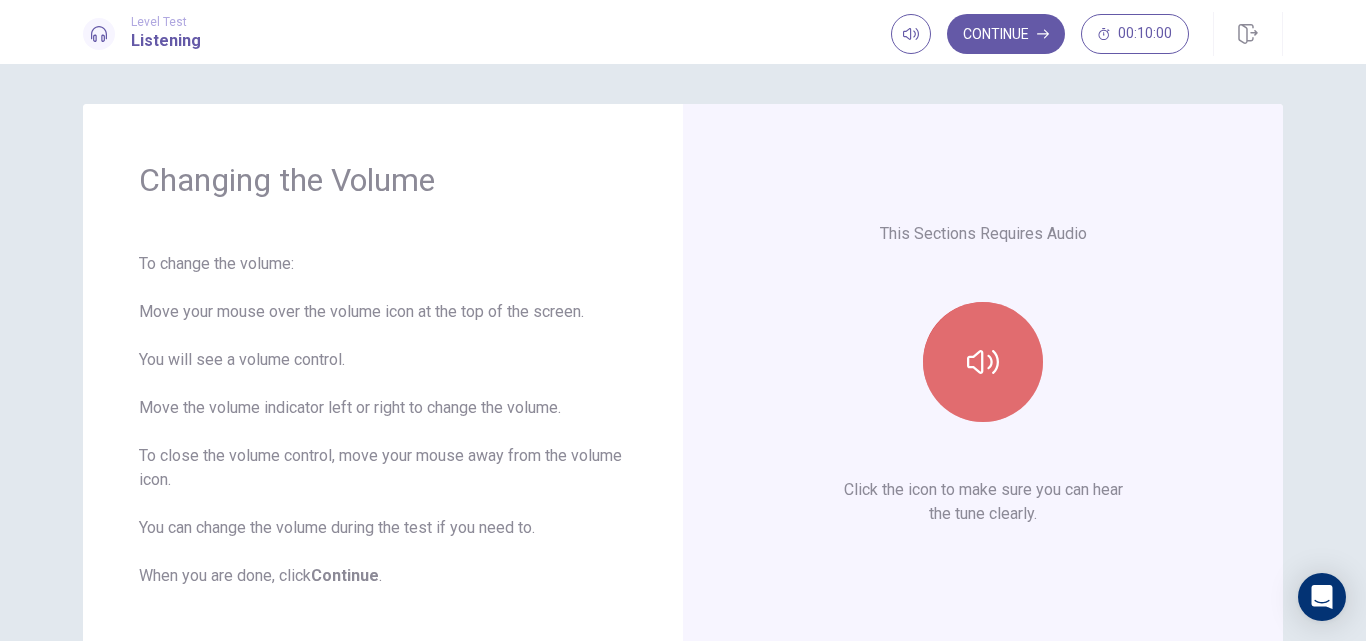 click at bounding box center (983, 362) 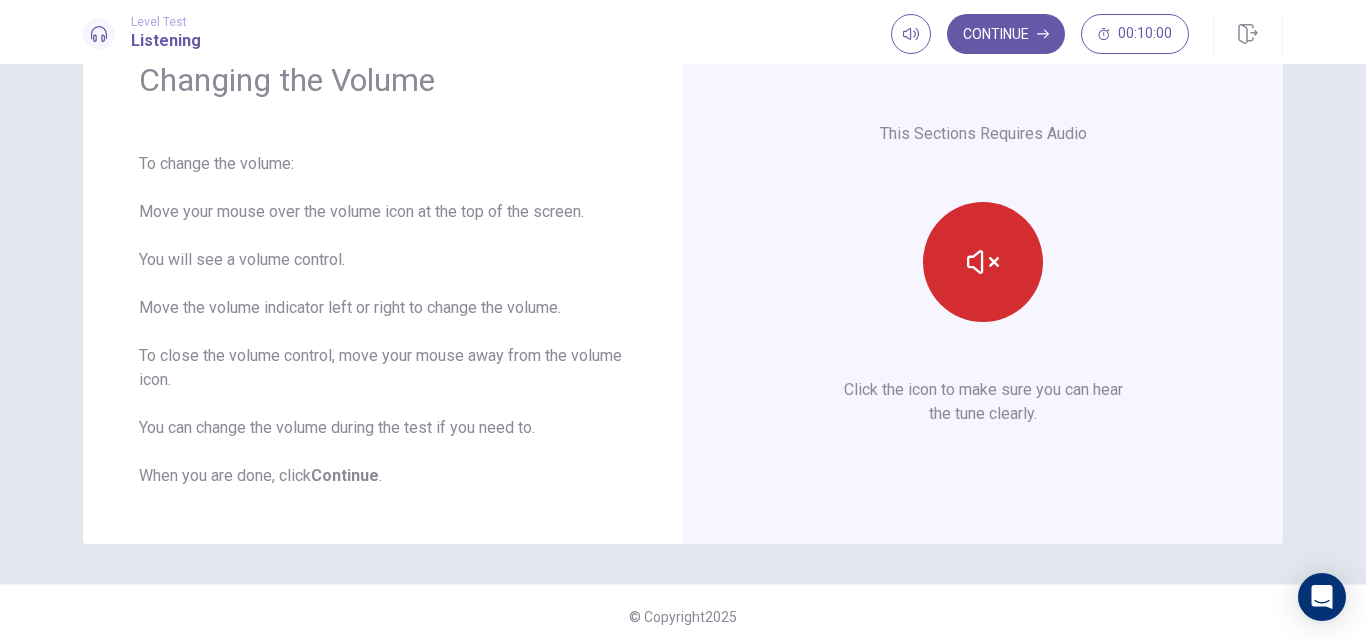 scroll, scrollTop: 107, scrollLeft: 0, axis: vertical 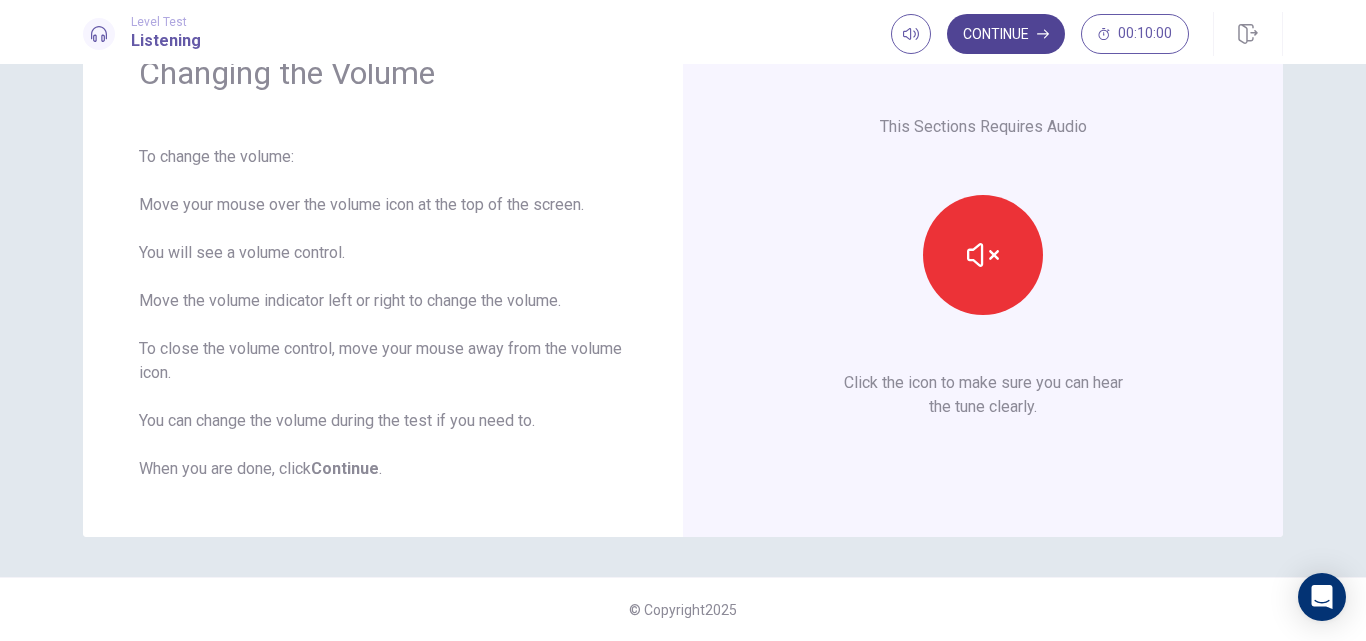 click on "Continue" at bounding box center [1006, 34] 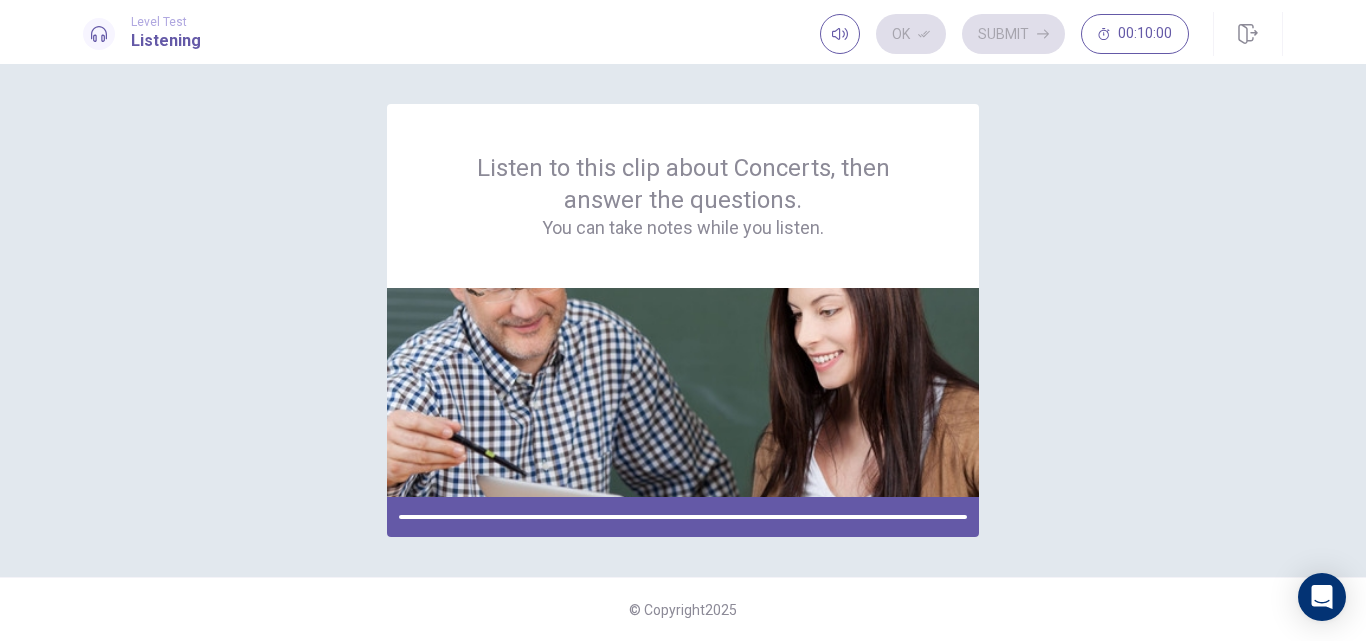 scroll, scrollTop: 0, scrollLeft: 0, axis: both 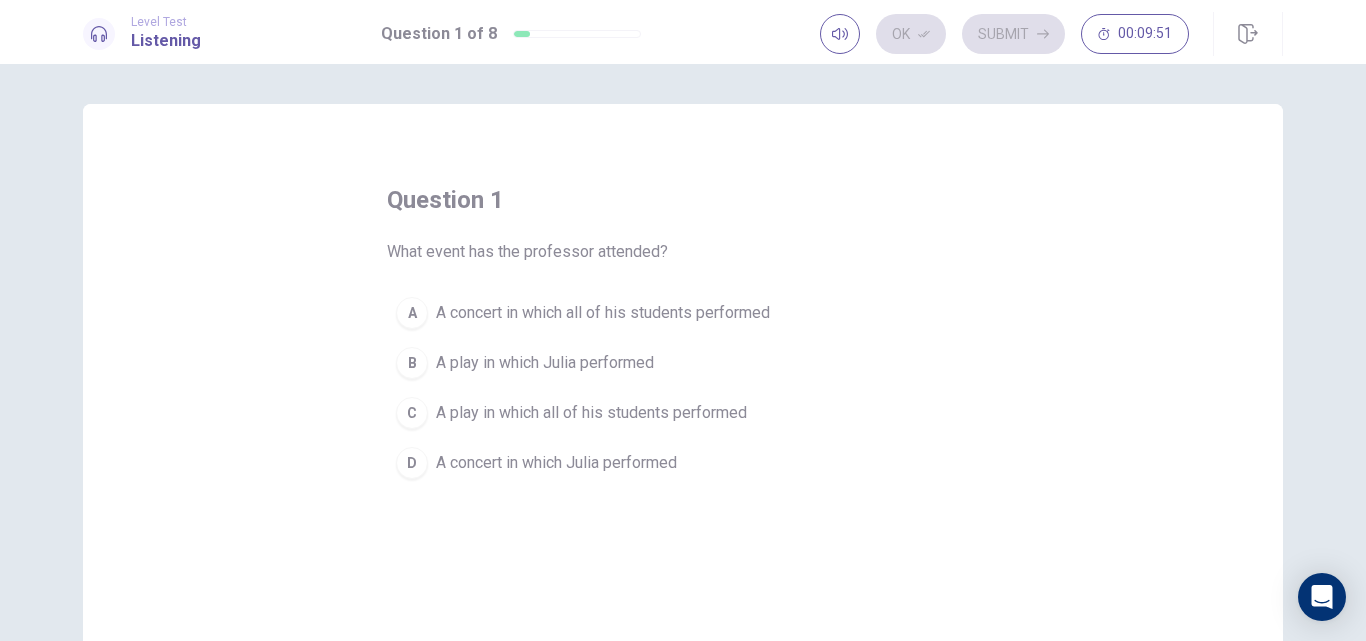 click on "D A concert in which Julia performed" at bounding box center [683, 463] 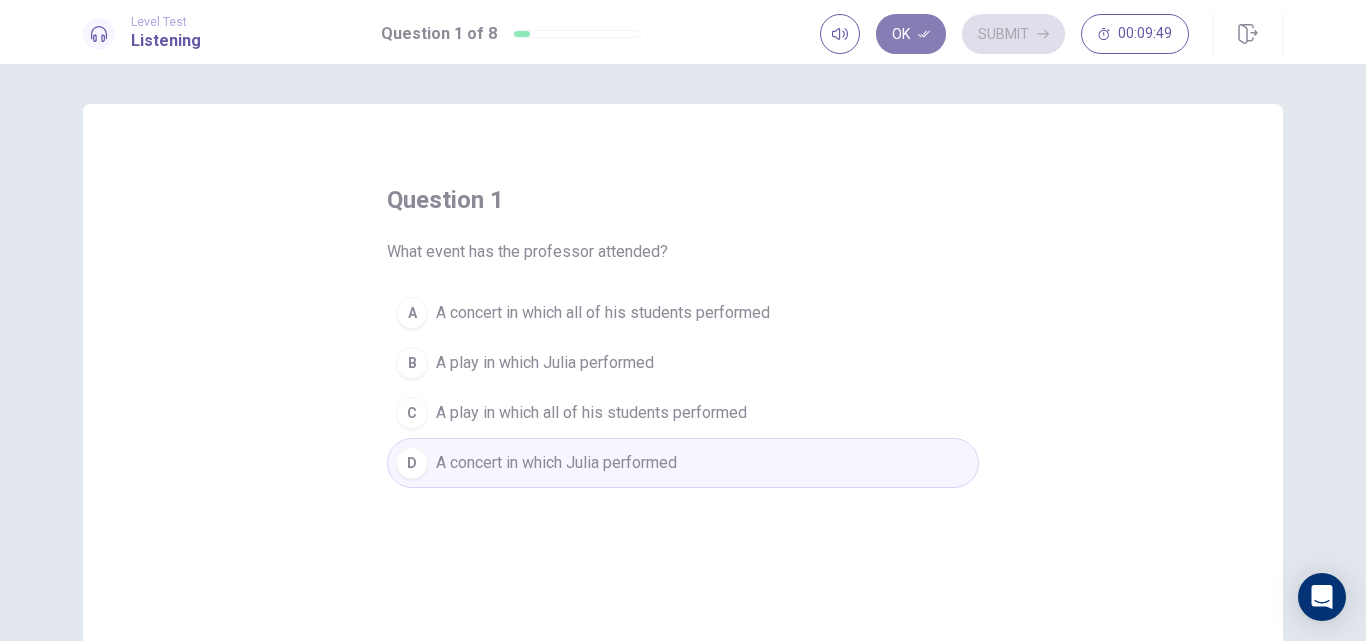 click on "Ok" at bounding box center (911, 34) 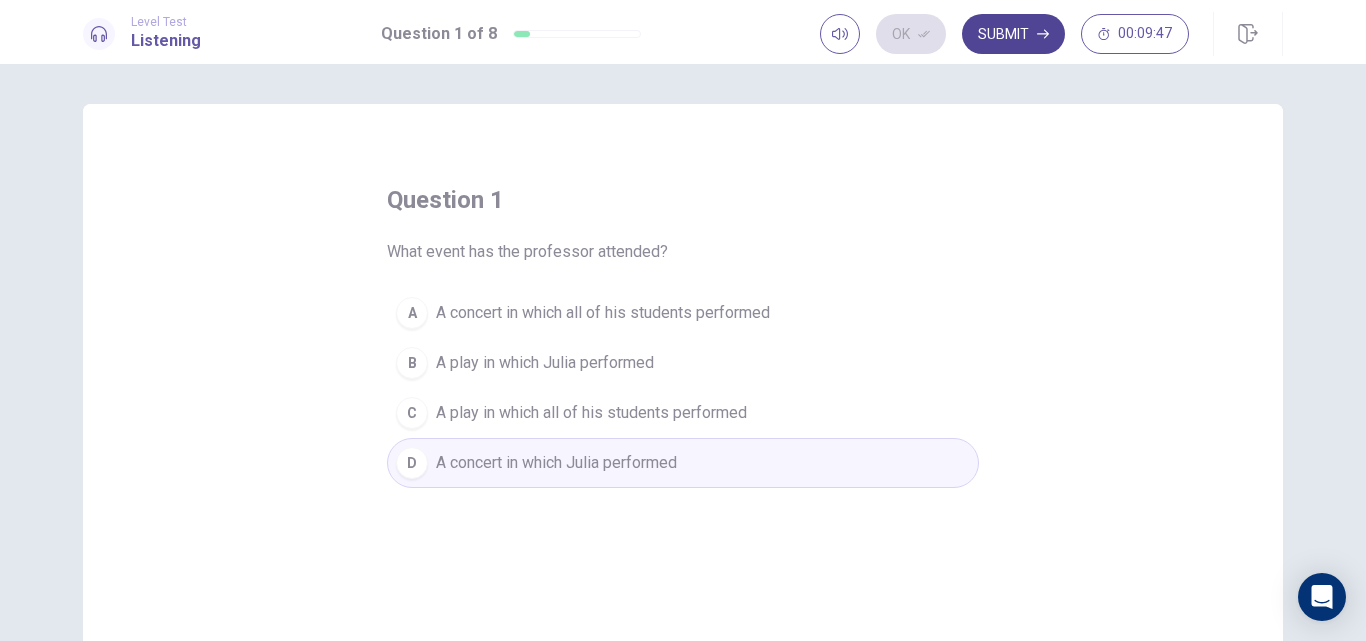 click 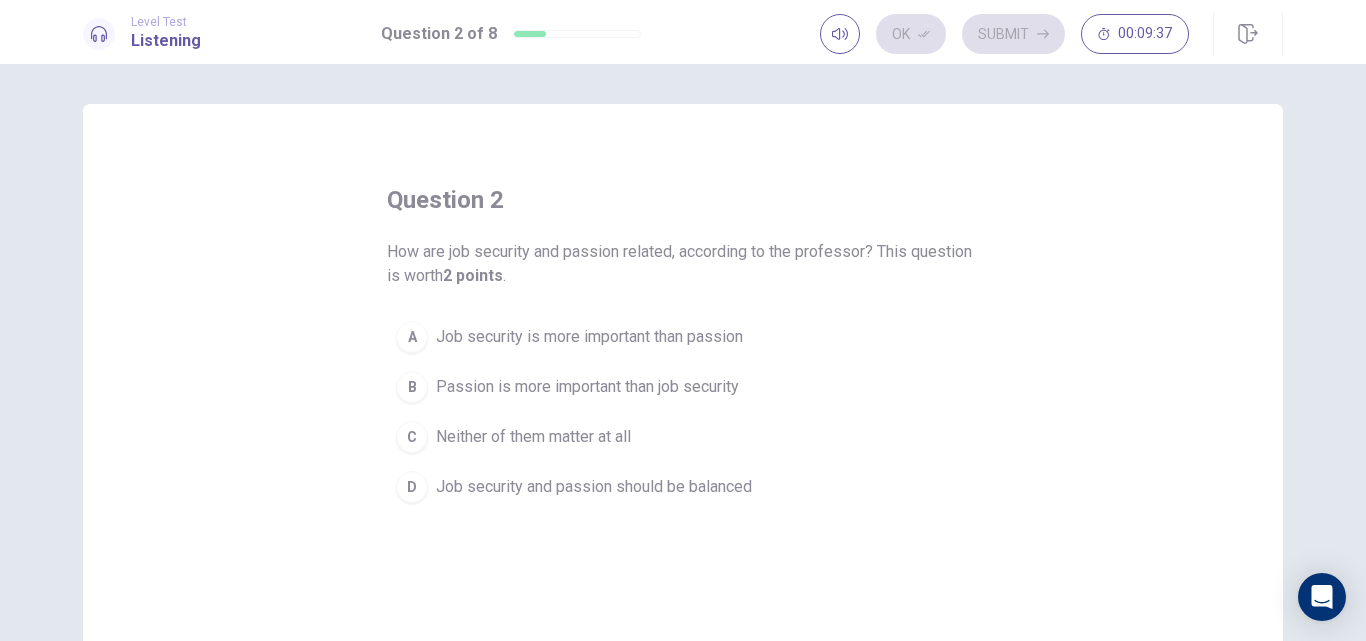 click on "Job security and passion should be balanced" at bounding box center (594, 487) 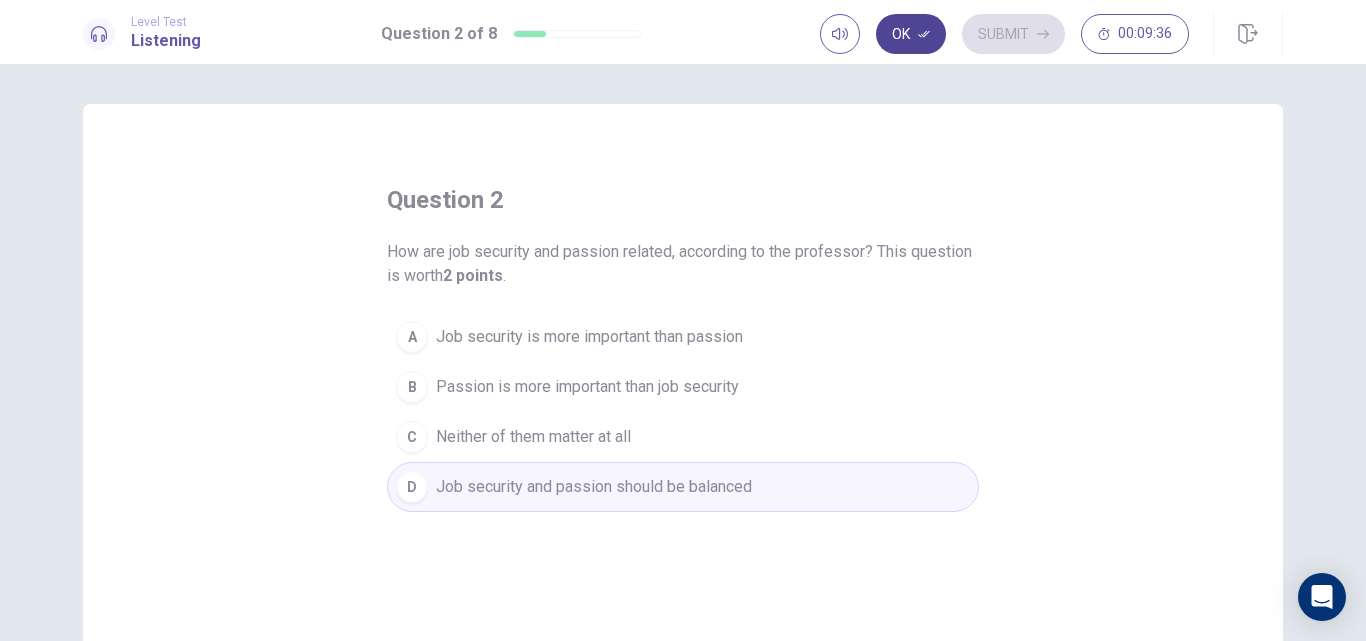 click on "Ok" at bounding box center [911, 34] 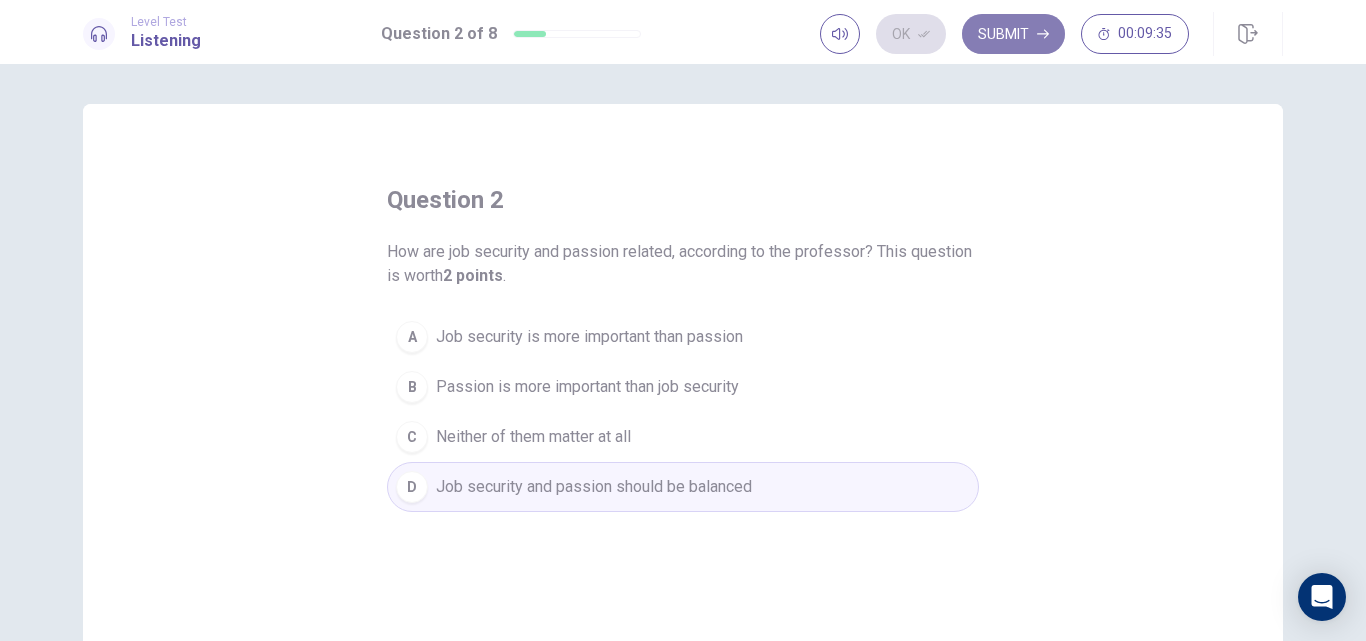 click on "Submit" at bounding box center [1013, 34] 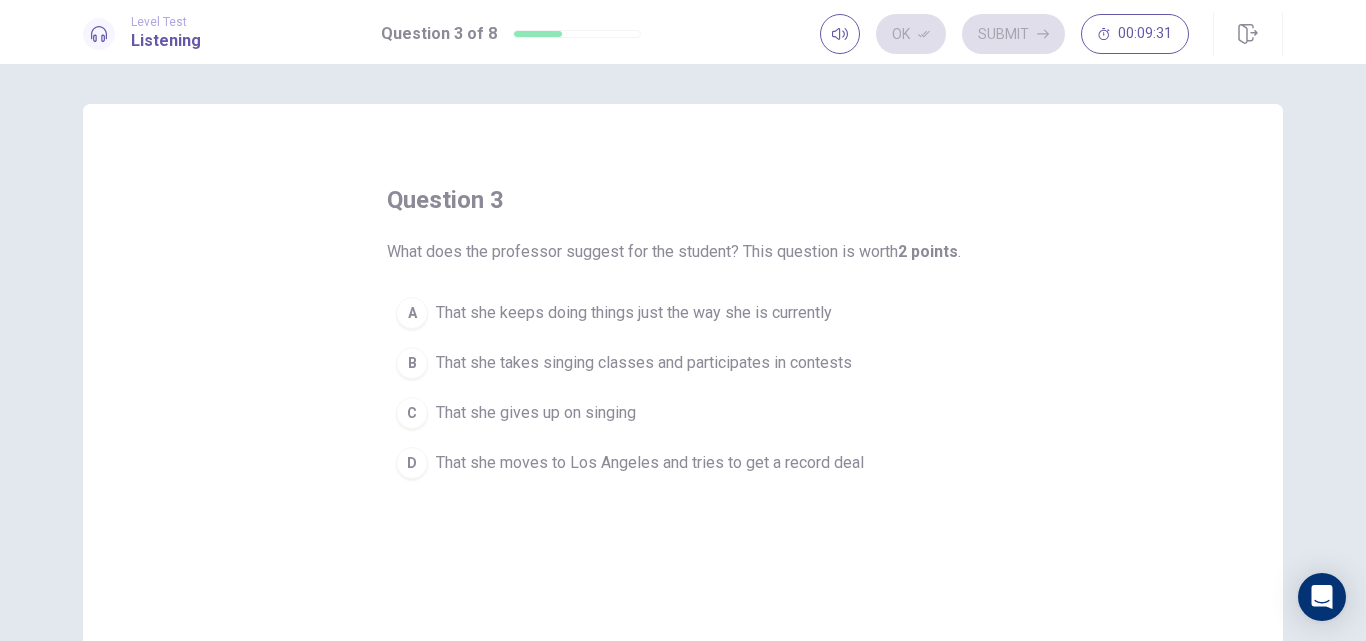 click on "That she takes singing classes and participates in contests" at bounding box center (644, 363) 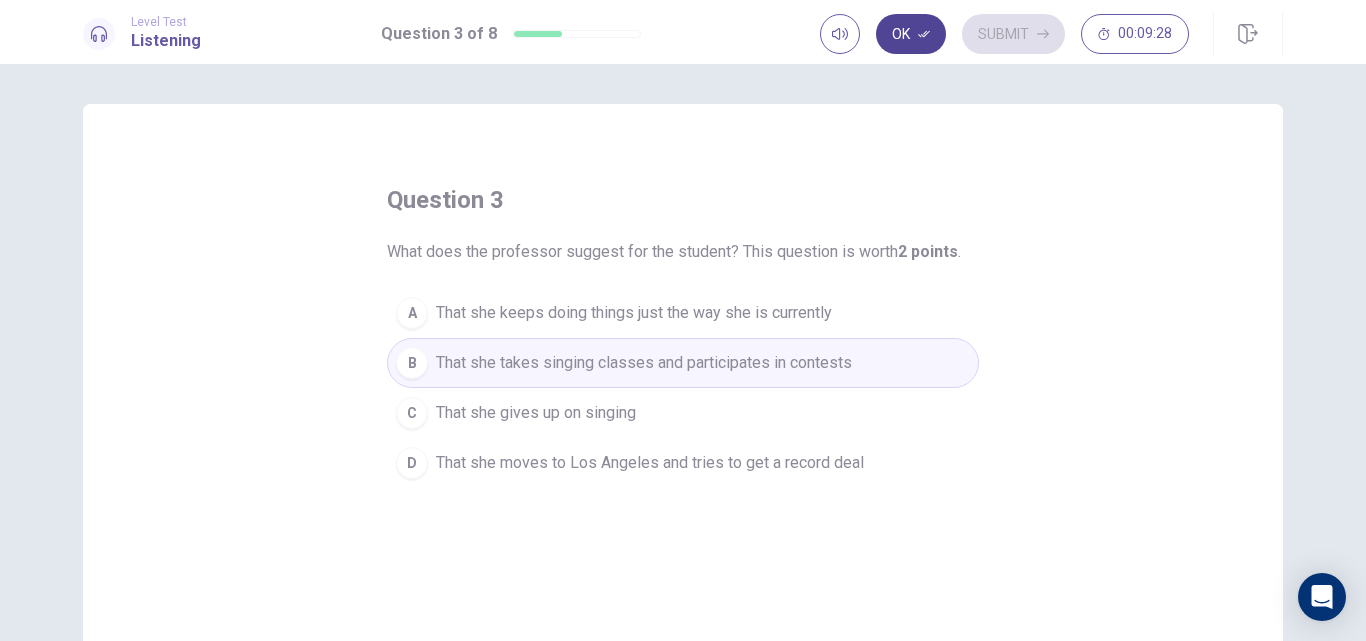 click on "Ok" at bounding box center (911, 34) 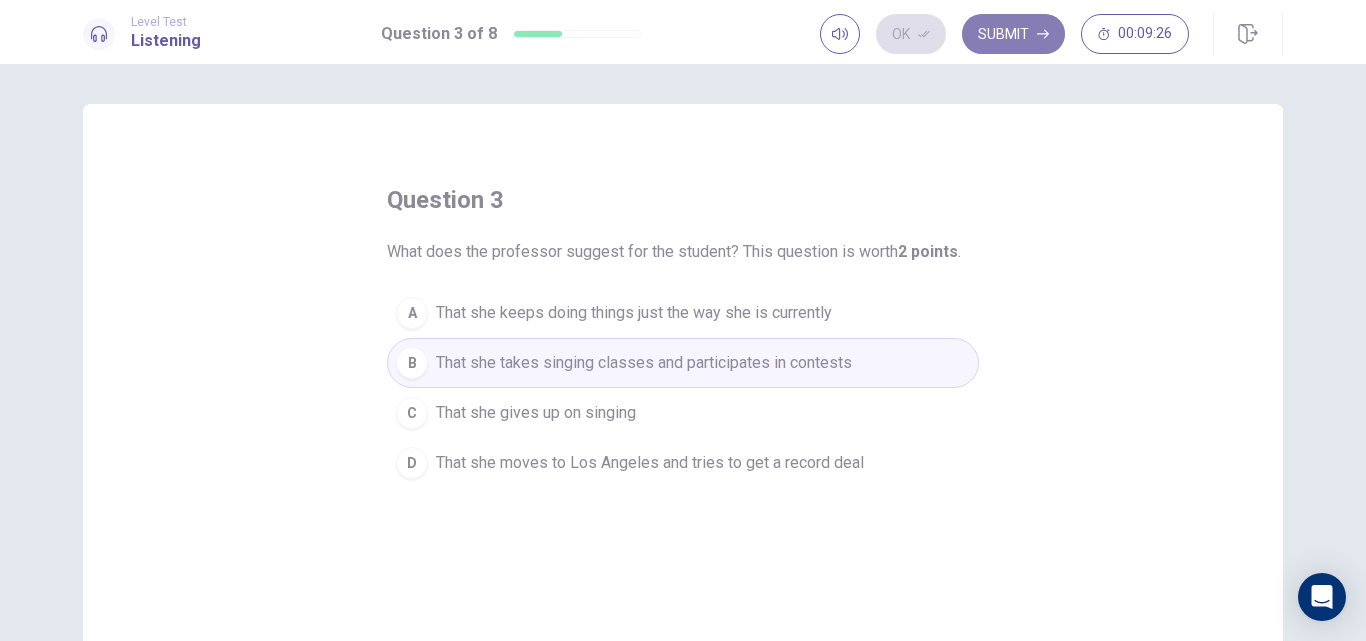click on "Submit" at bounding box center (1013, 34) 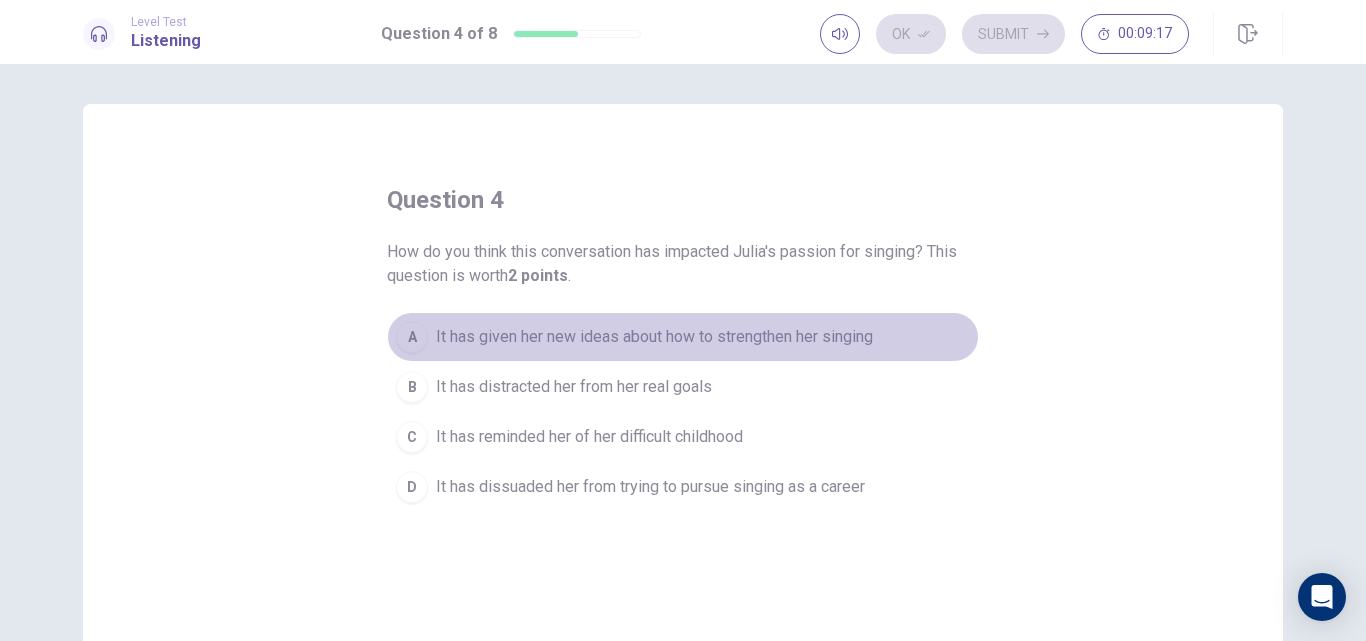 click on "It has given her new ideas about how to strengthen her singing" at bounding box center (654, 337) 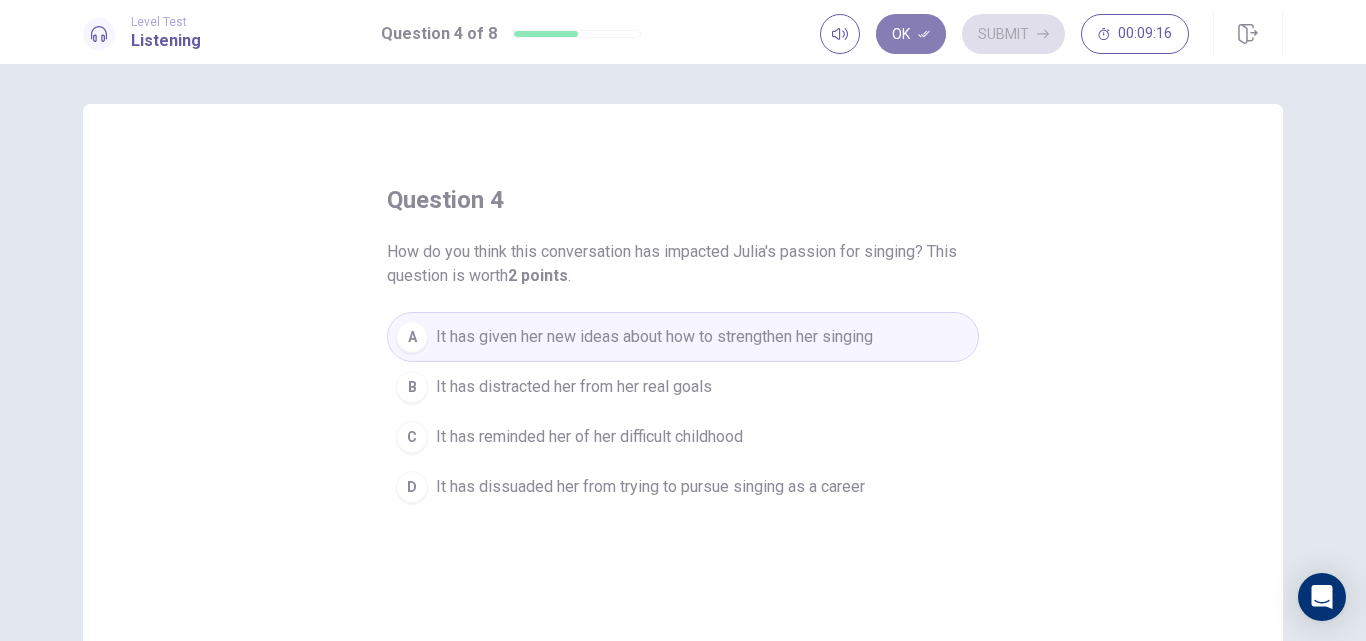 click on "Ok" at bounding box center (911, 34) 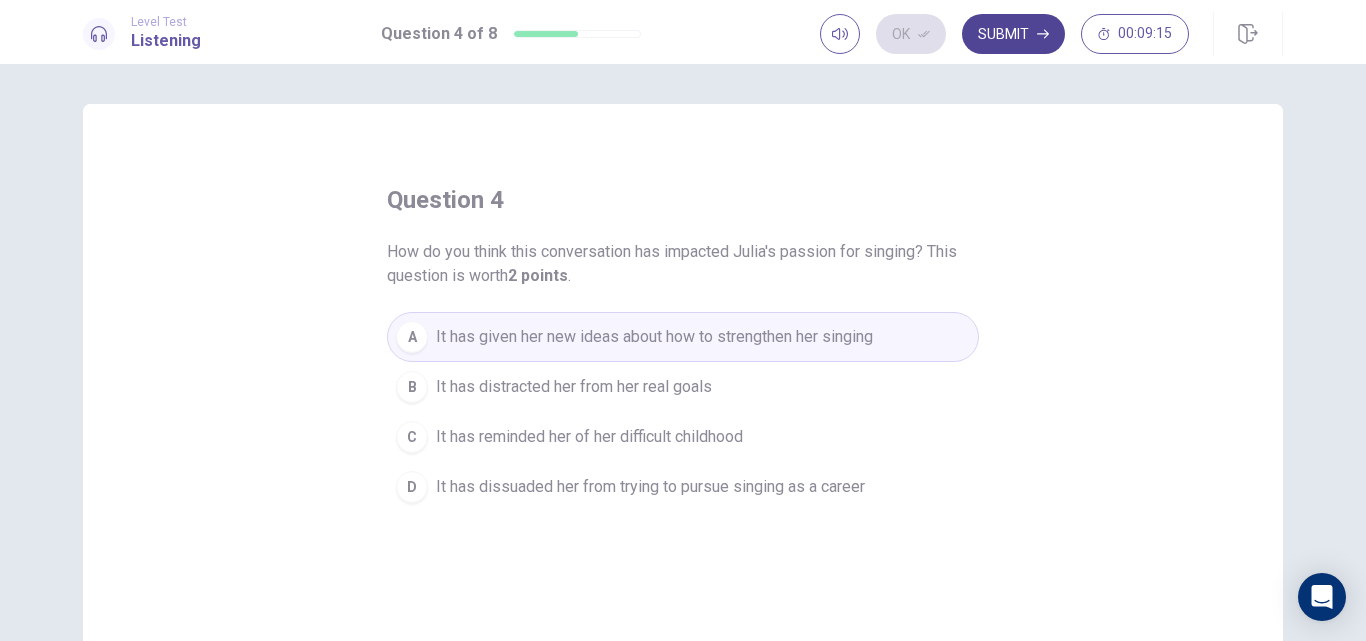 click on "Submit" at bounding box center (1013, 34) 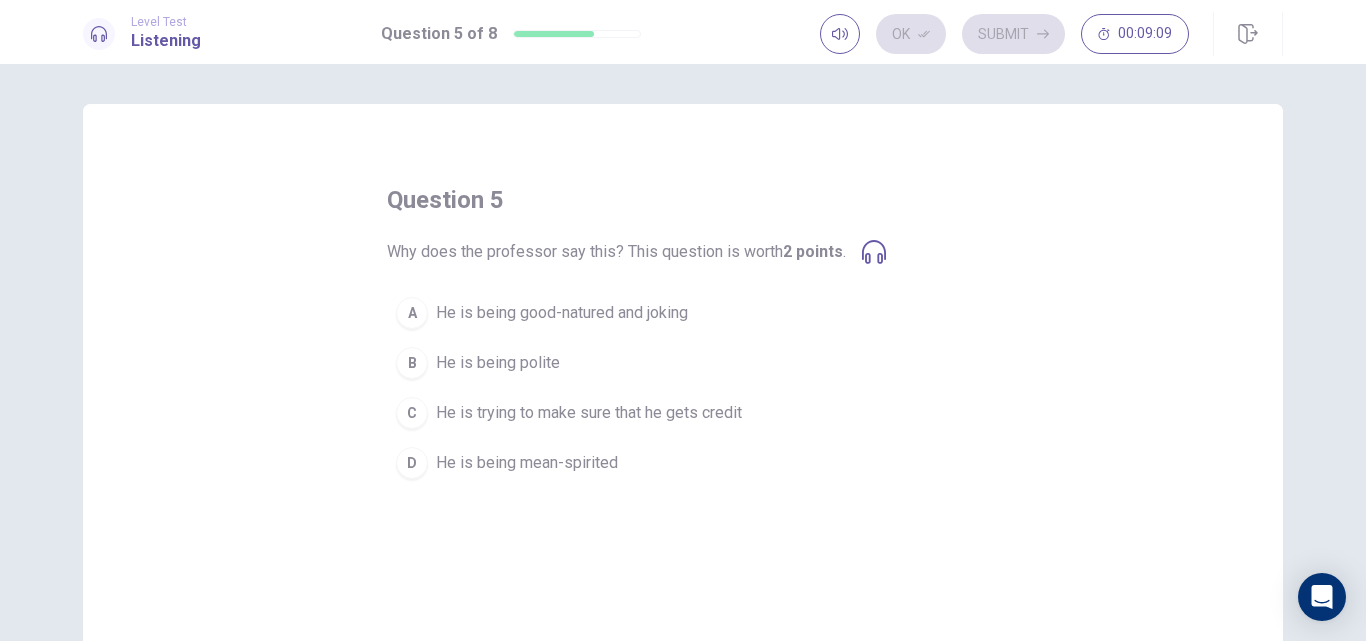 click on "He is being good-natured and joking" at bounding box center (562, 313) 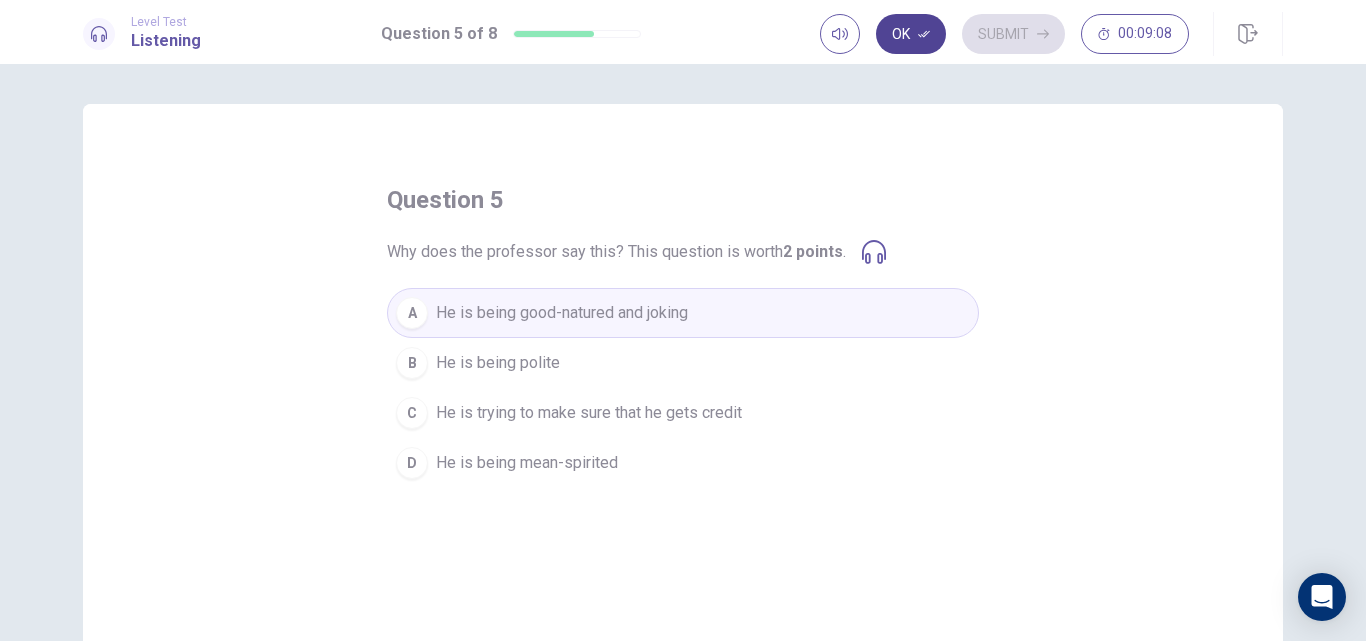 click on "Ok" at bounding box center (911, 34) 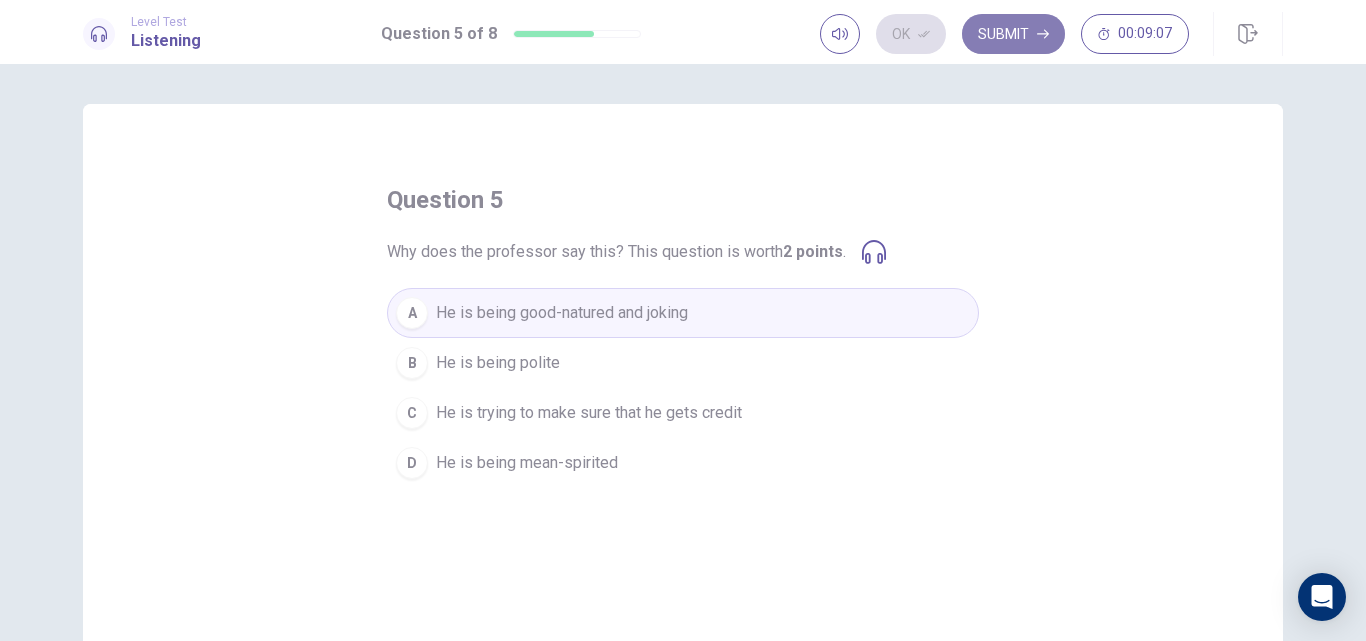 click on "Submit" at bounding box center [1013, 34] 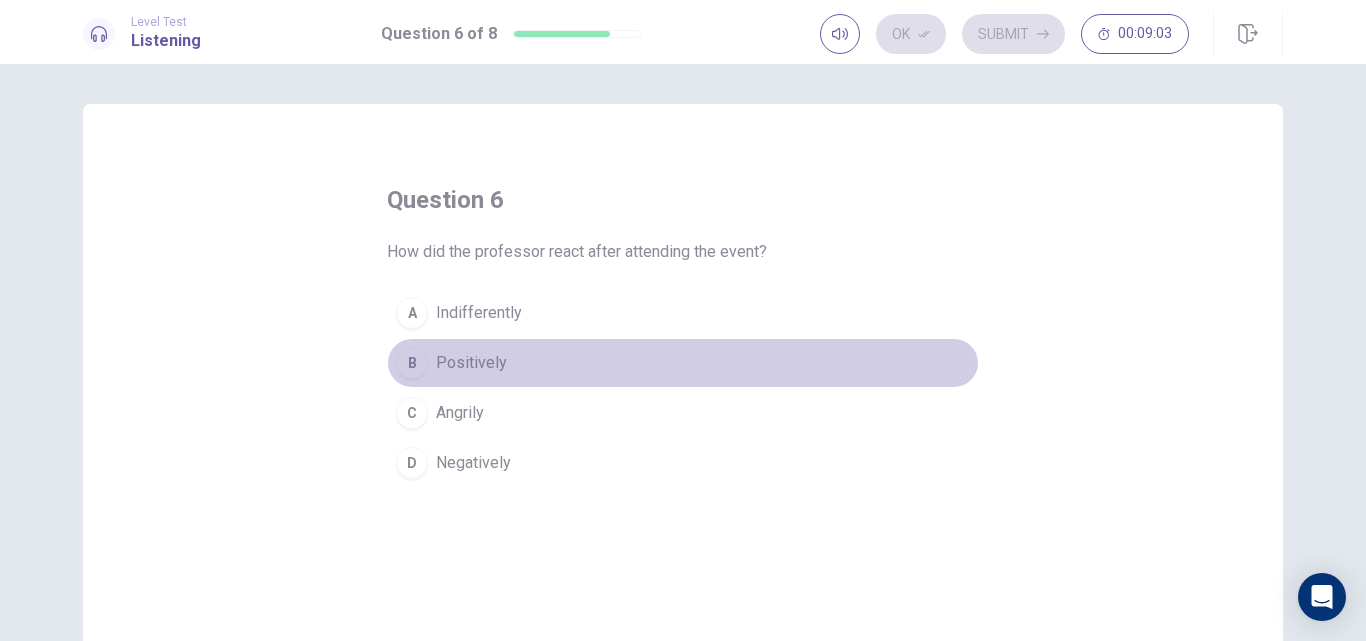 click on "Positively" at bounding box center [471, 363] 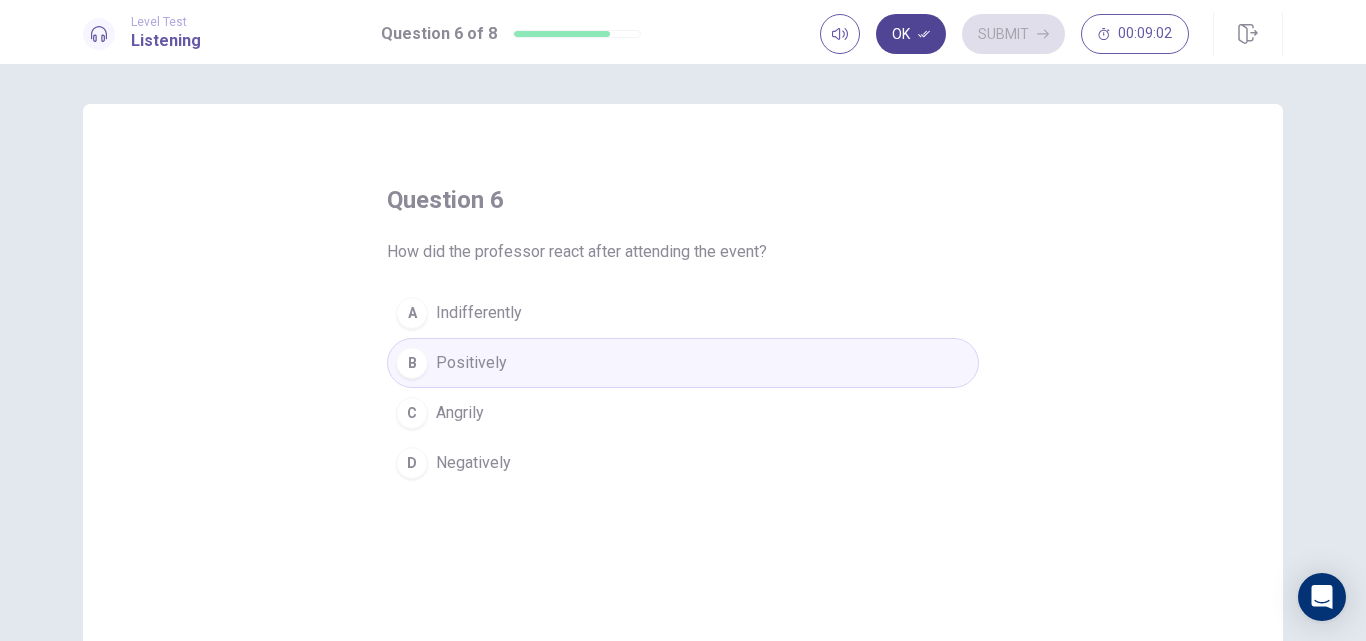click on "Ok" at bounding box center (911, 34) 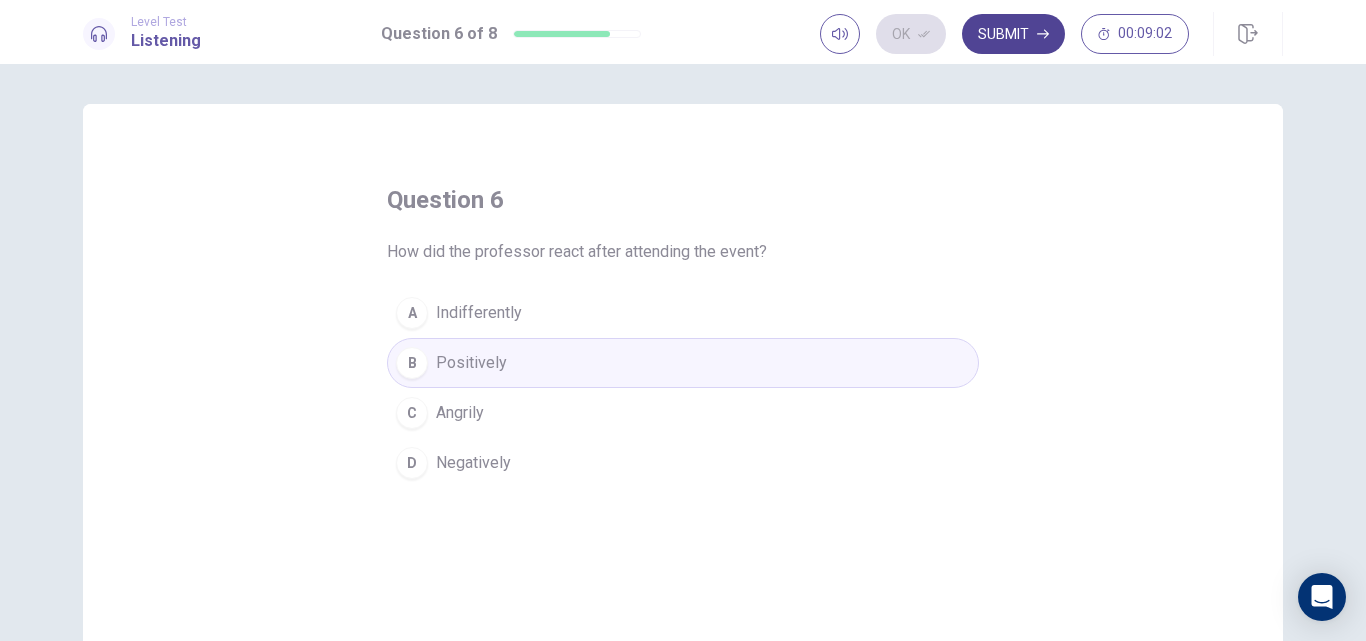 click on "Submit" at bounding box center (1013, 34) 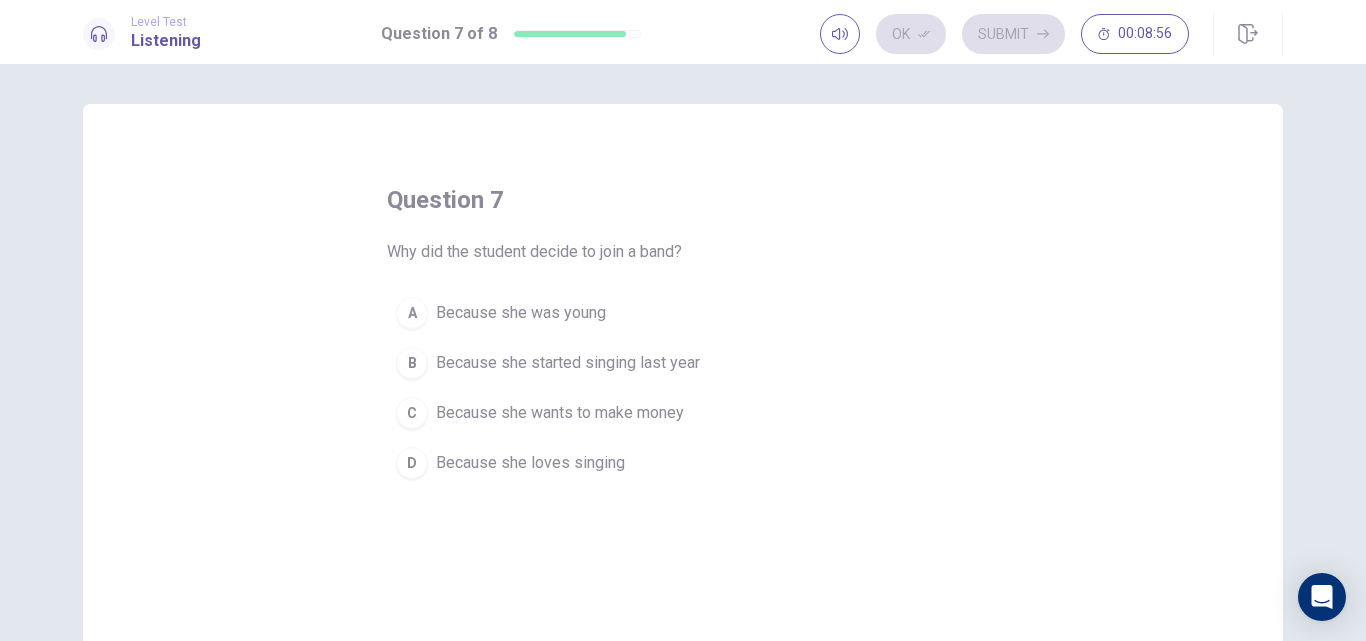 click on "D Because she loves singing" at bounding box center [683, 463] 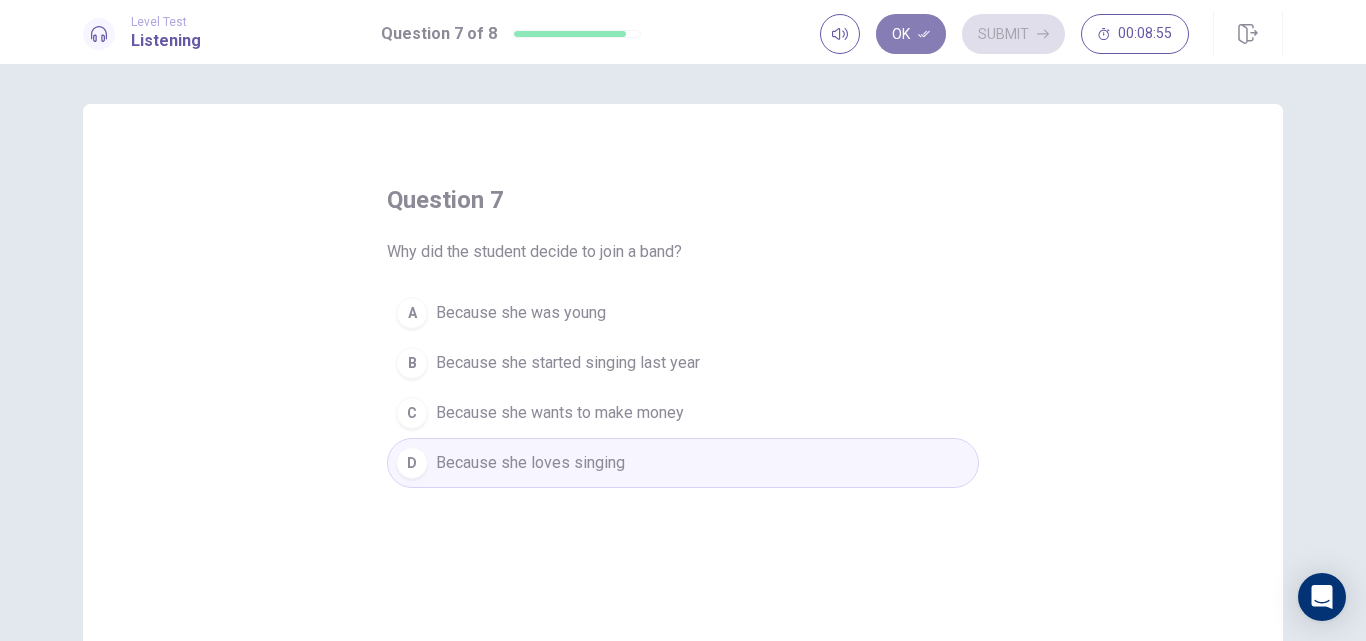 click on "Ok" at bounding box center (911, 34) 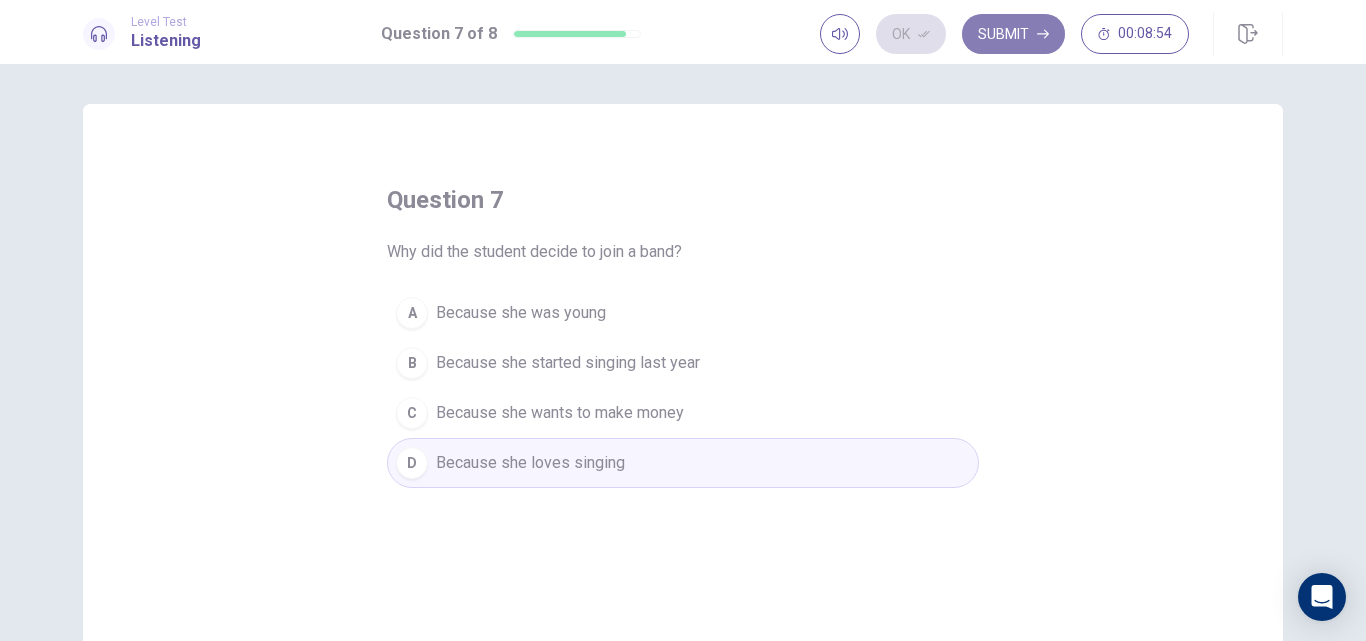 click on "Submit" at bounding box center (1013, 34) 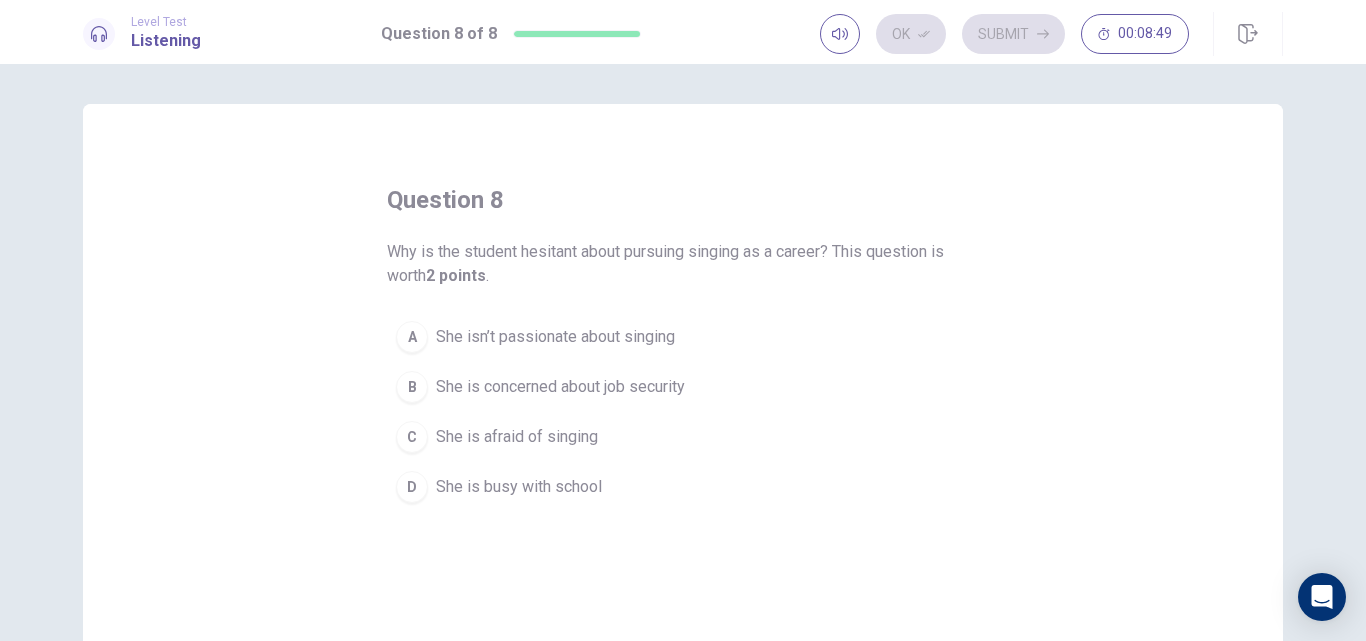 click on "B She is concerned about job security" at bounding box center [683, 387] 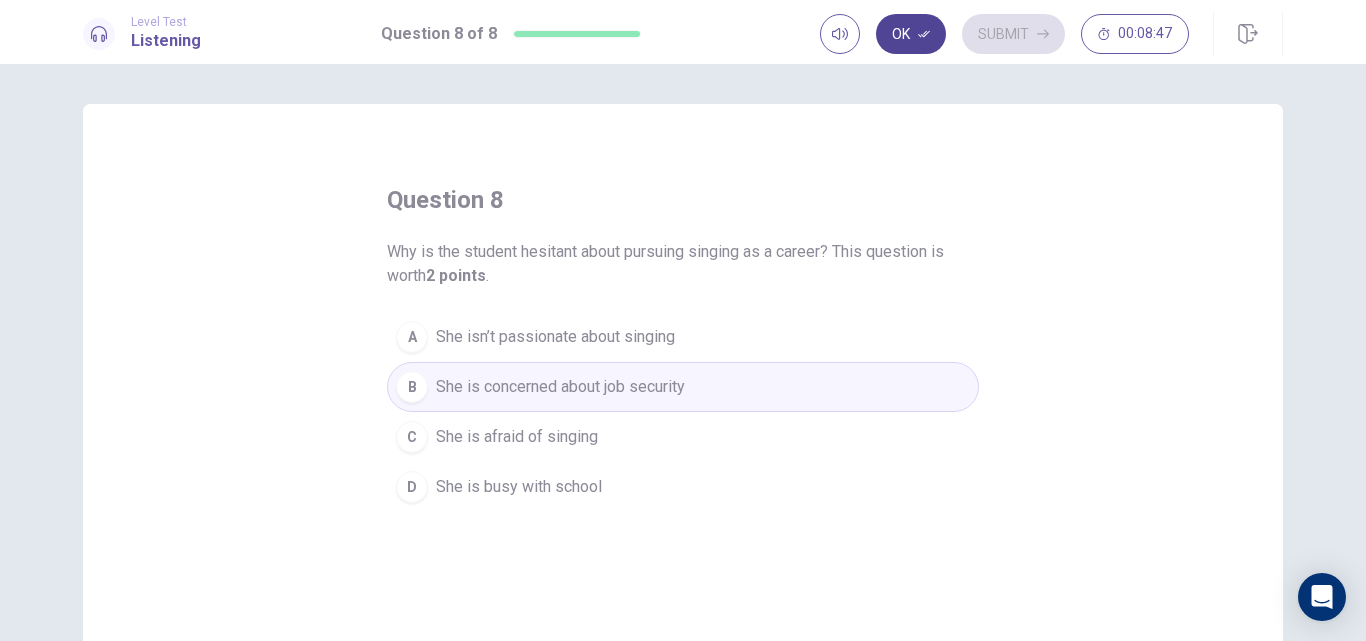 click on "Ok" at bounding box center (911, 34) 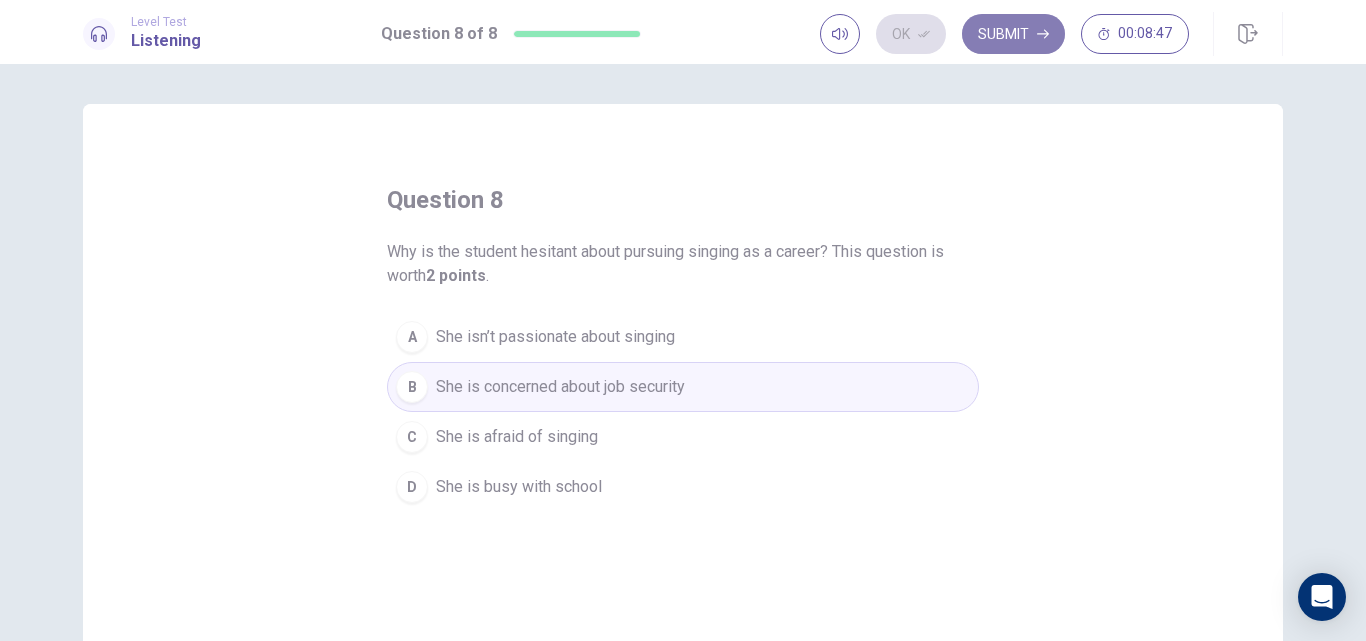 click on "Submit" at bounding box center [1013, 34] 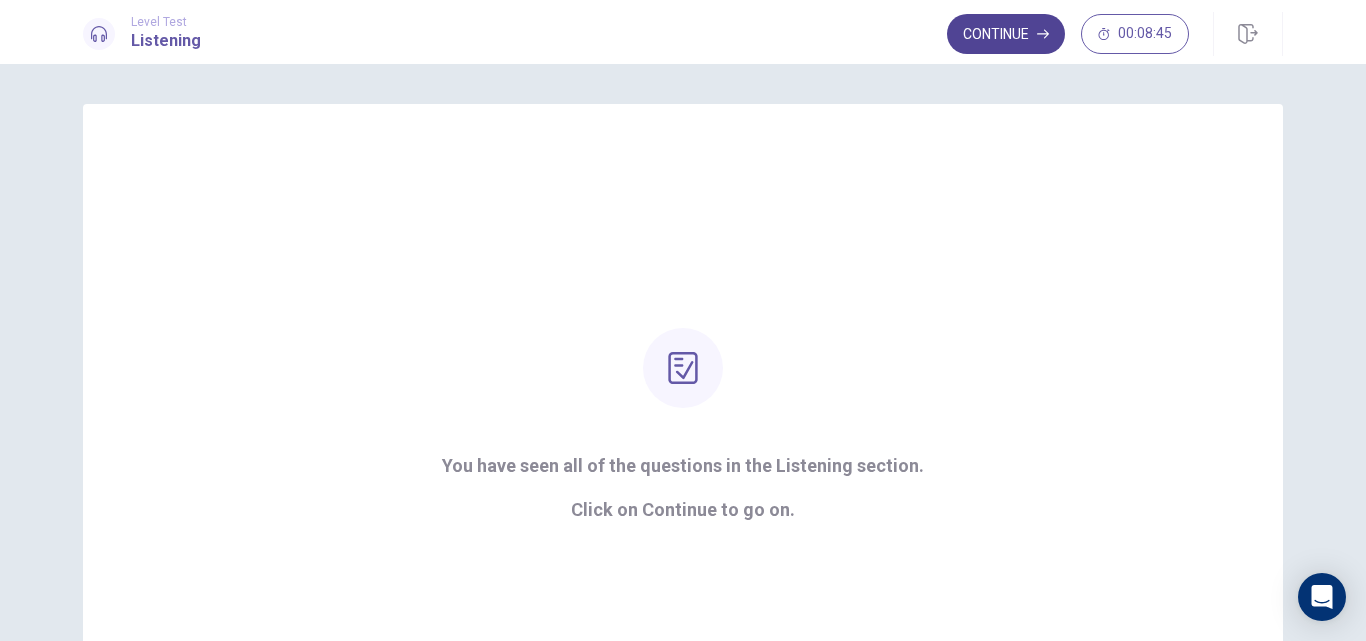 click on "Continue" at bounding box center (1006, 34) 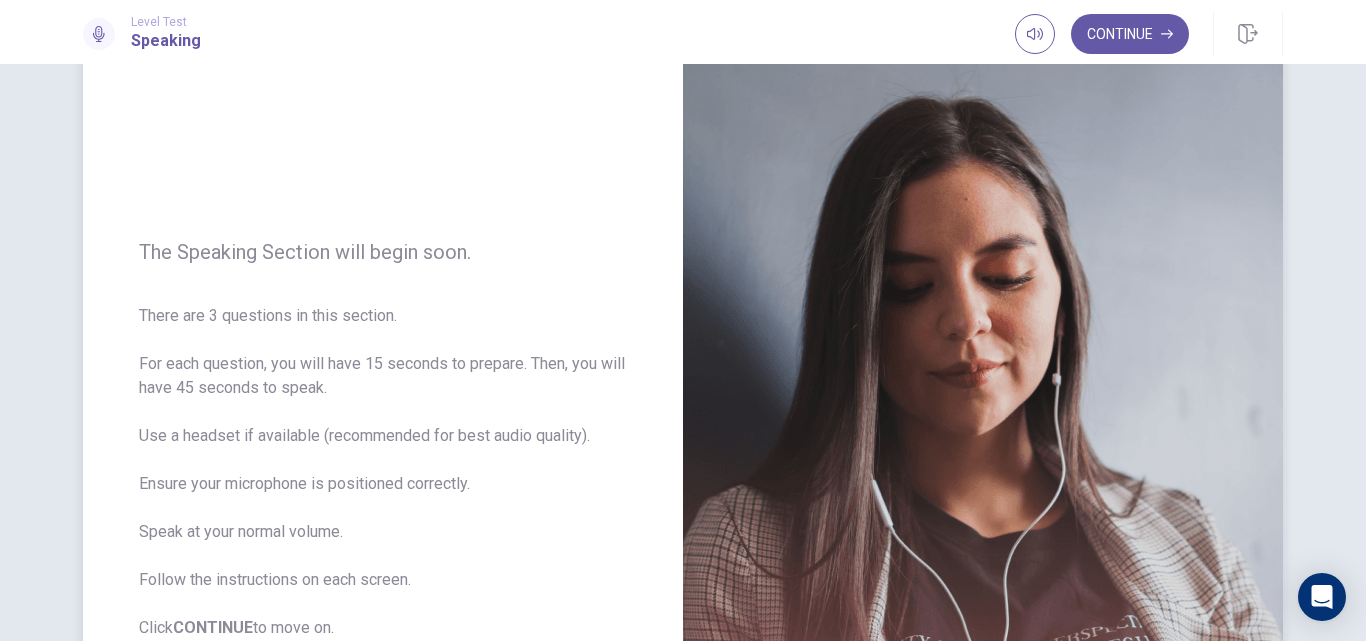 scroll, scrollTop: 200, scrollLeft: 0, axis: vertical 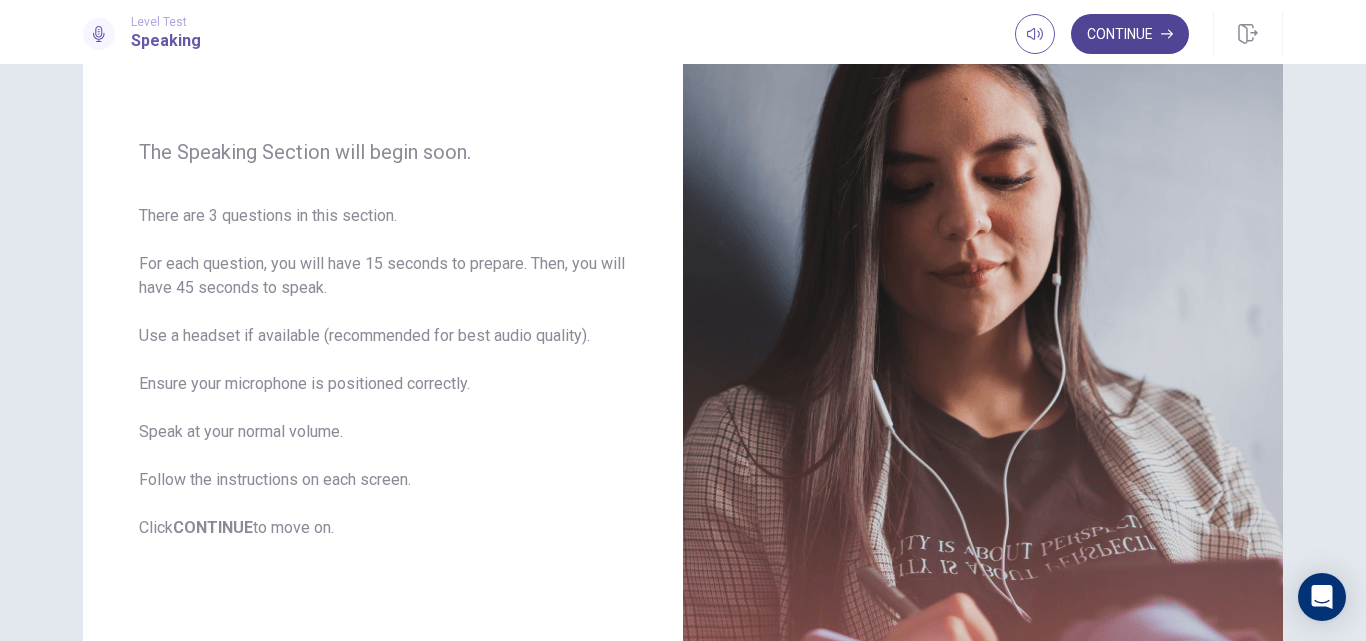 click on "Continue" at bounding box center (1130, 34) 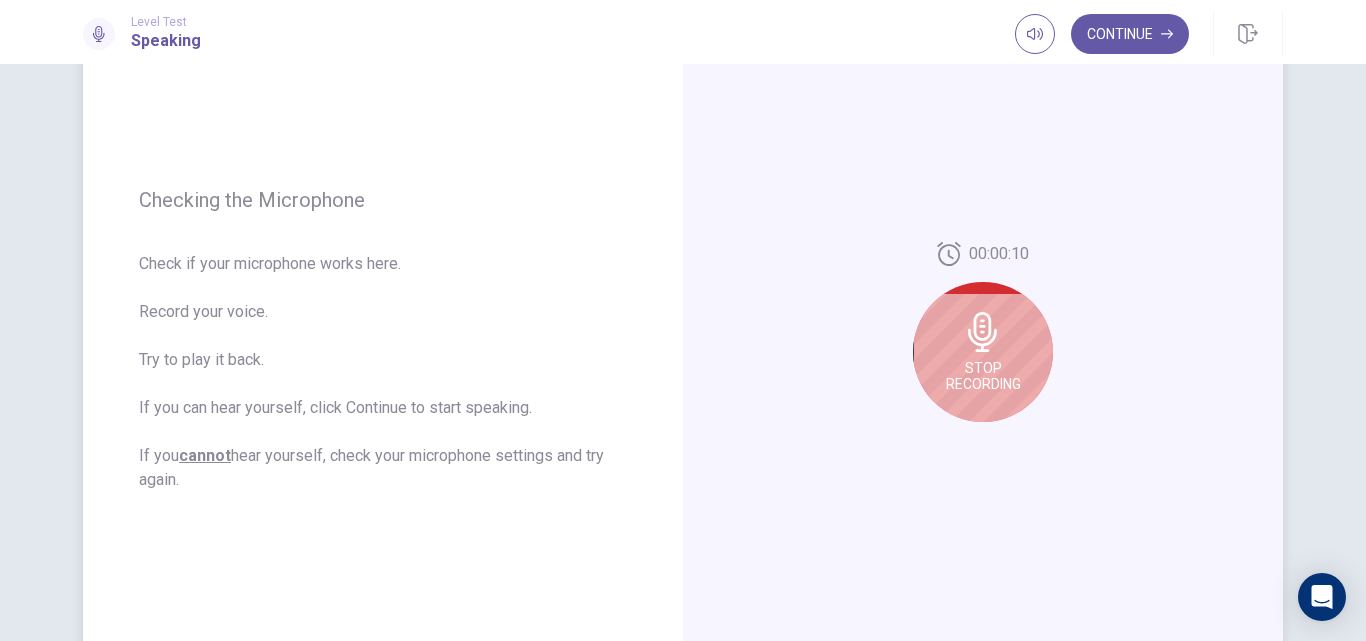 click on "Stop   Recording" at bounding box center [983, 376] 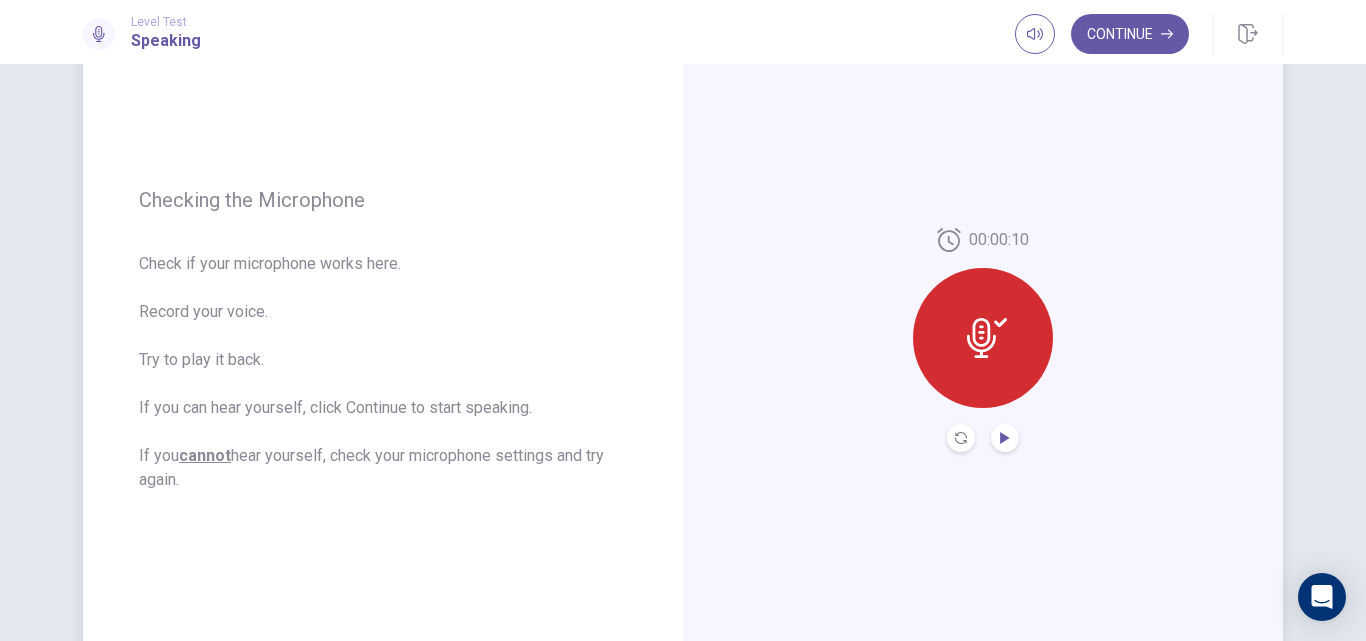 click 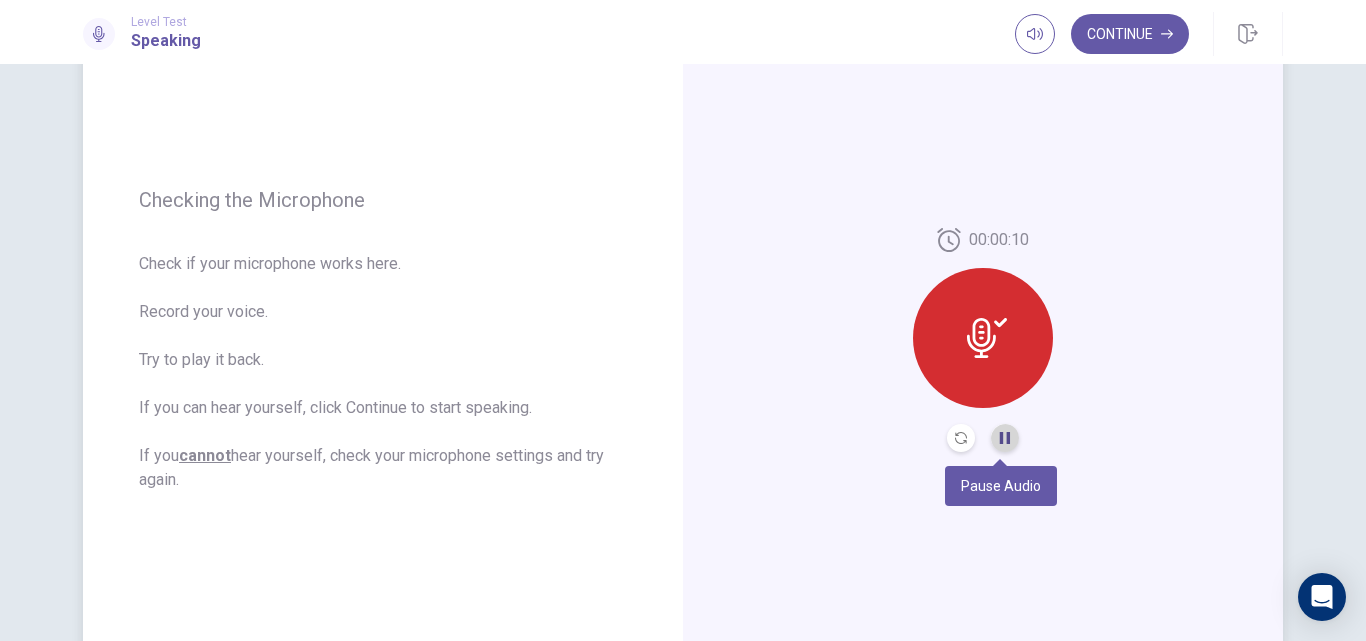 click 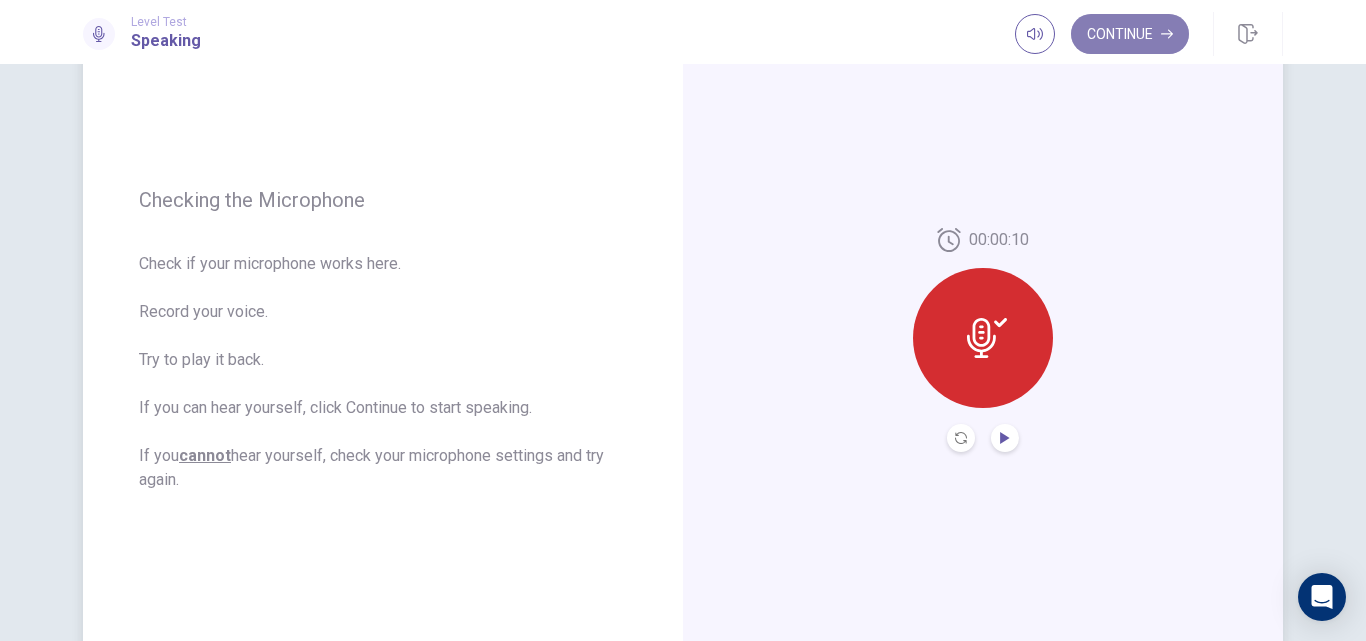 click on "Continue" at bounding box center (1130, 34) 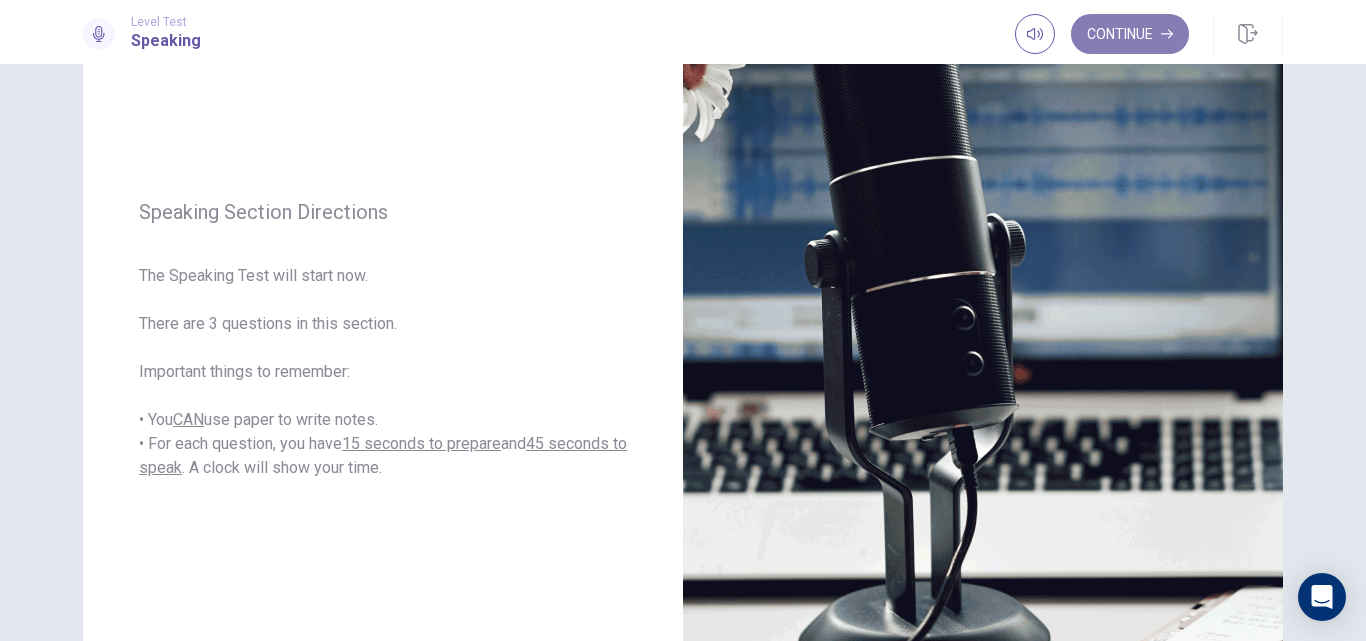 click on "Continue" at bounding box center (1130, 34) 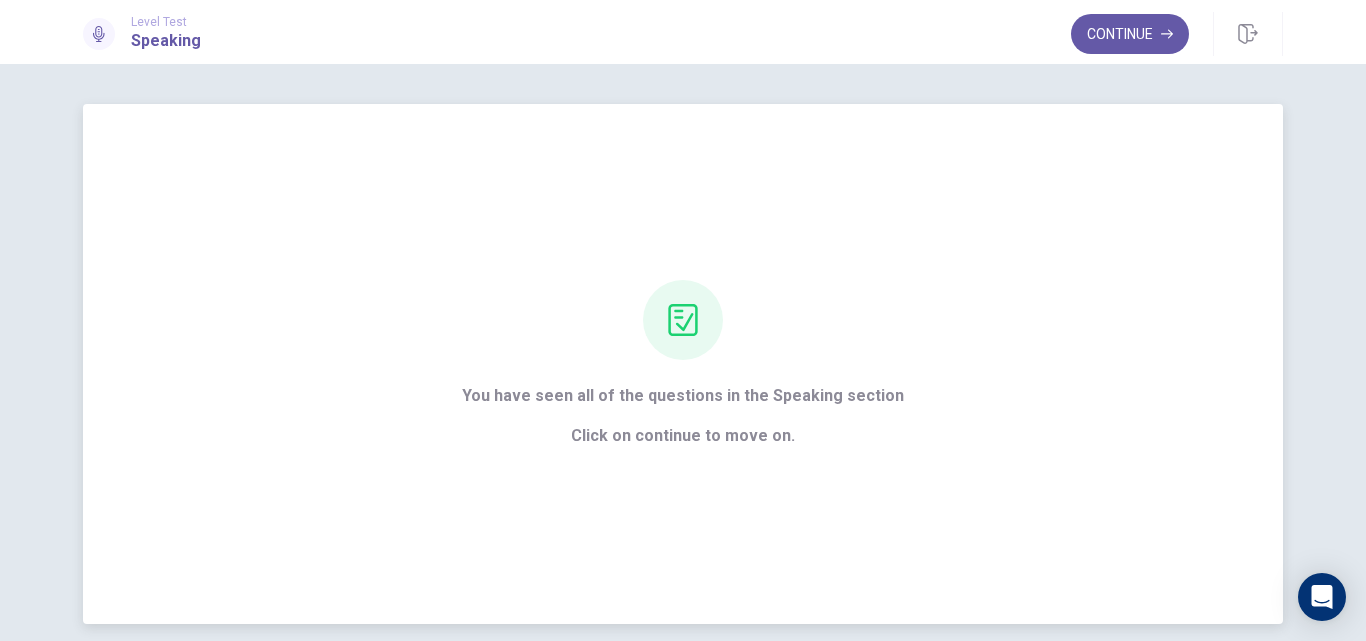 scroll, scrollTop: 87, scrollLeft: 0, axis: vertical 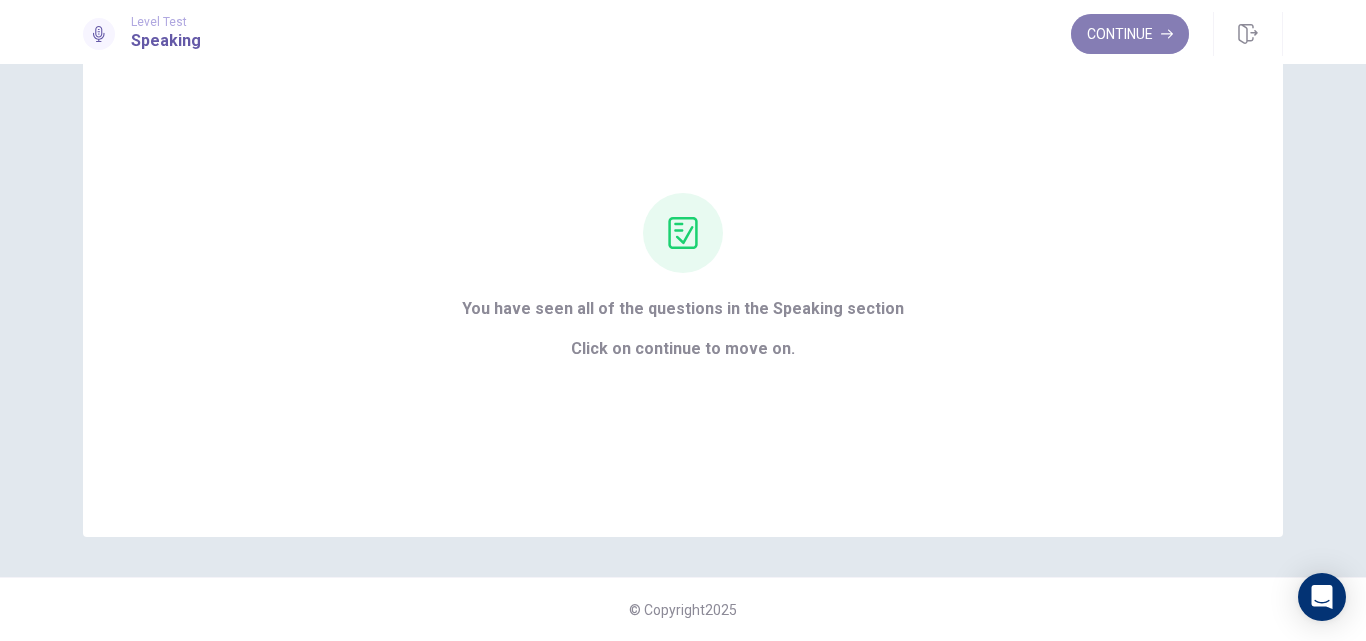 click on "Continue" at bounding box center [1130, 34] 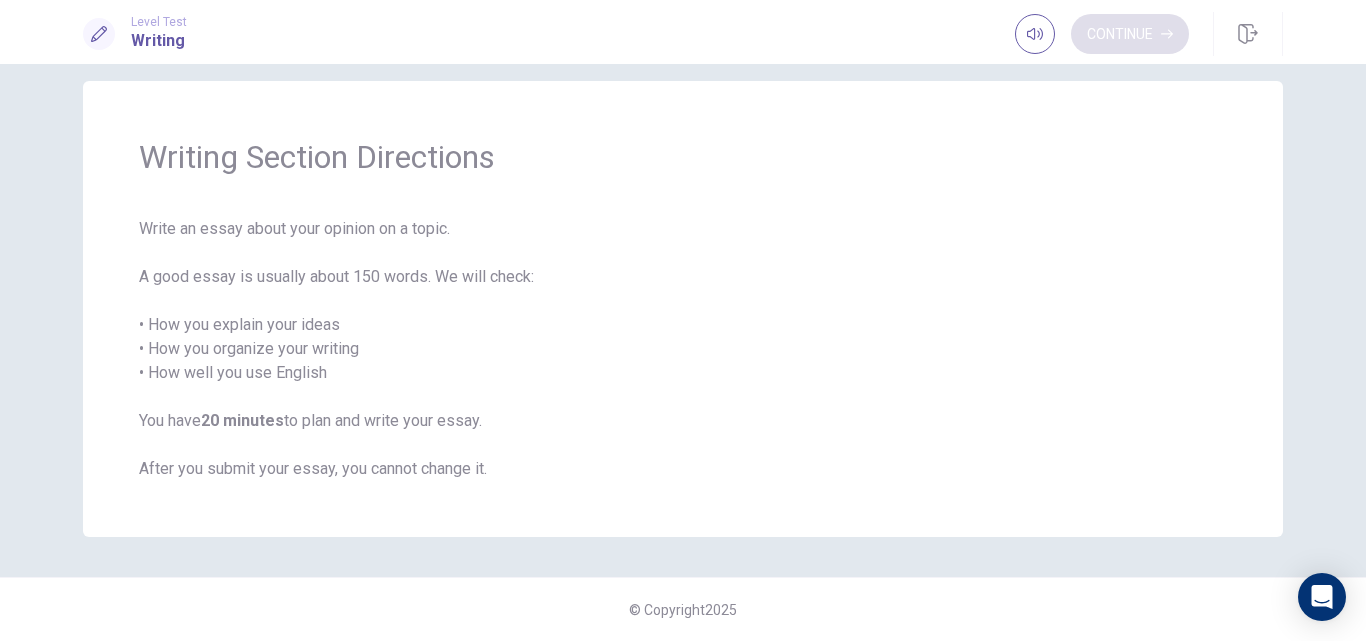 scroll, scrollTop: 23, scrollLeft: 0, axis: vertical 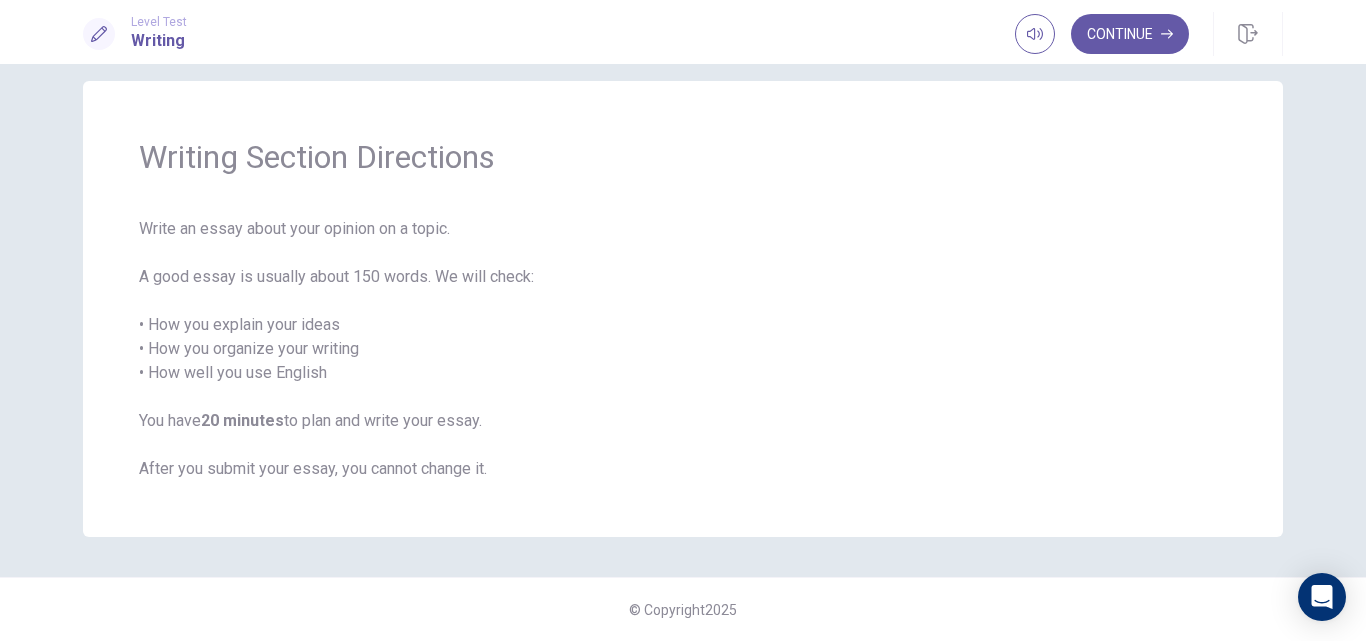 click on "Level Test   Writing Continue" at bounding box center [683, 32] 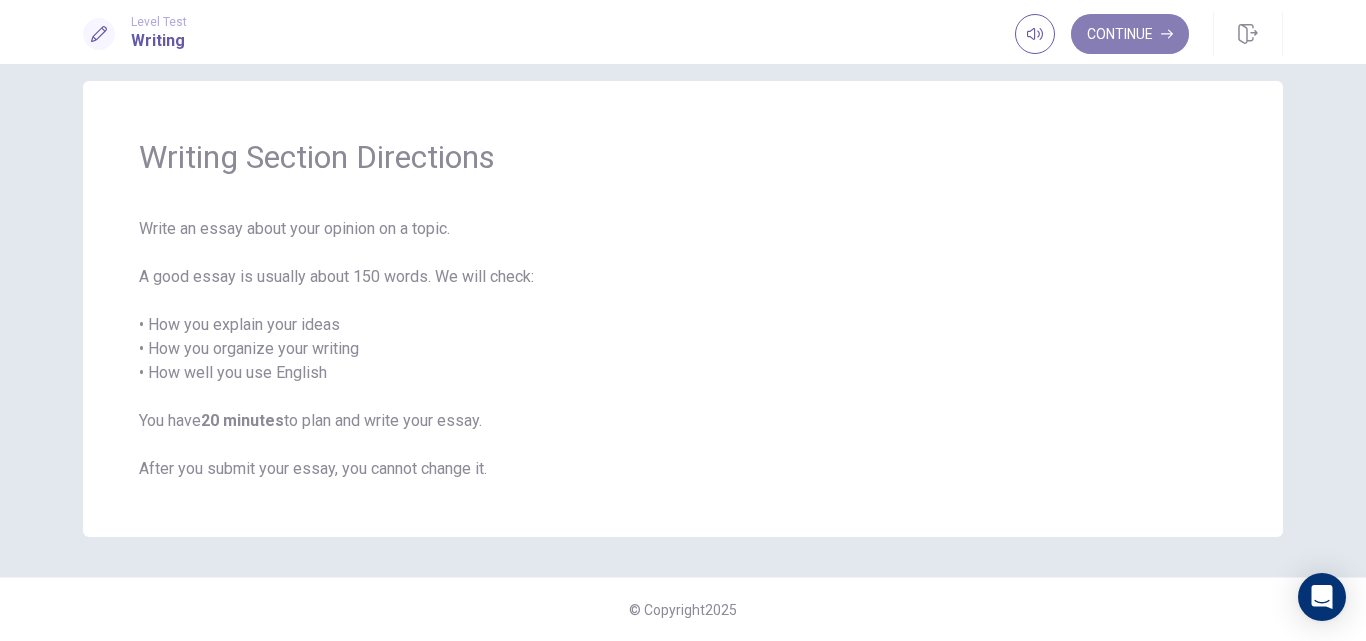 click on "Continue" at bounding box center (1130, 34) 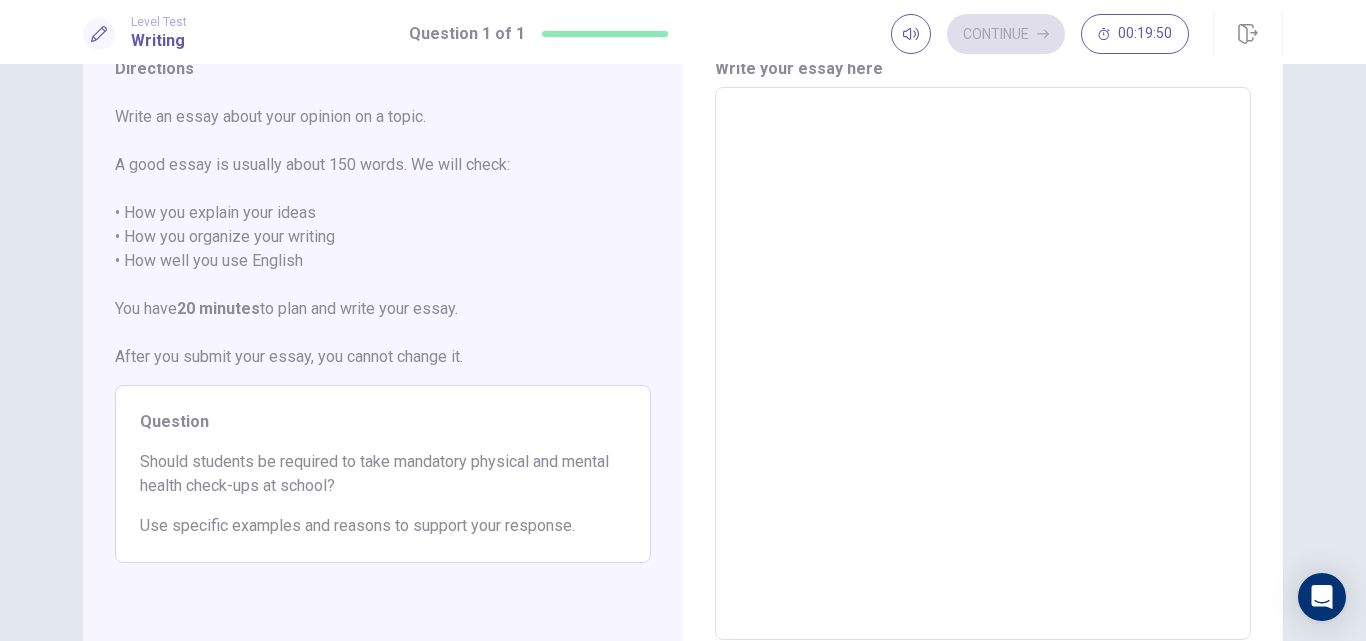 click at bounding box center [983, 364] 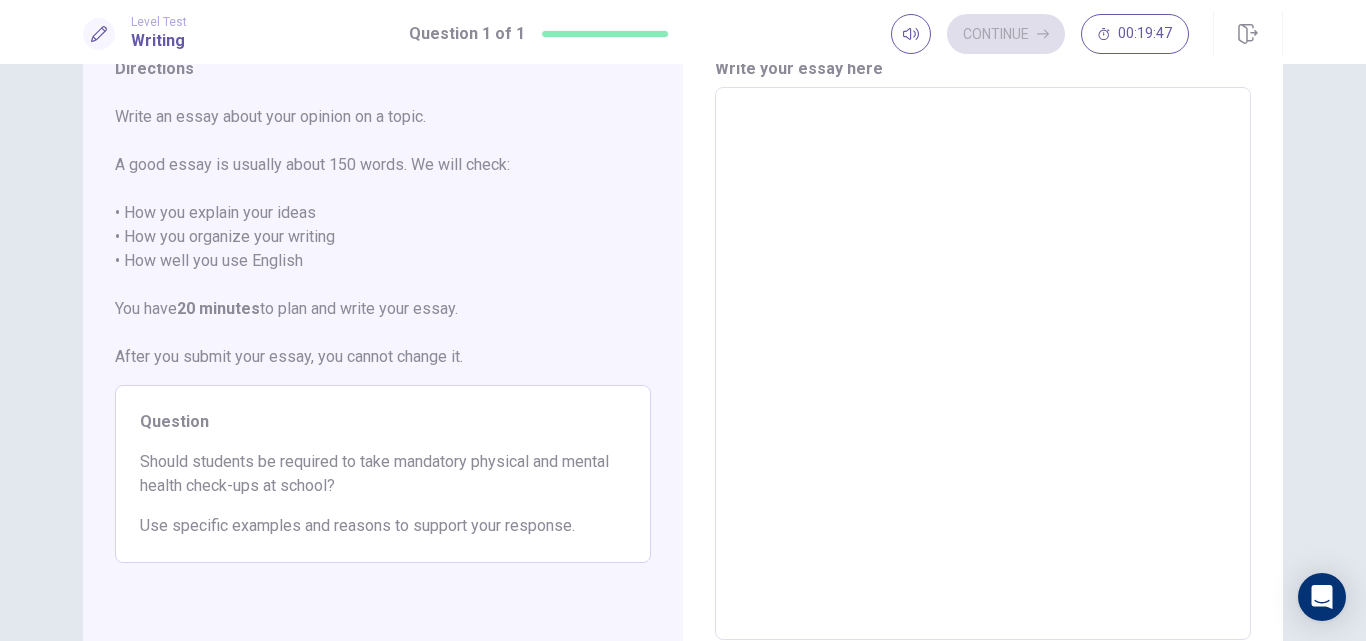 type on "*" 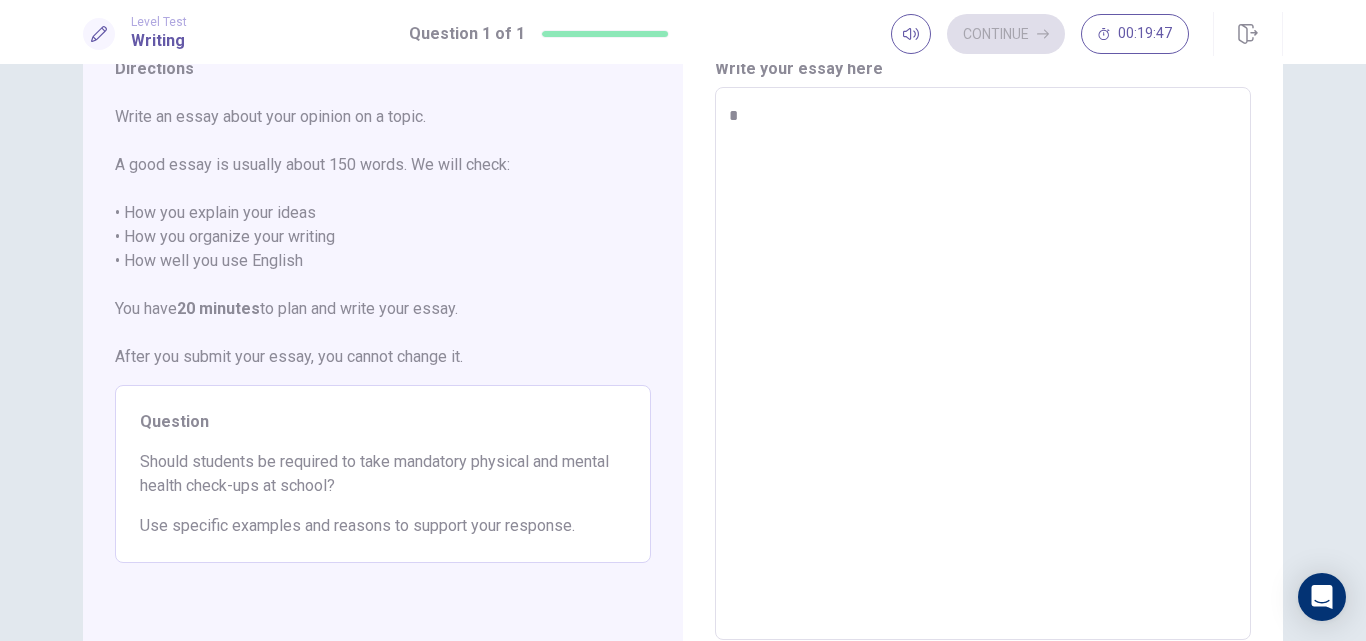 type on "*" 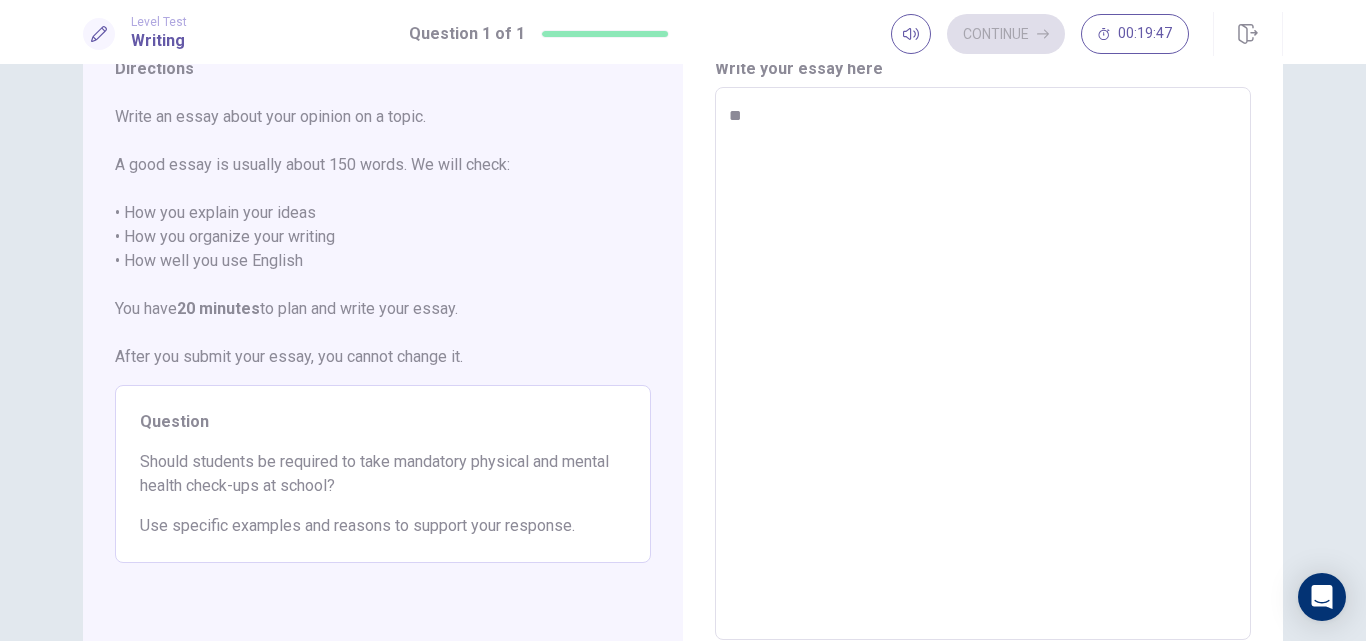type on "*" 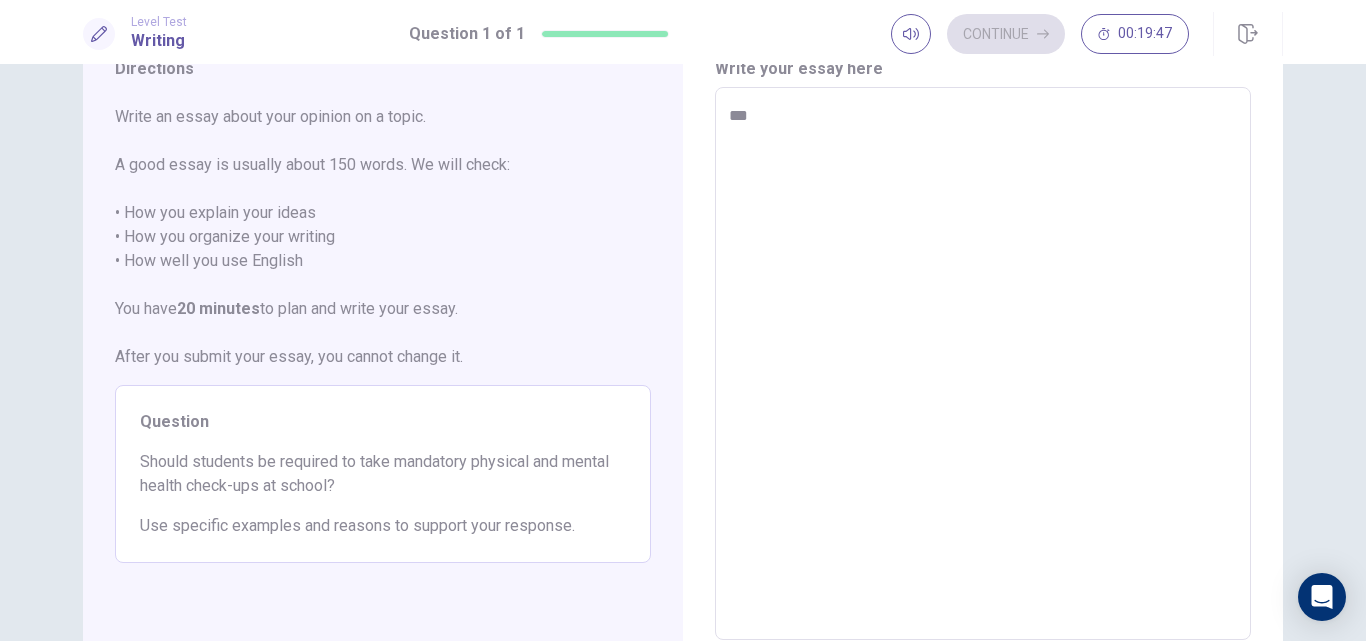 type on "*" 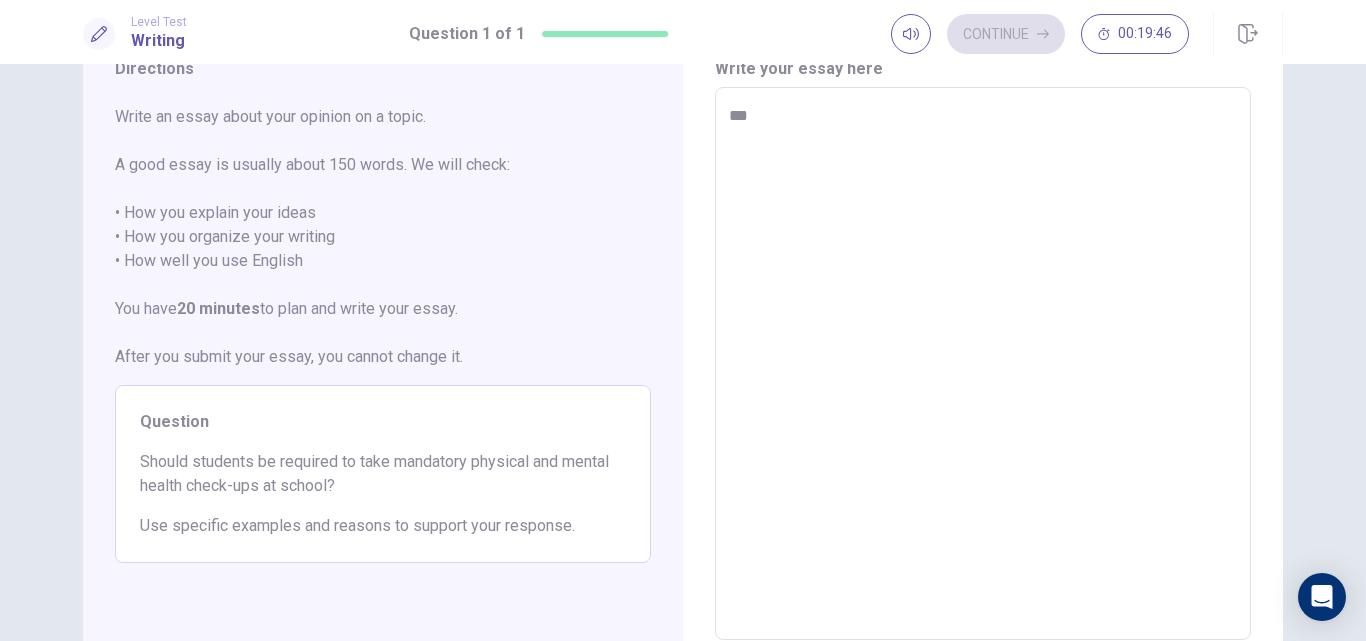 type on "****" 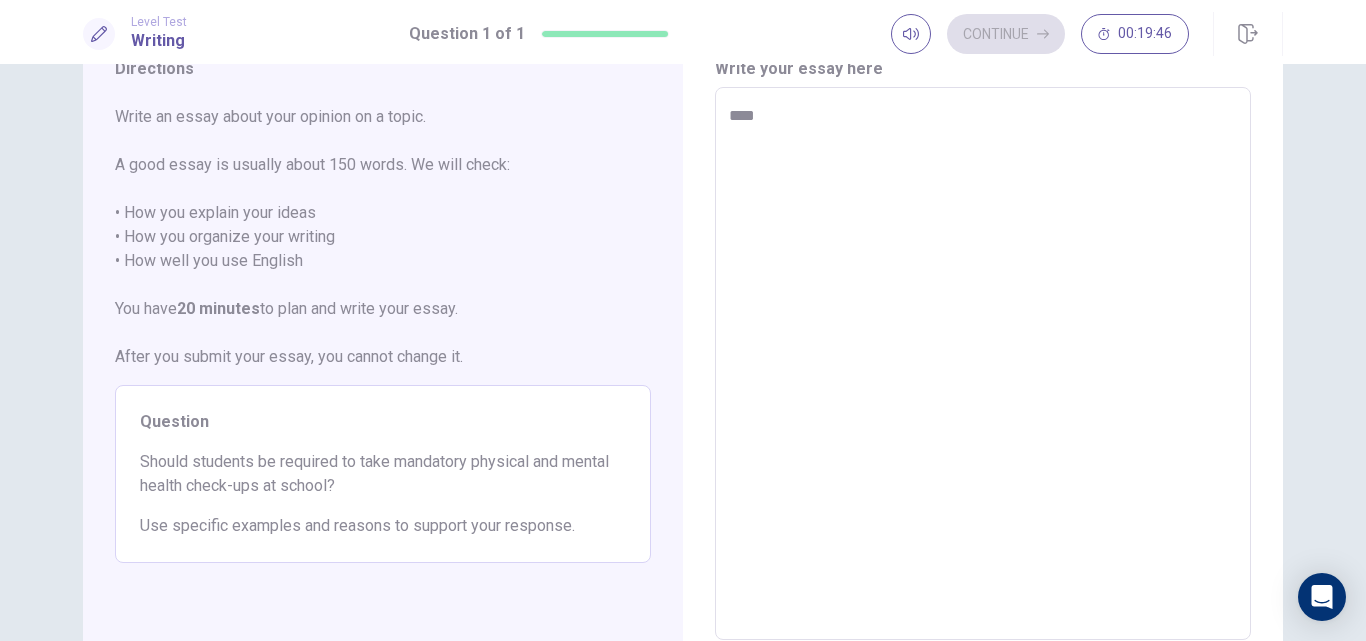 type on "*" 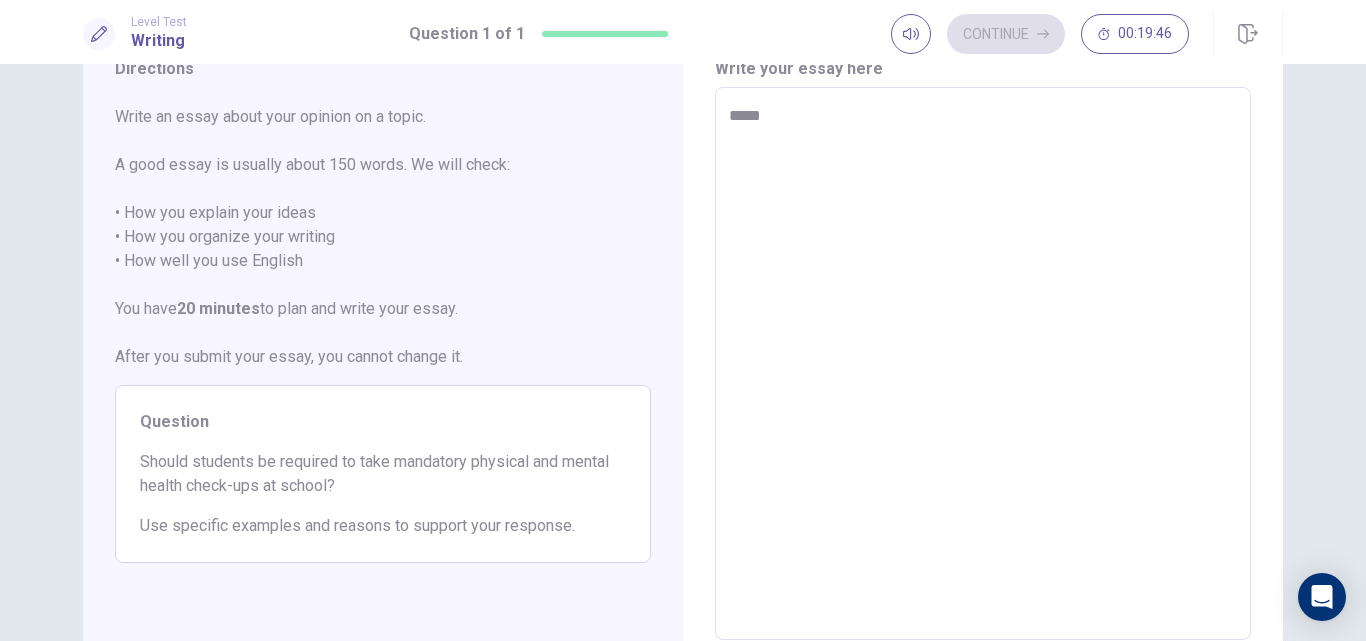 type on "*" 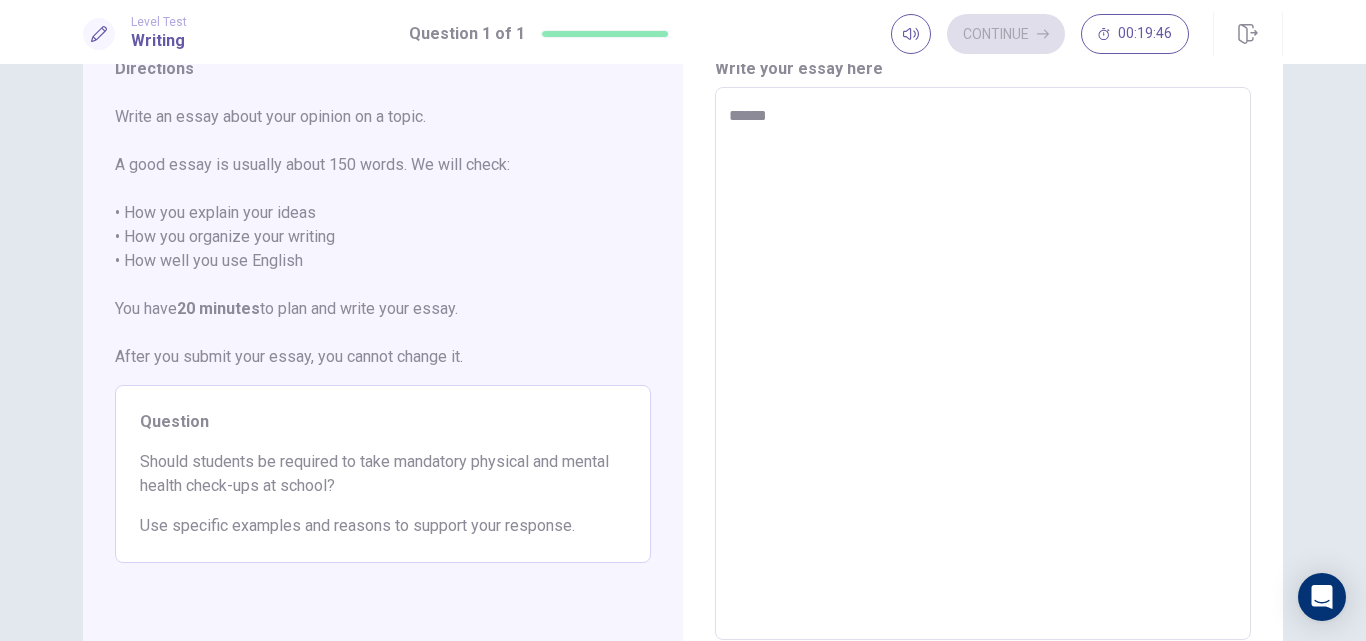 type on "*" 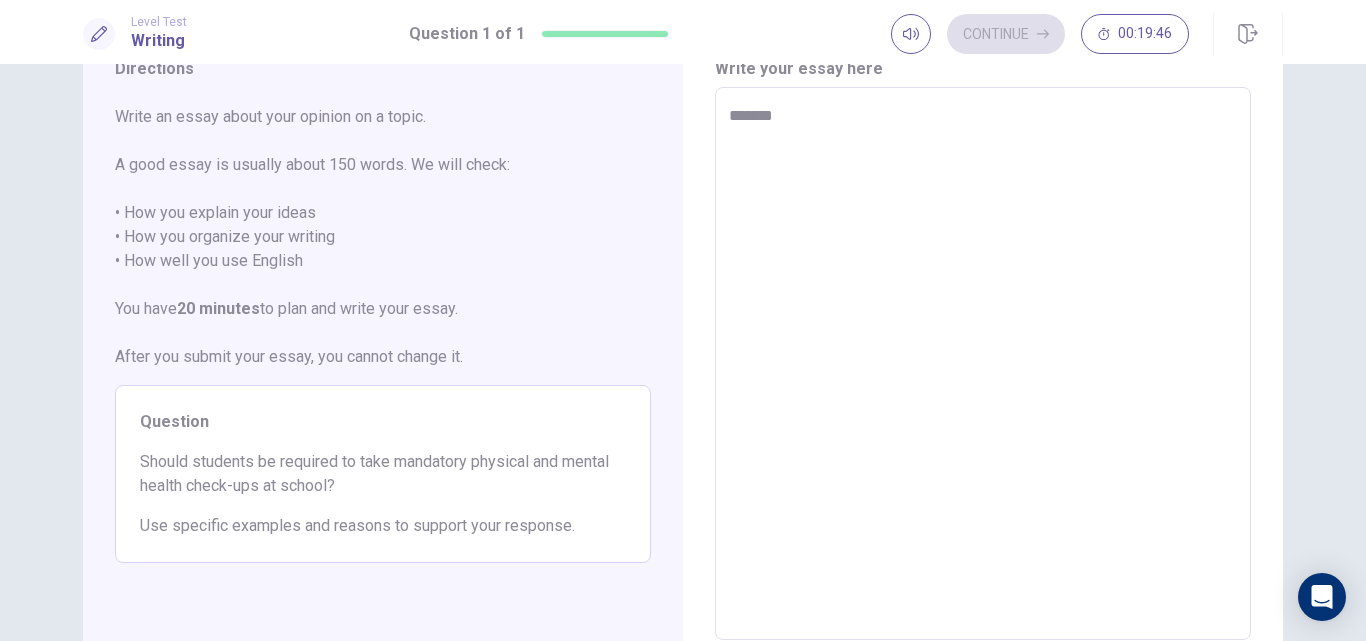 type on "*" 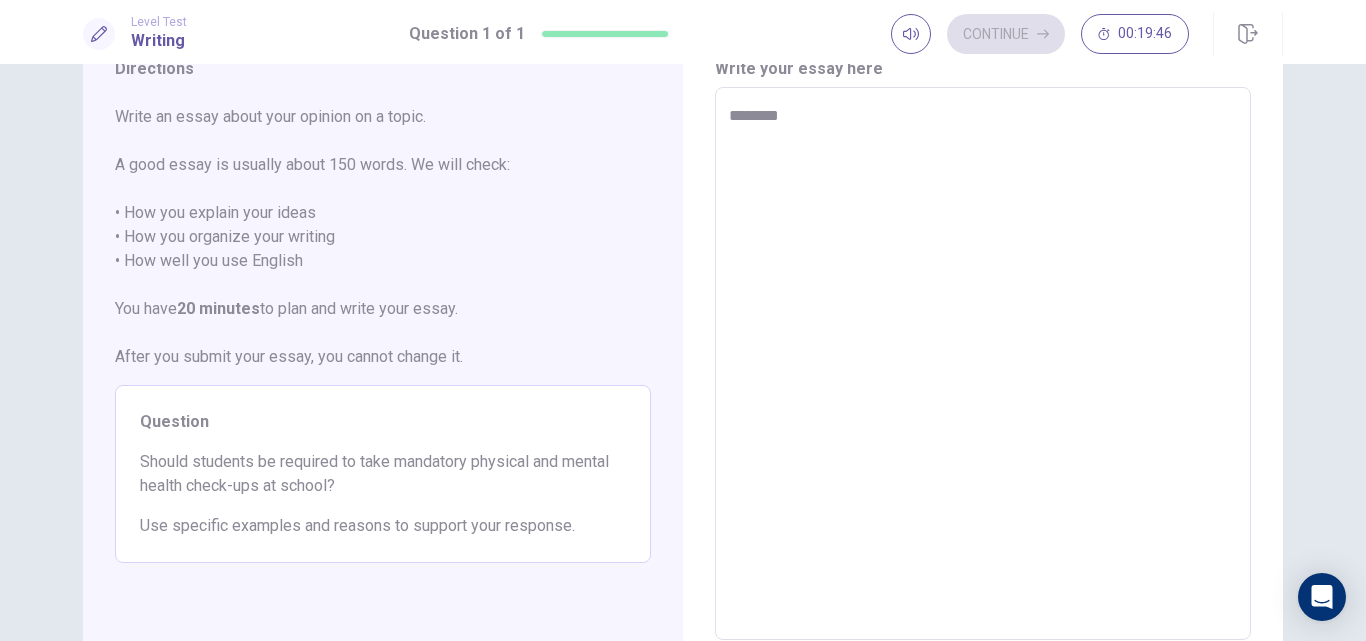 type on "*" 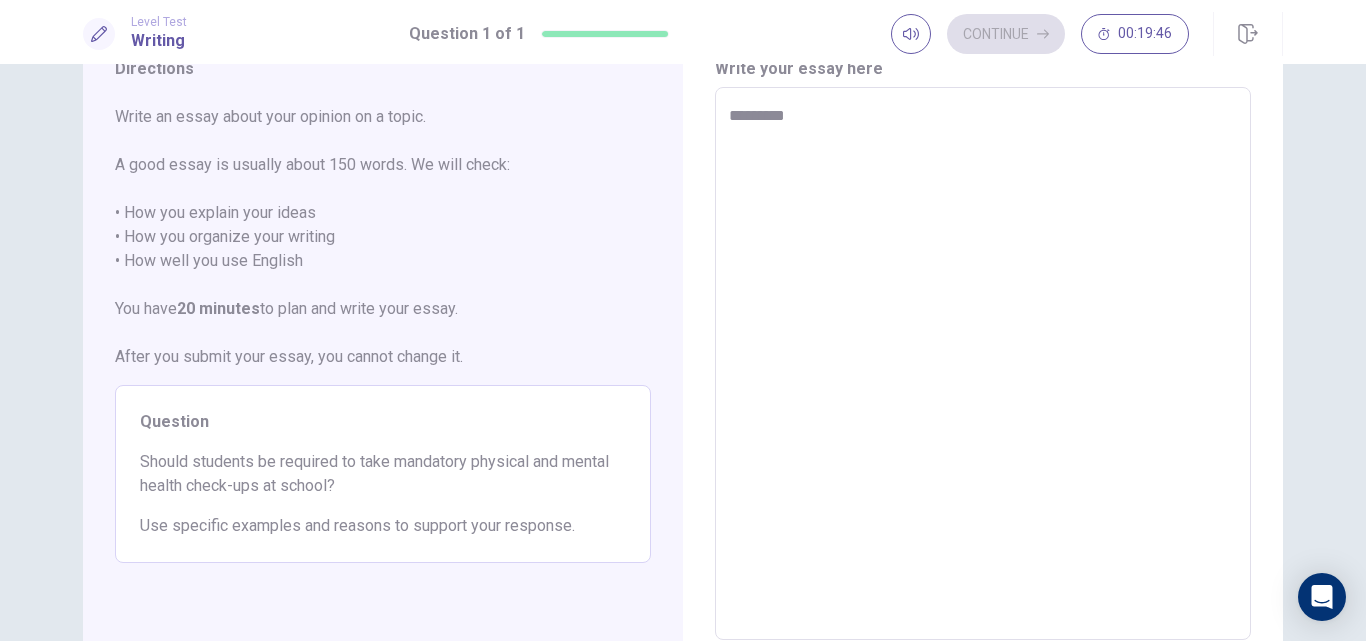type on "*" 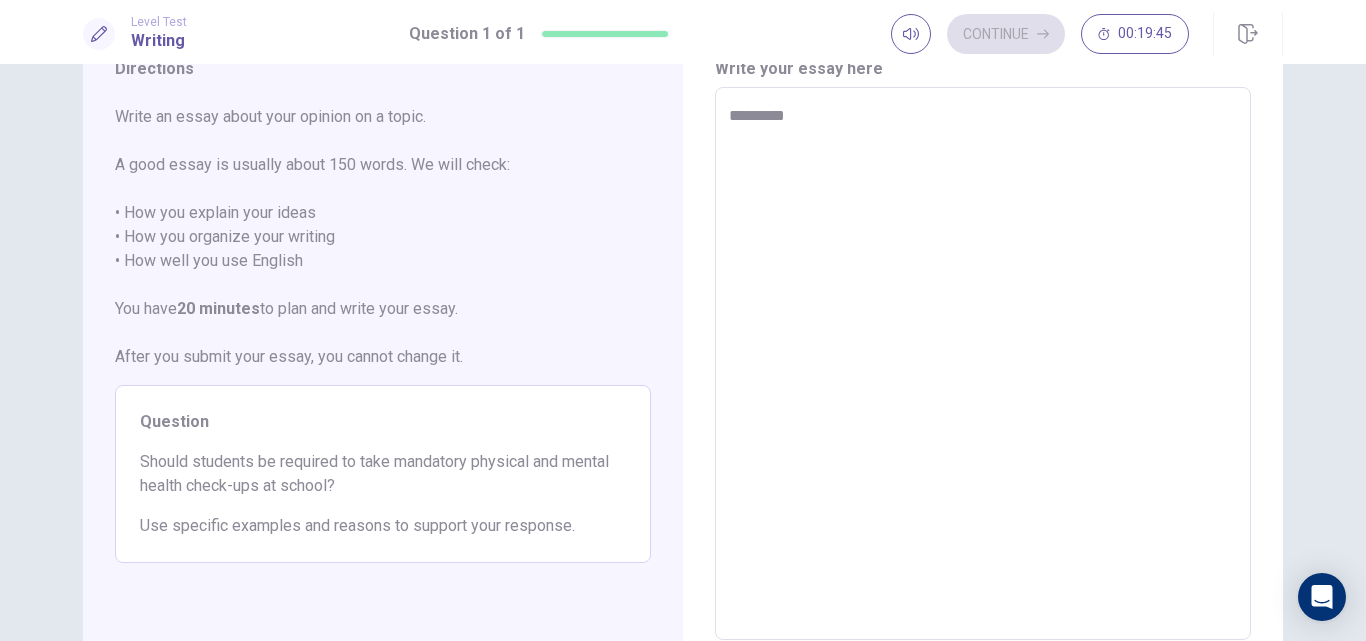 type on "**********" 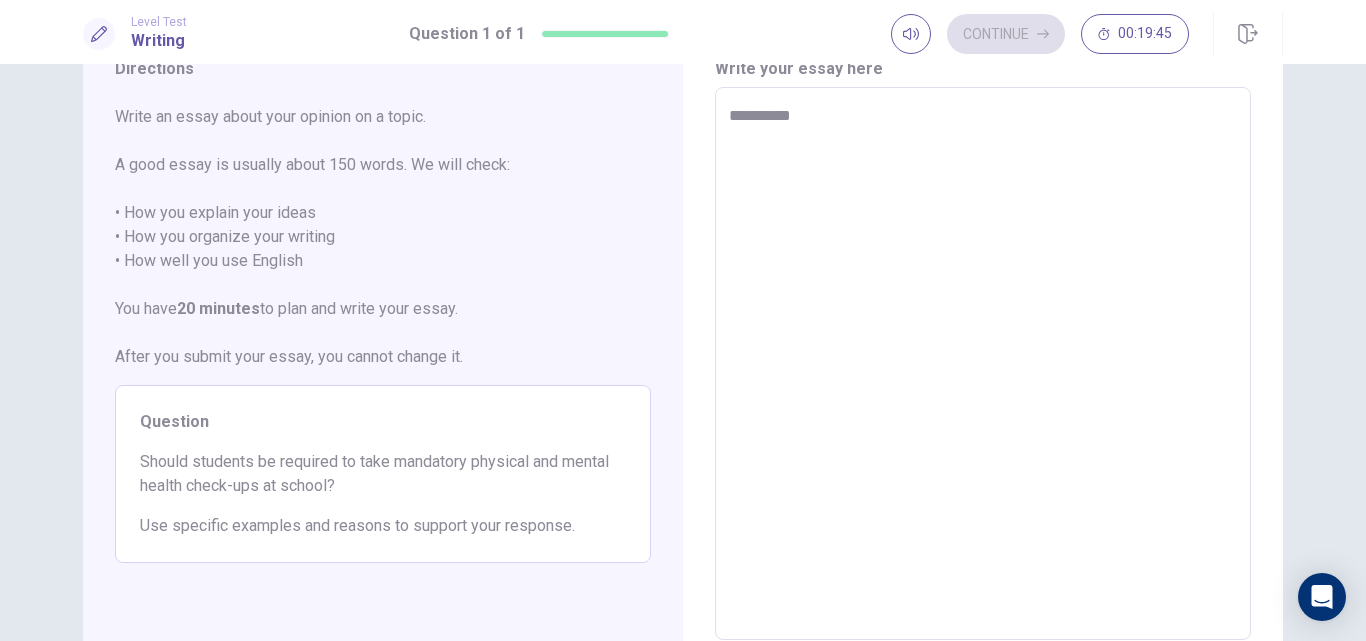 type on "*" 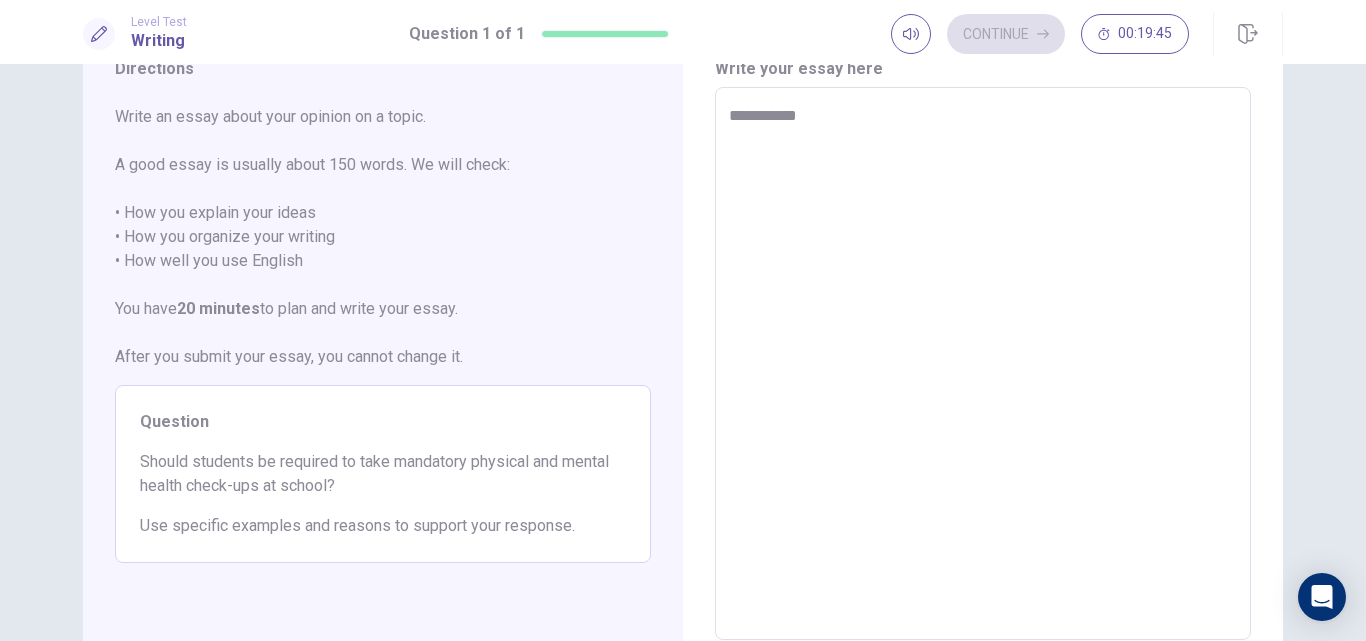 type on "*" 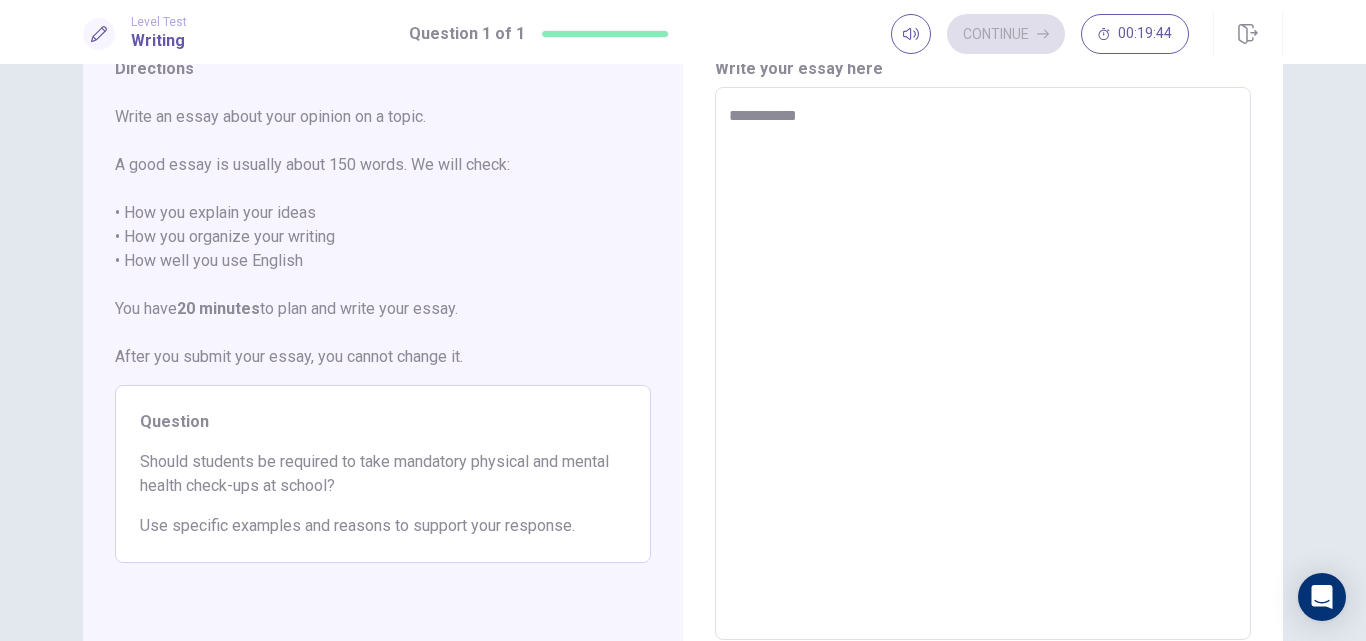 type on "**********" 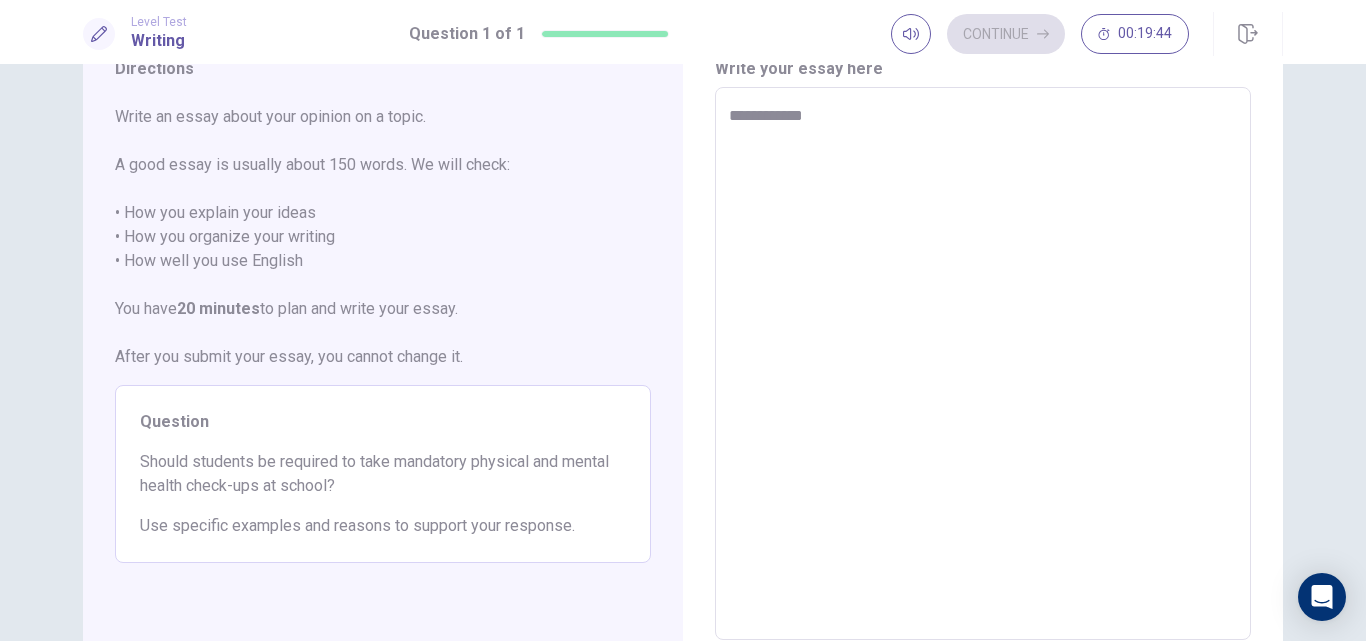 type on "*" 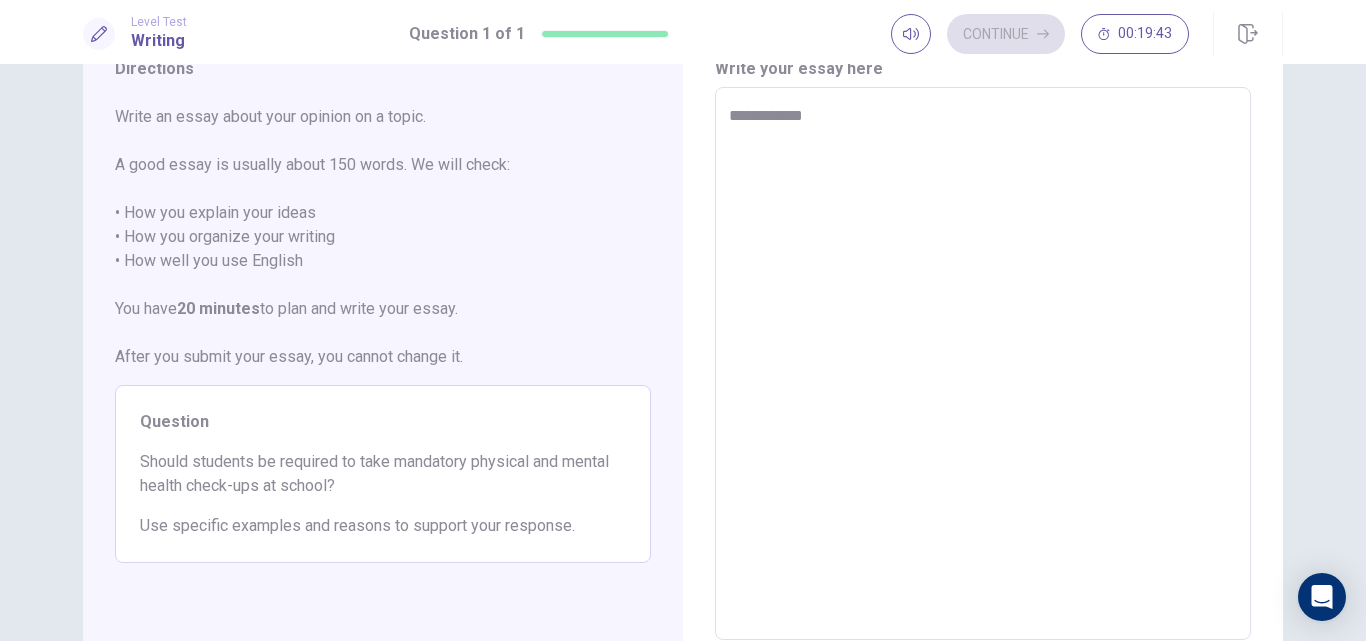 type on "**********" 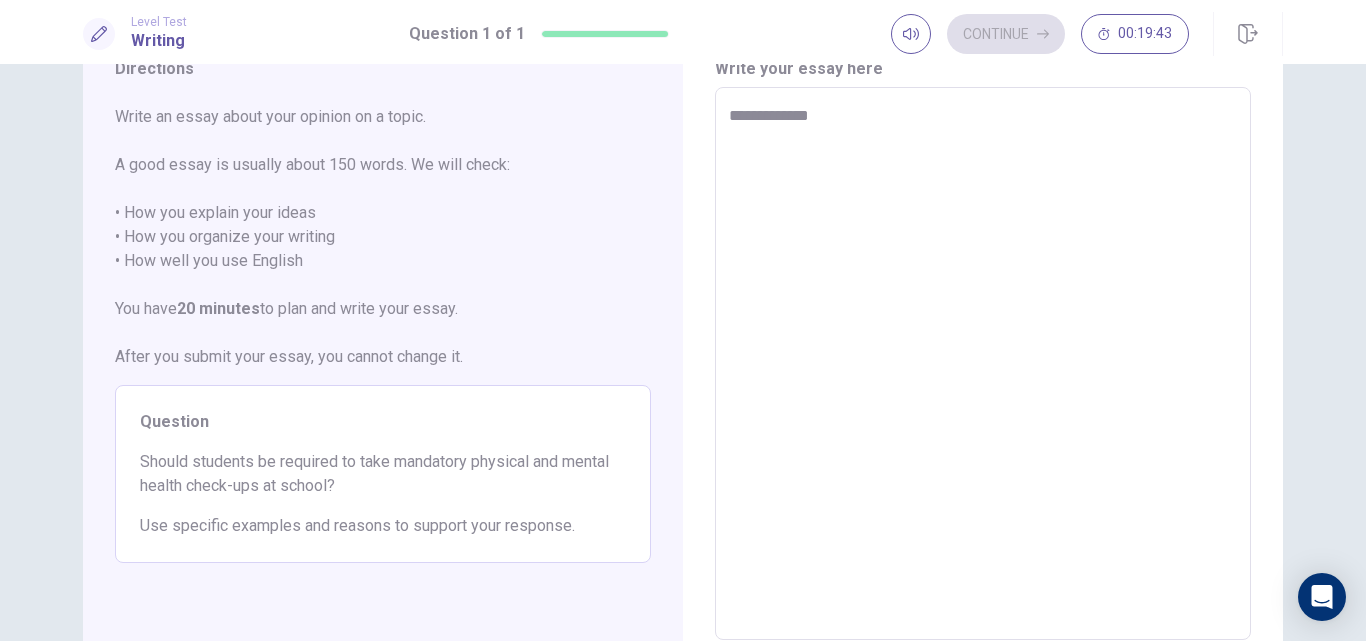 type on "*" 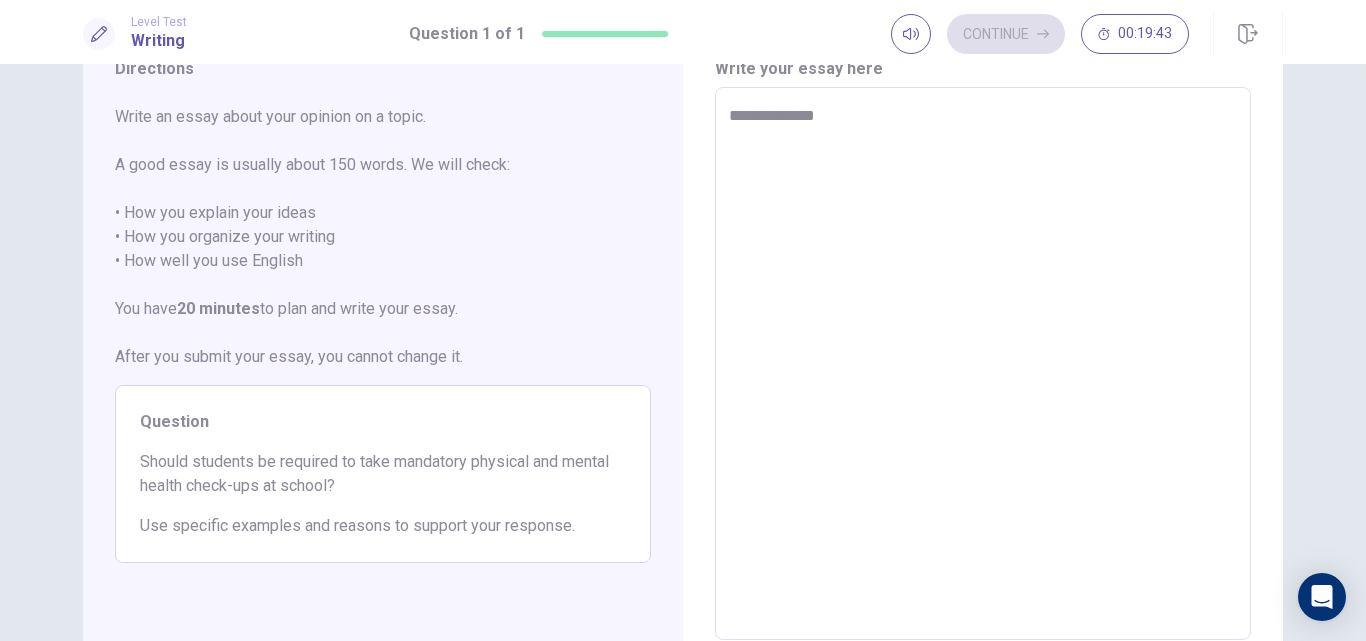 type on "*" 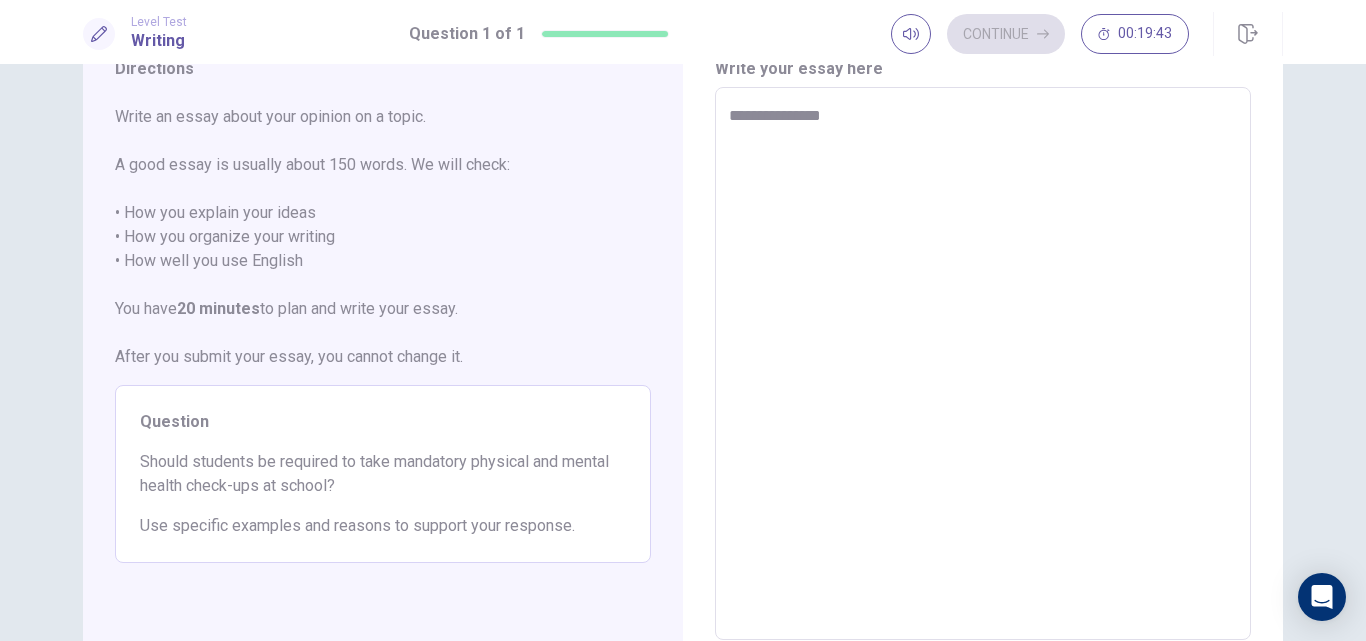 type on "*" 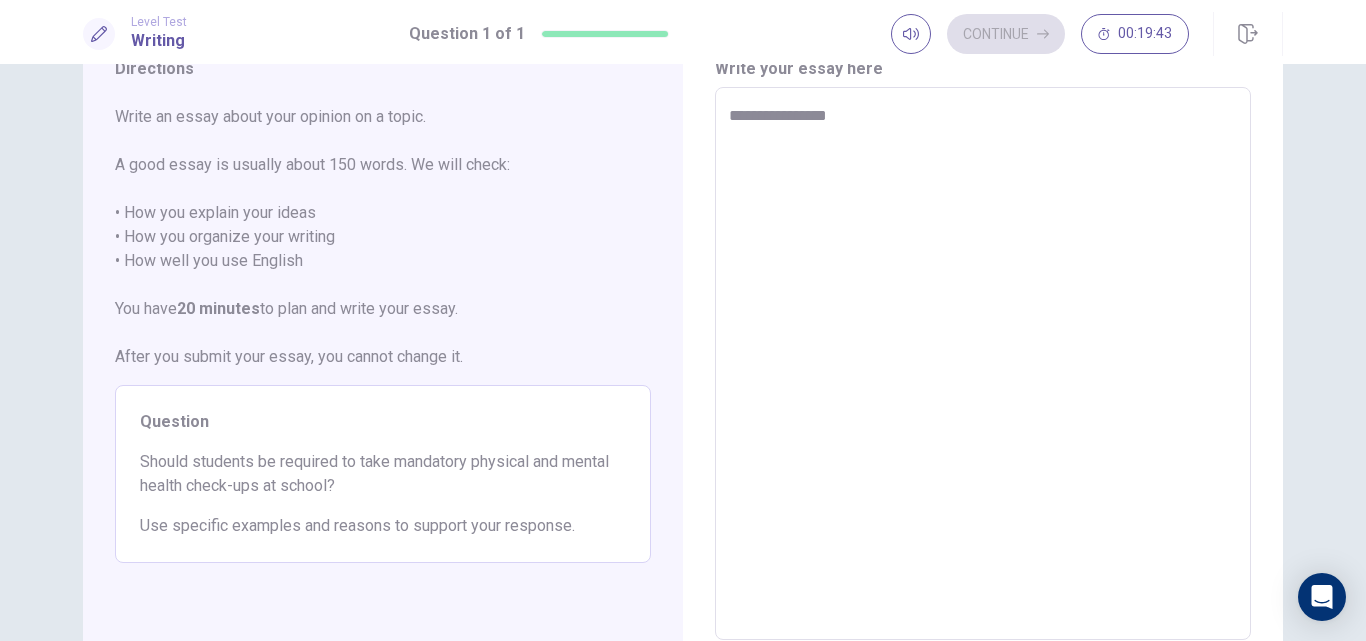 type on "*" 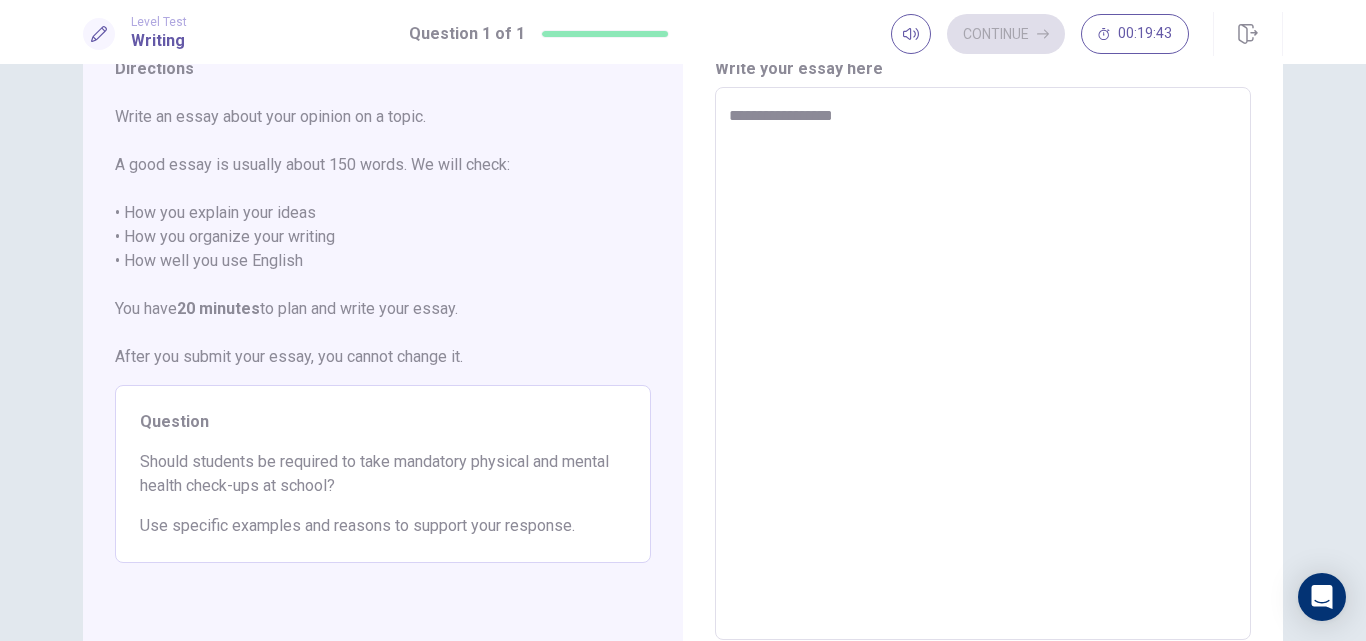 type on "*" 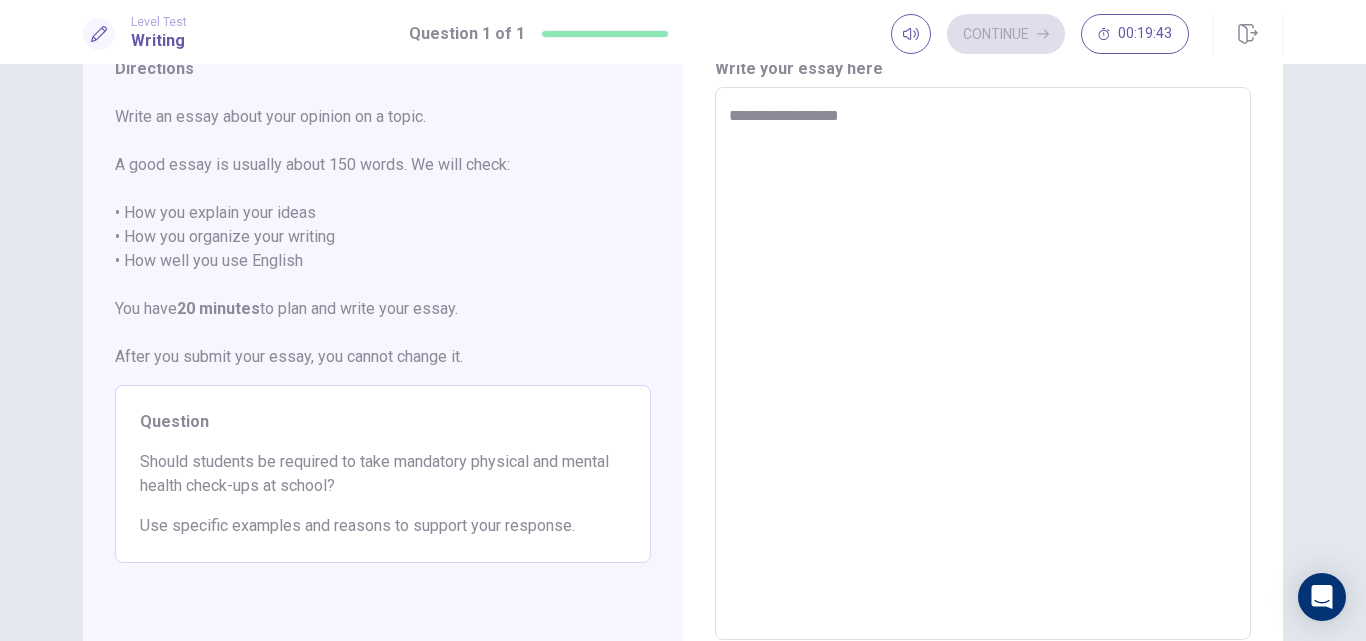 type on "*" 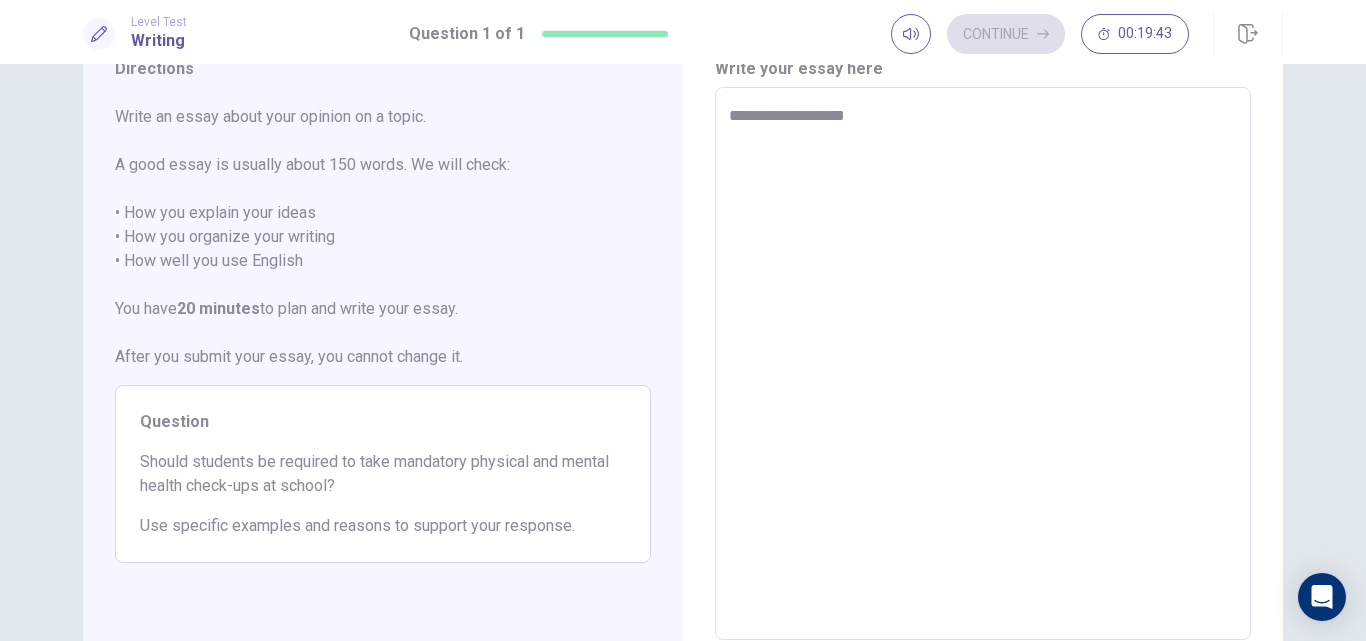type on "*" 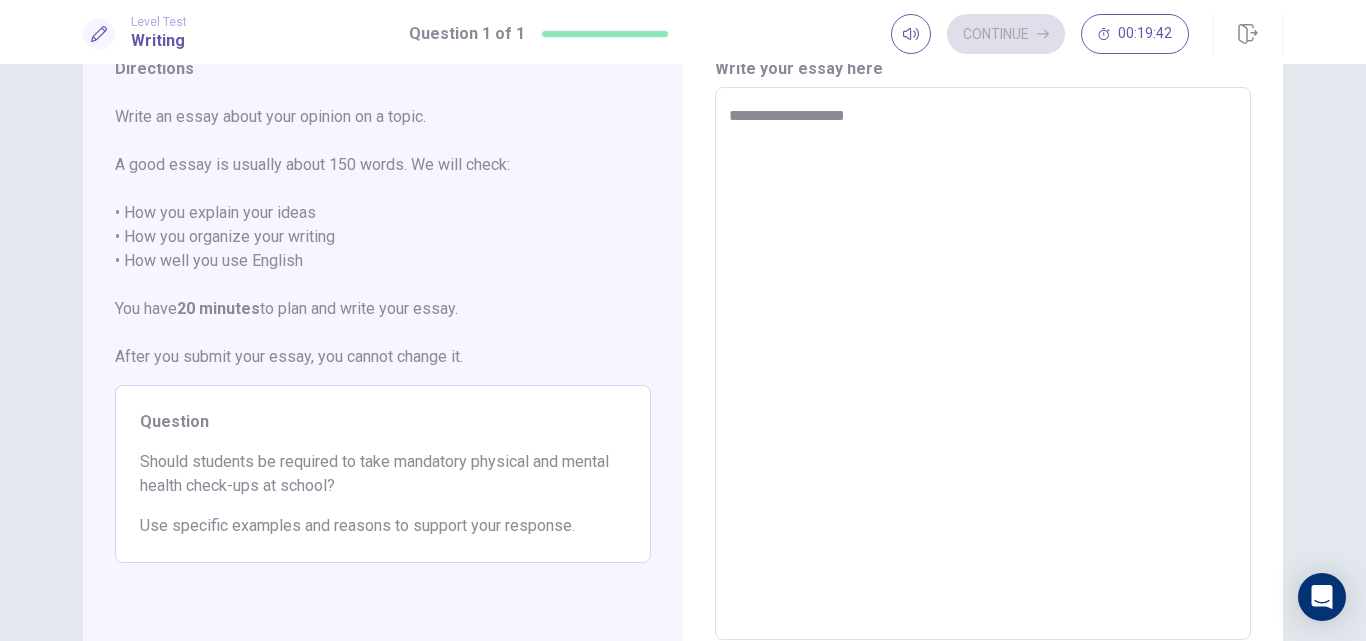 type on "**********" 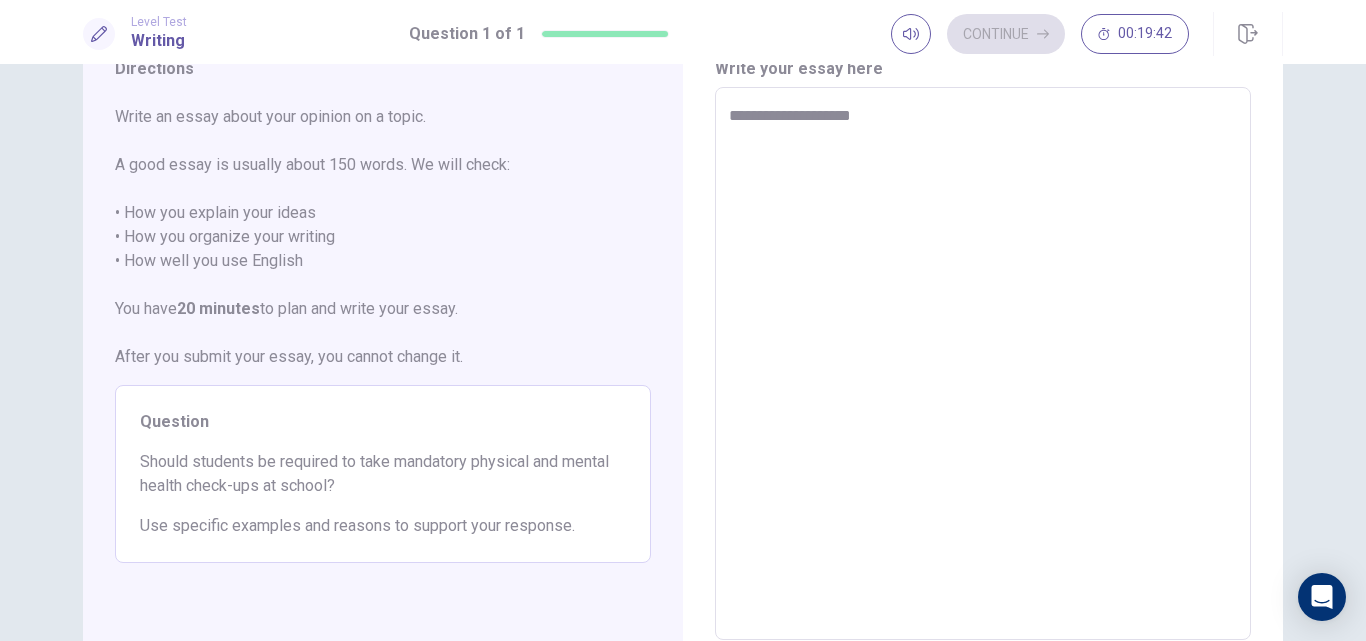 type on "*" 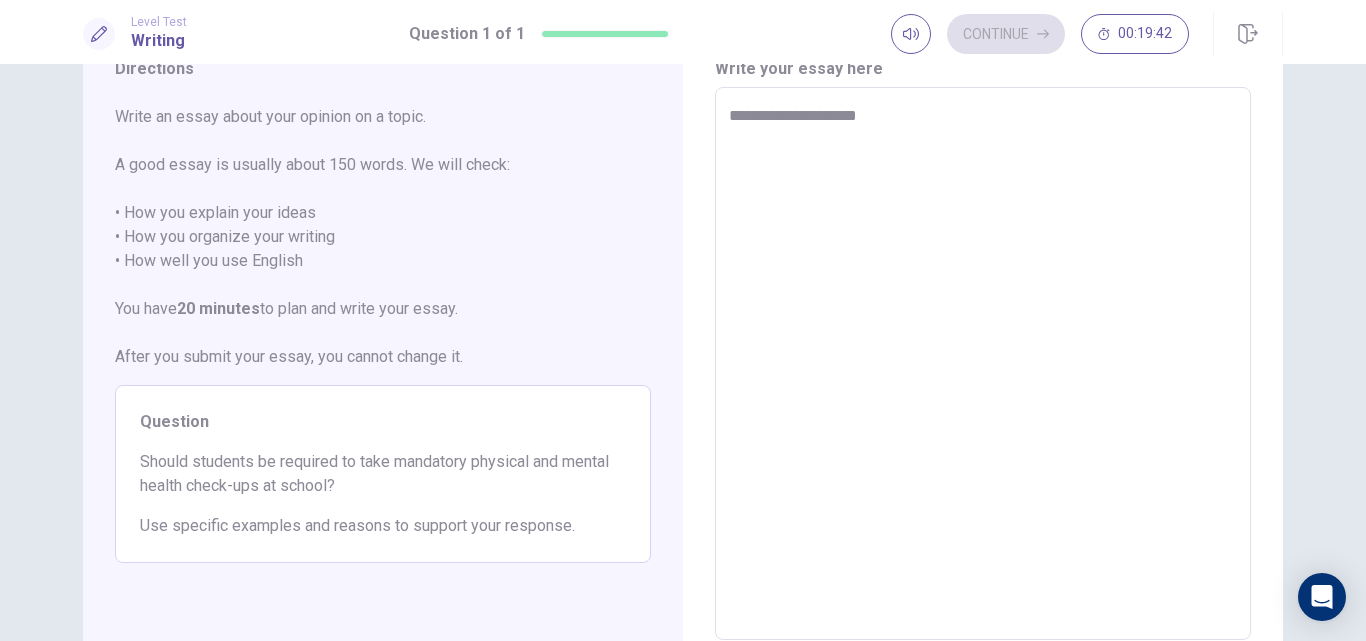 type on "**********" 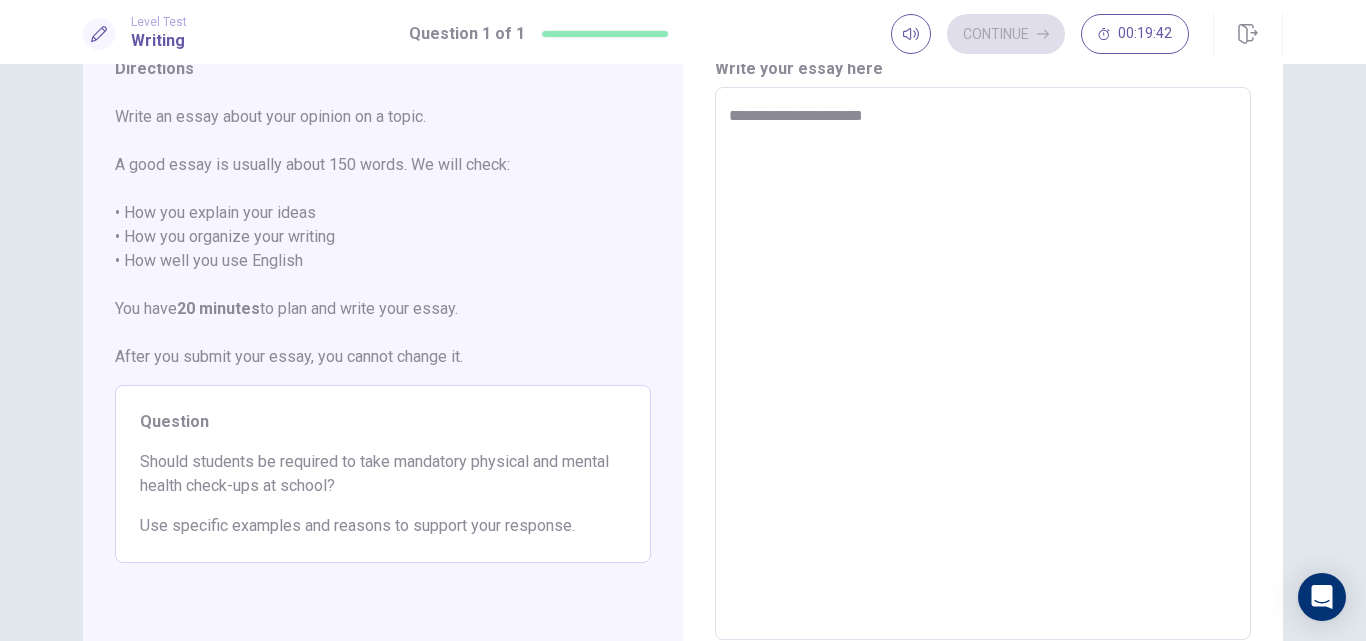 type on "*" 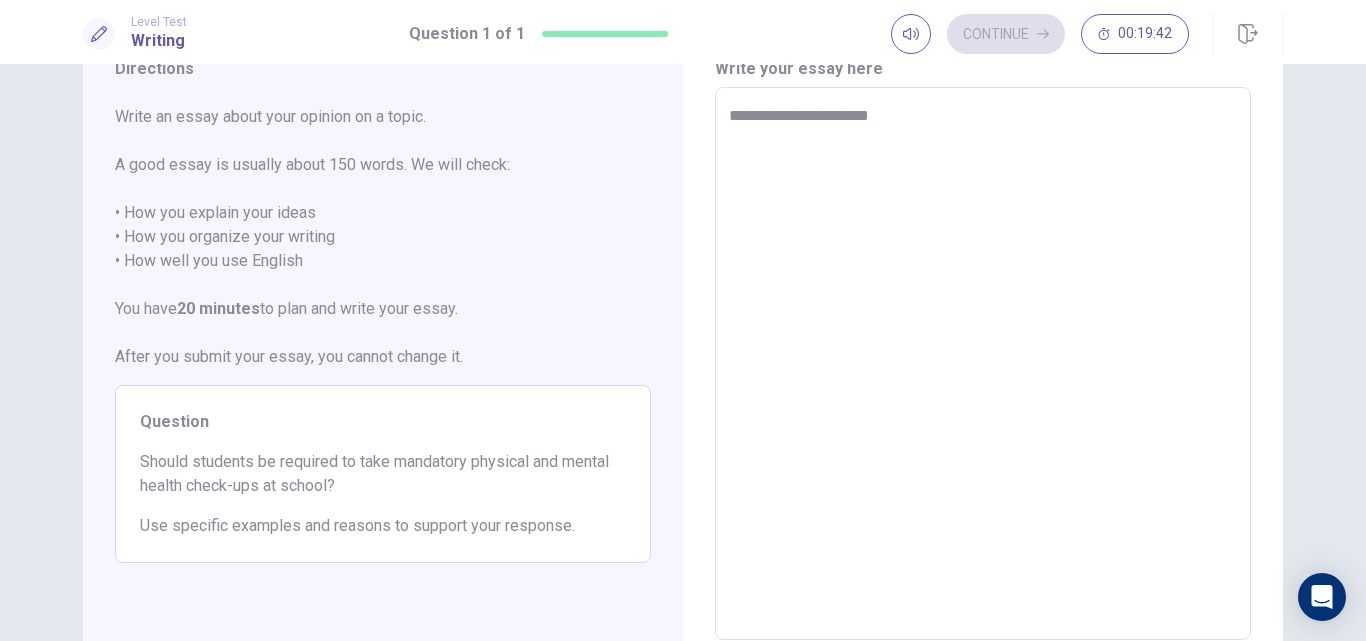 type on "*" 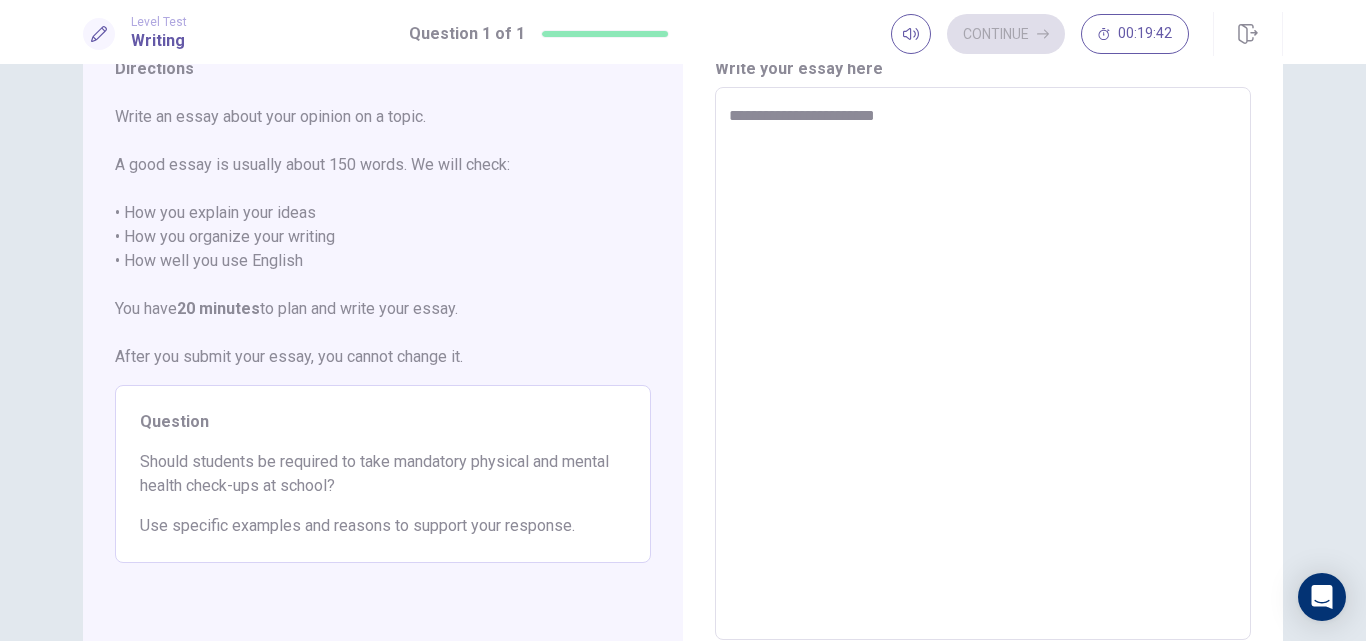 type on "*" 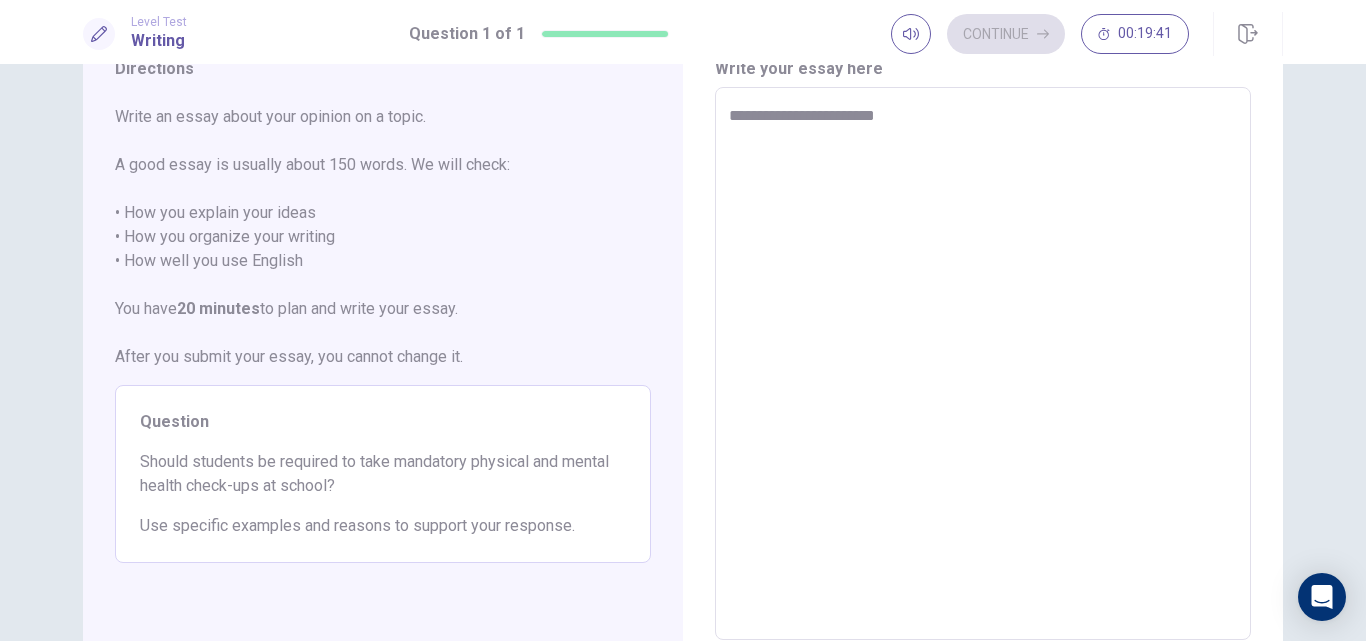 type on "**********" 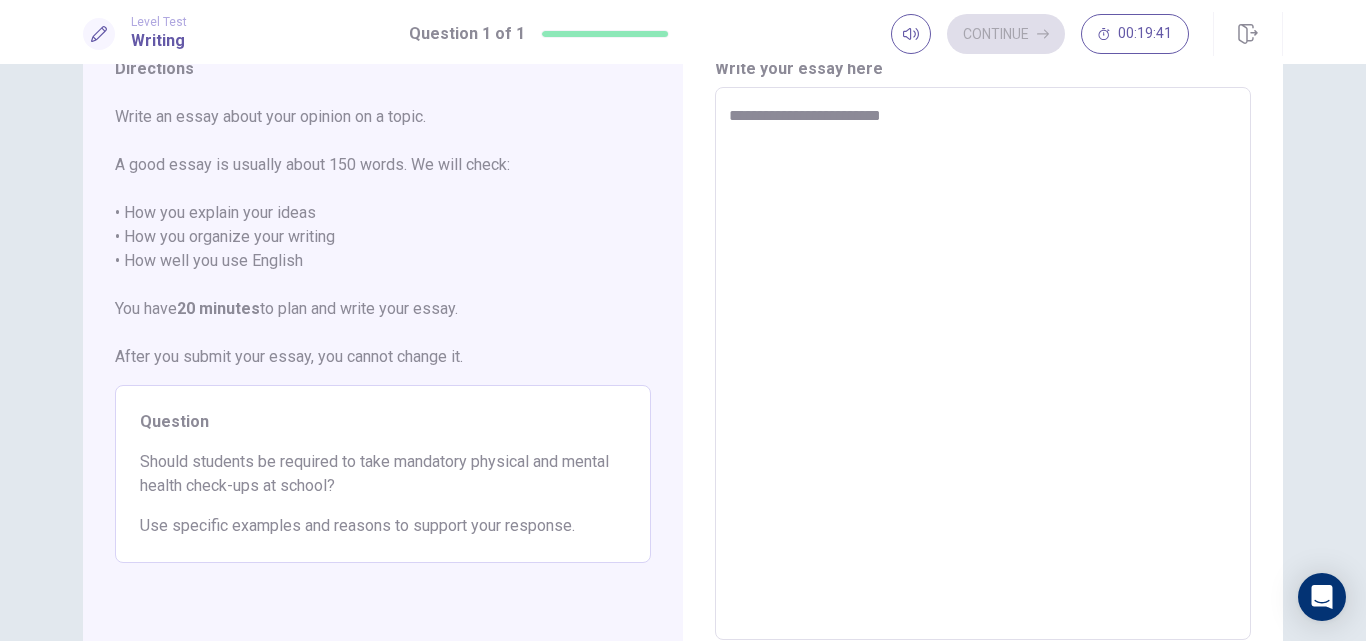 type on "*" 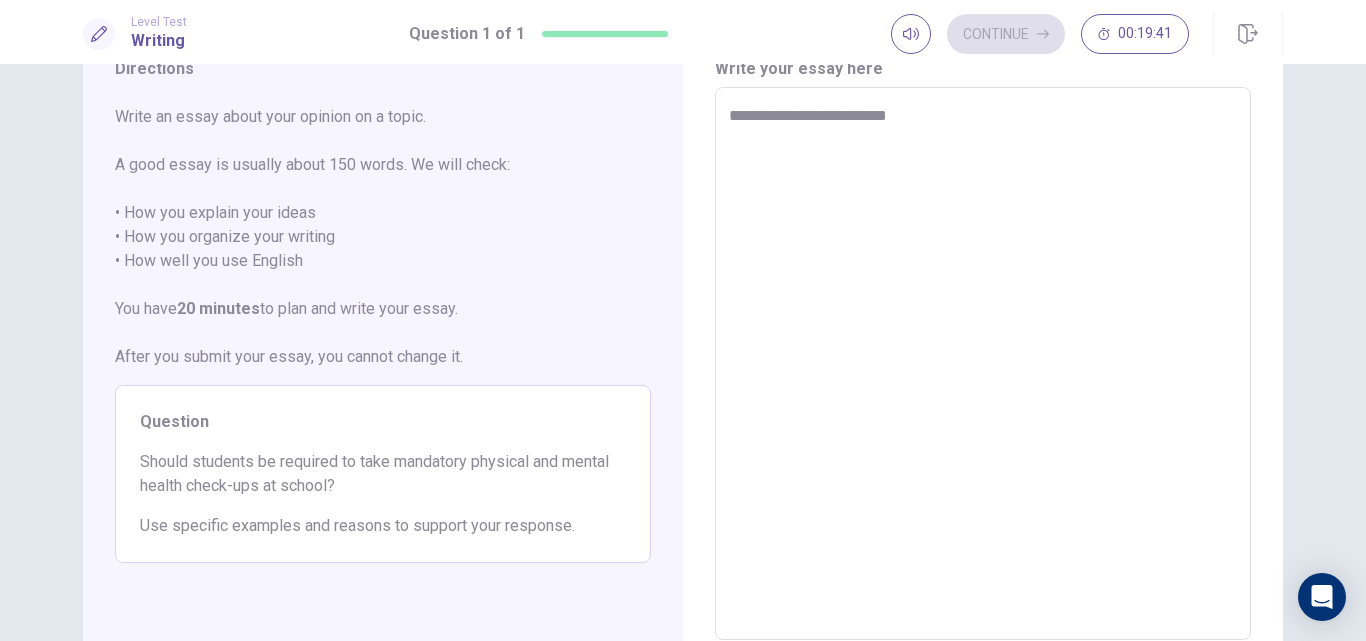 type on "*" 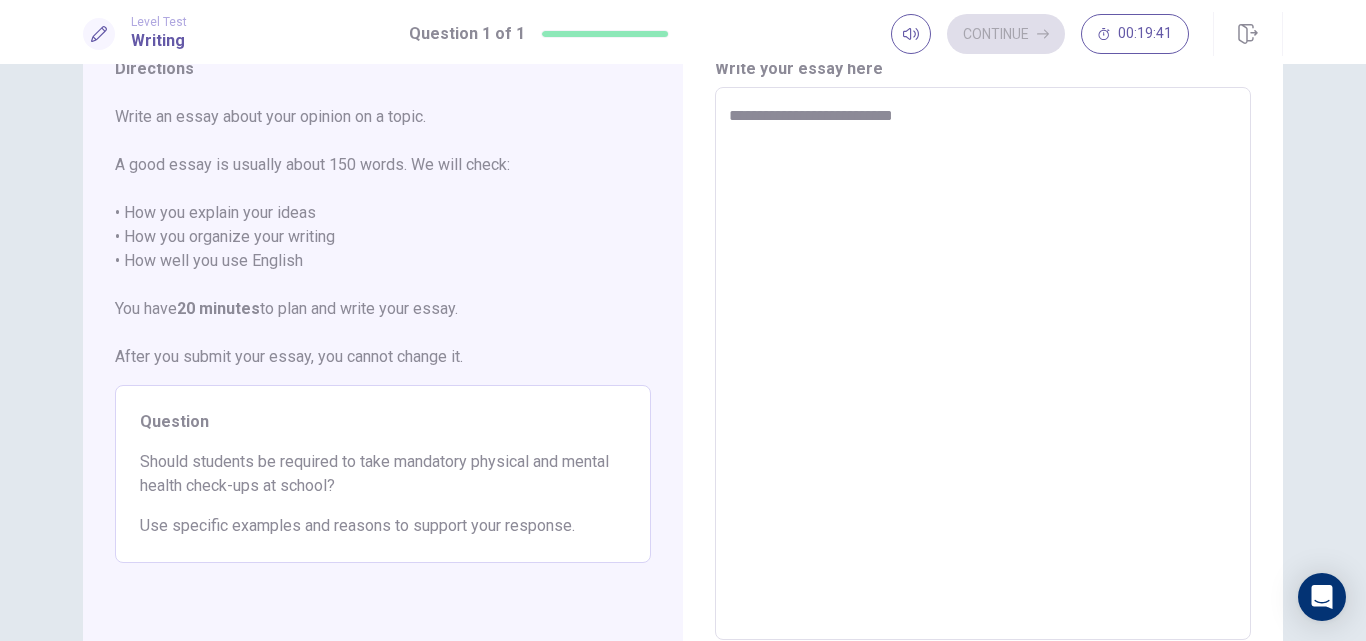 type on "*" 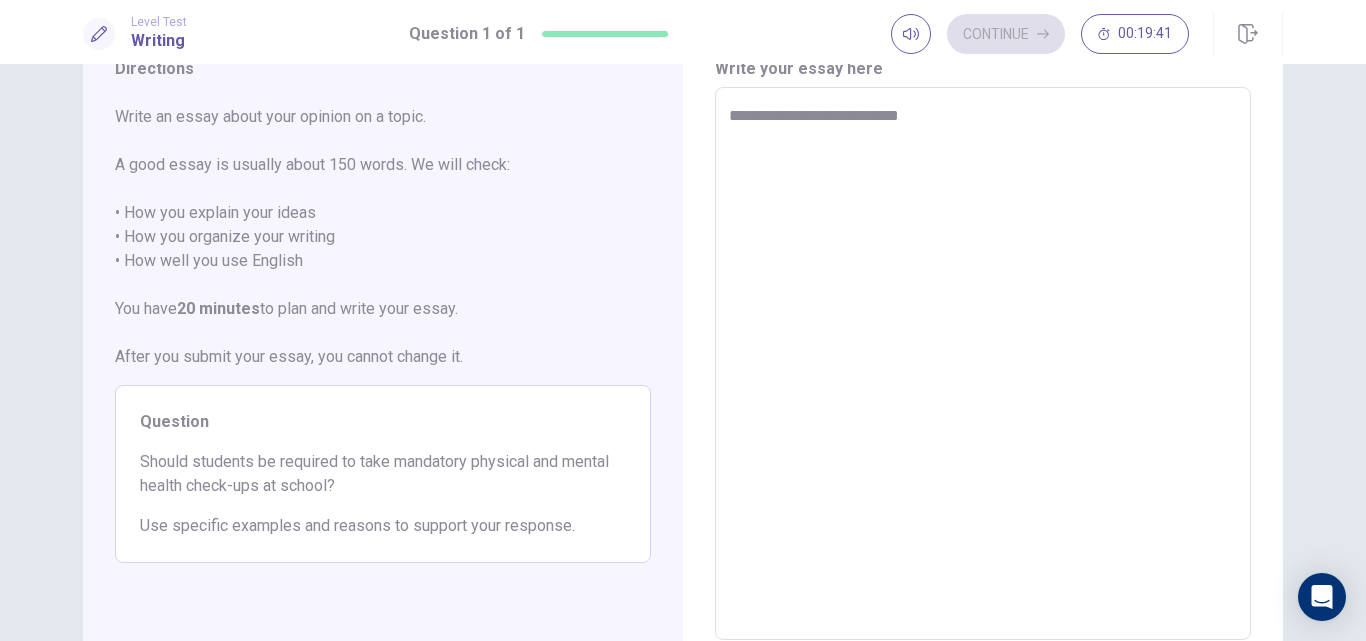type on "*" 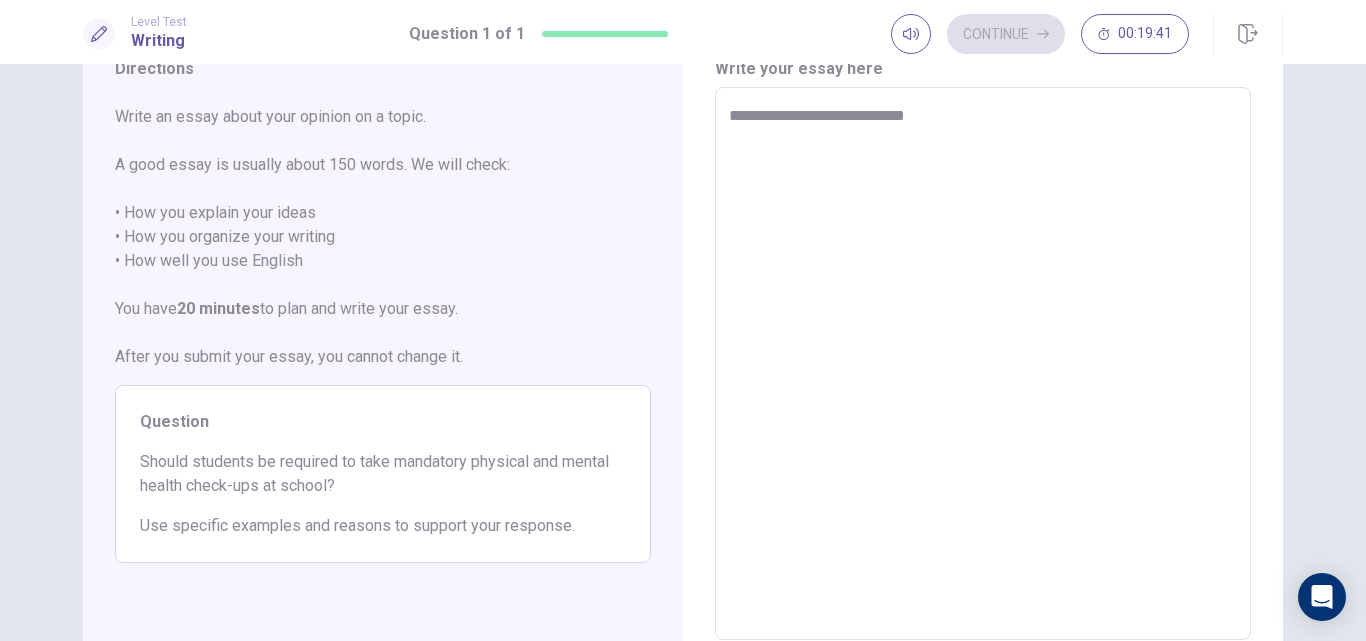 type on "*" 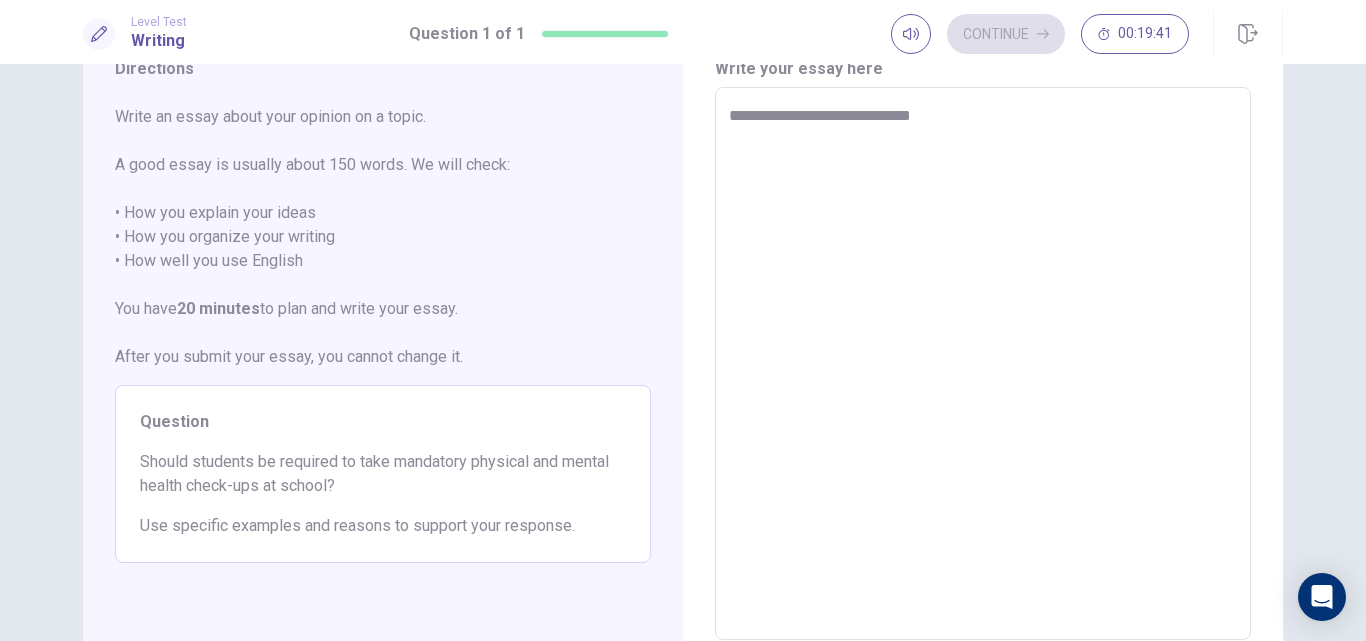 type on "*" 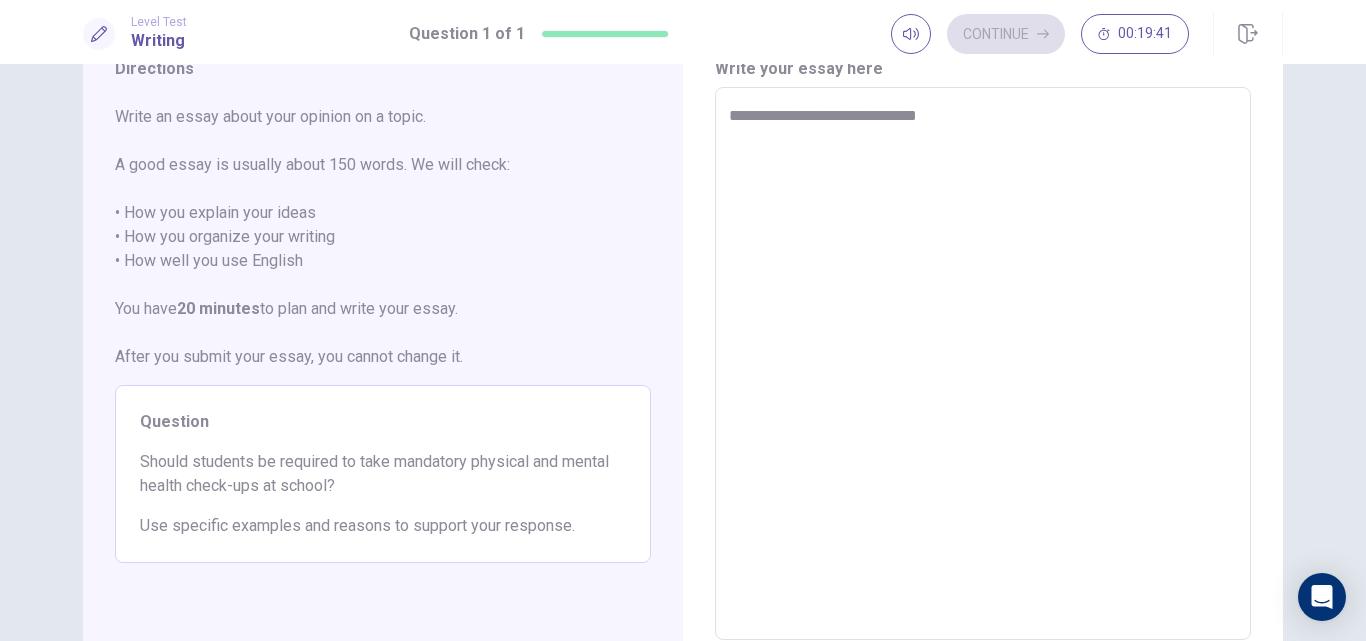 type on "*" 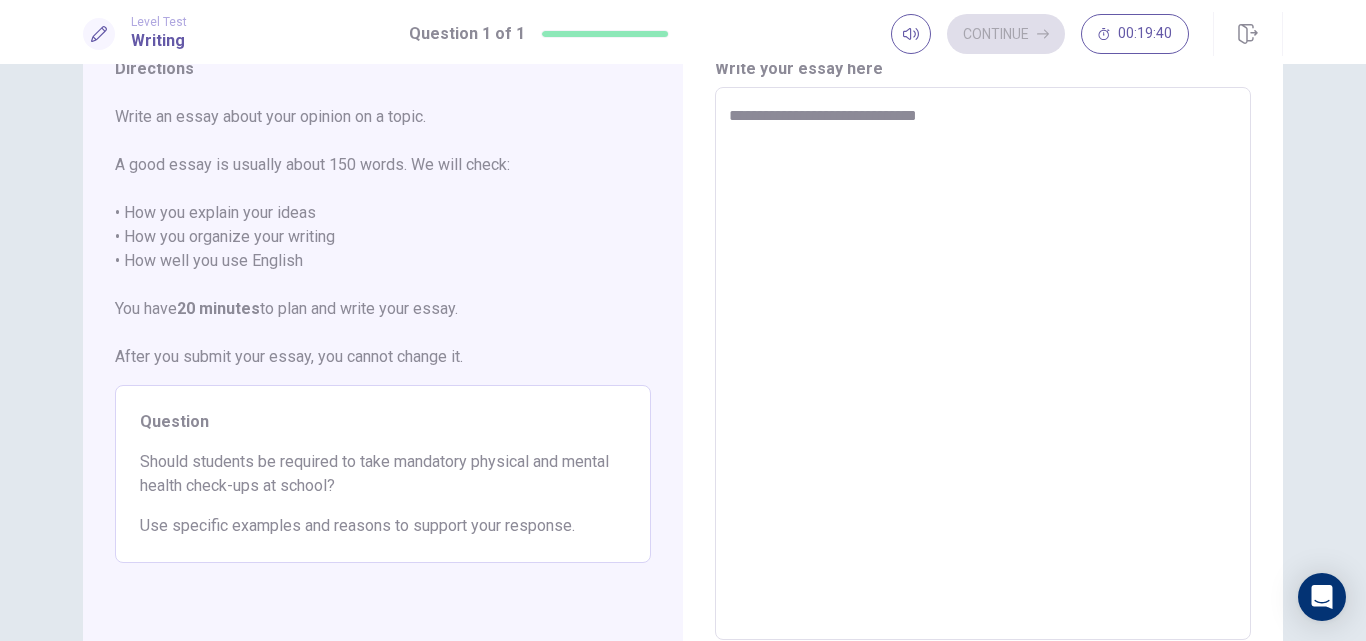 type on "**********" 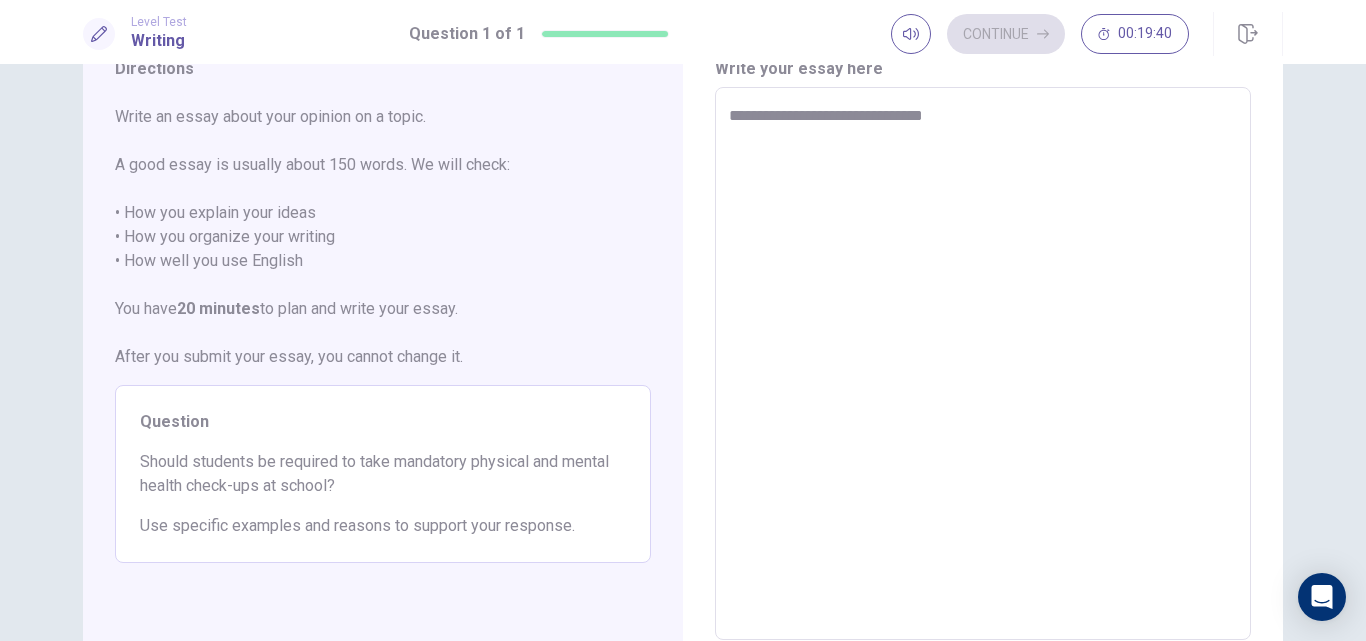 type on "*" 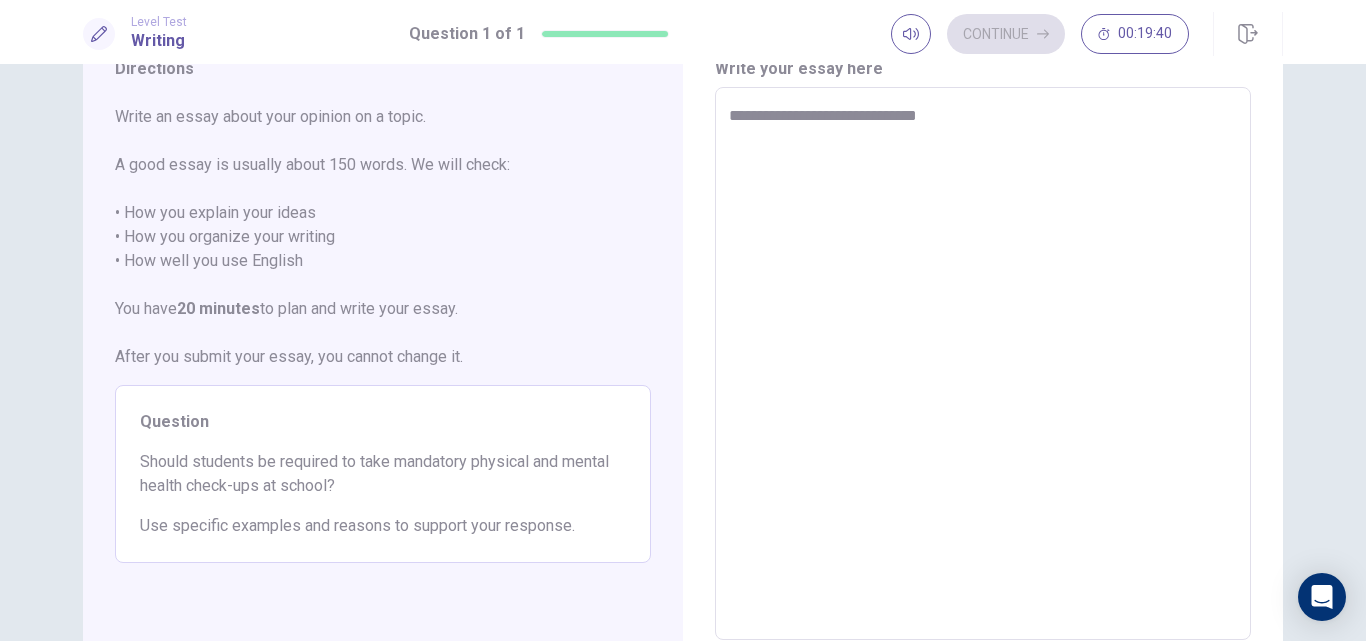 type on "*" 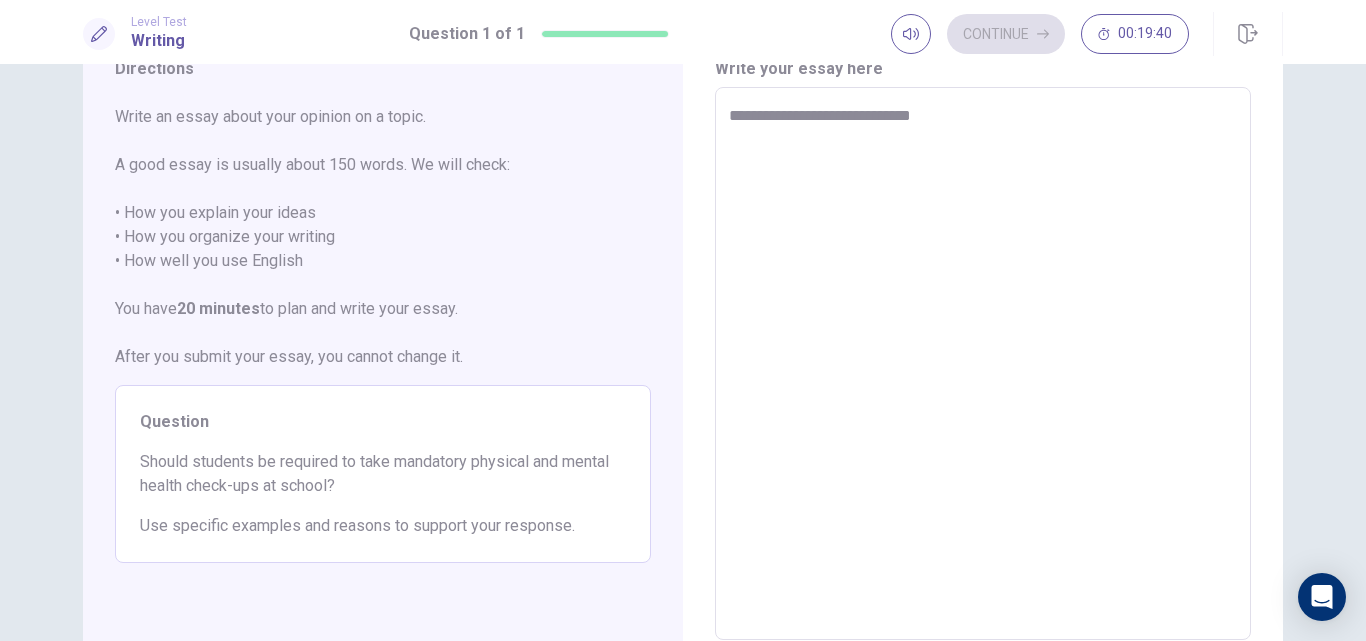 type on "*" 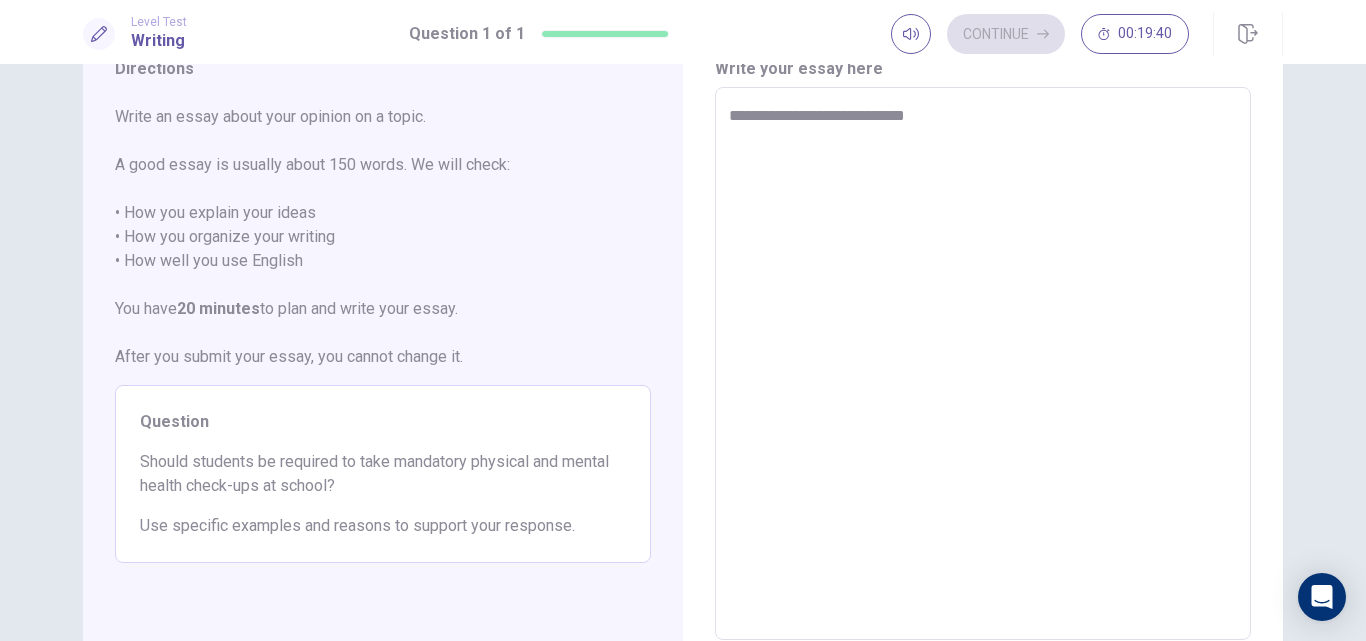 type on "*" 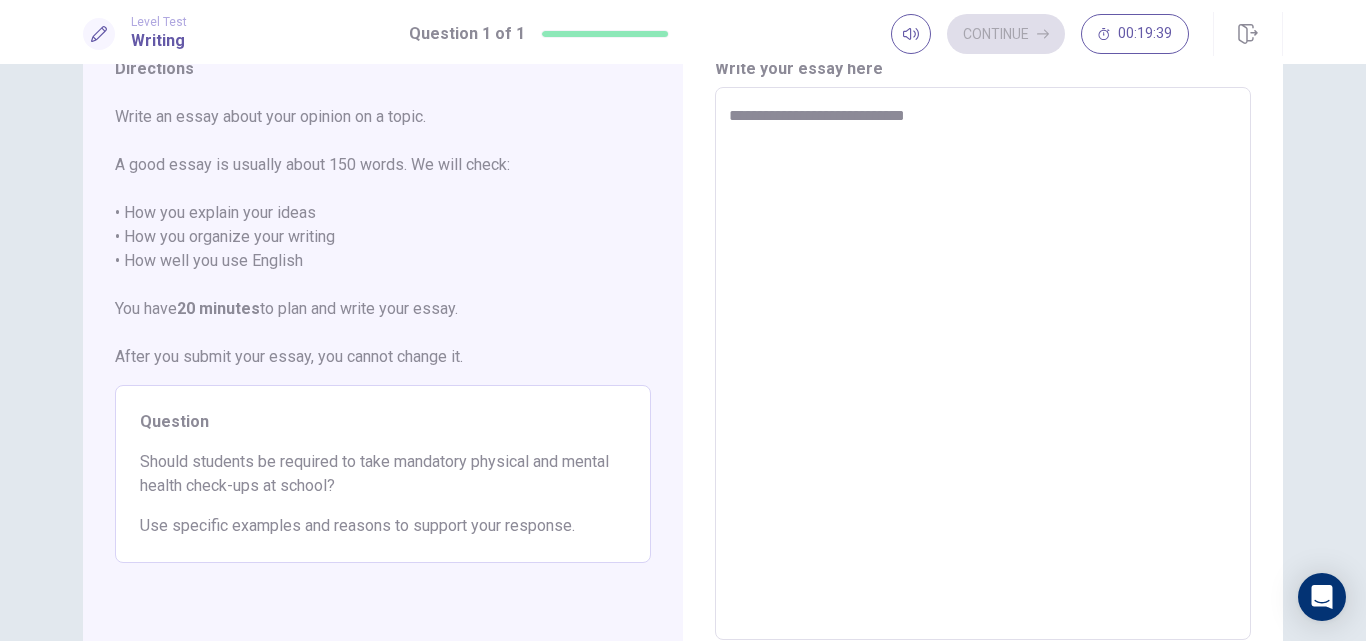 type on "**********" 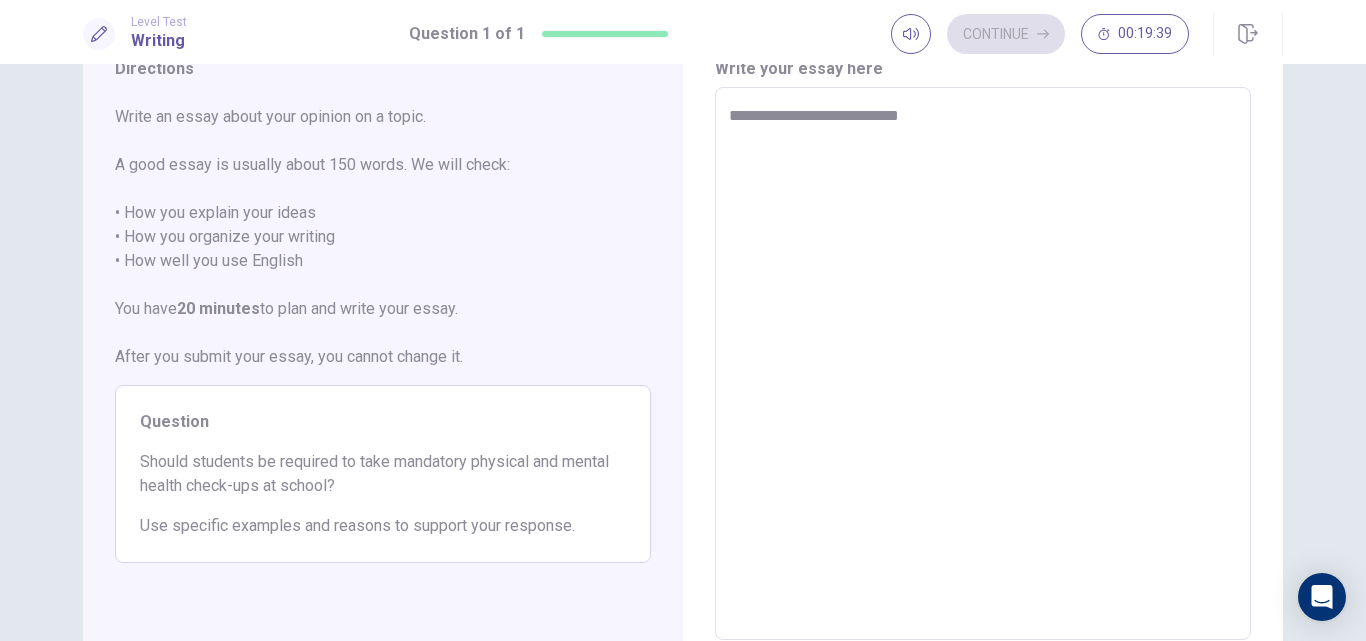 type on "*" 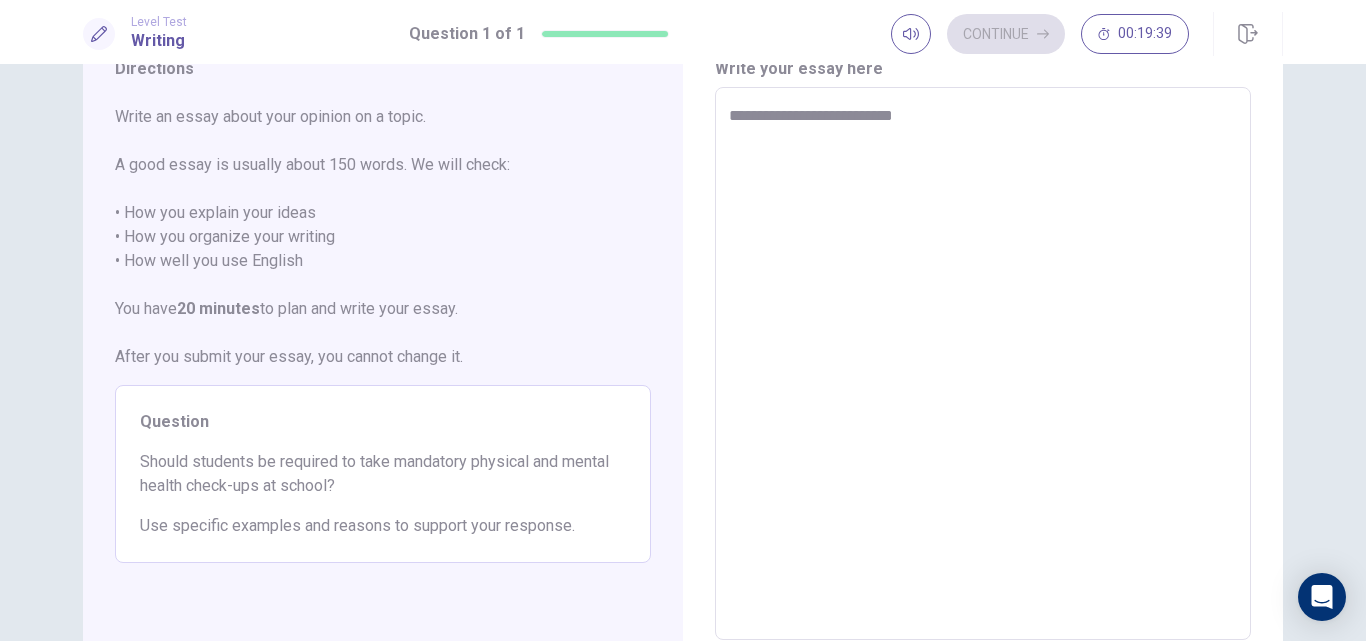 type on "*" 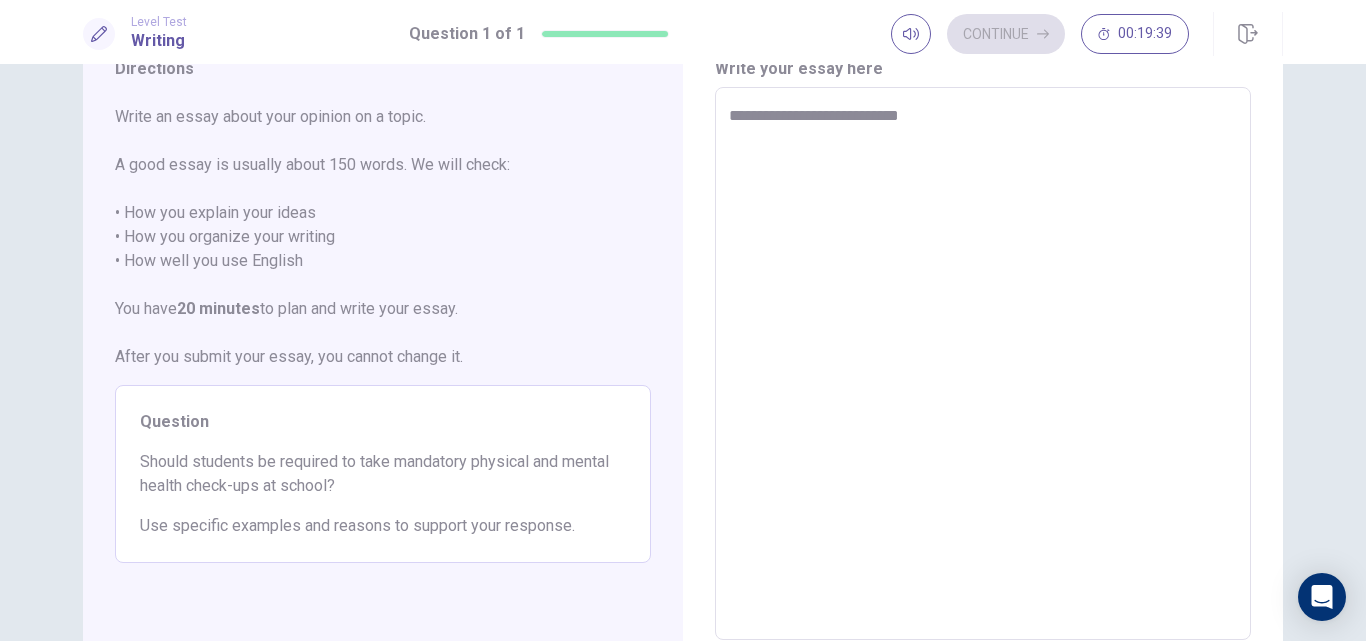 type on "*" 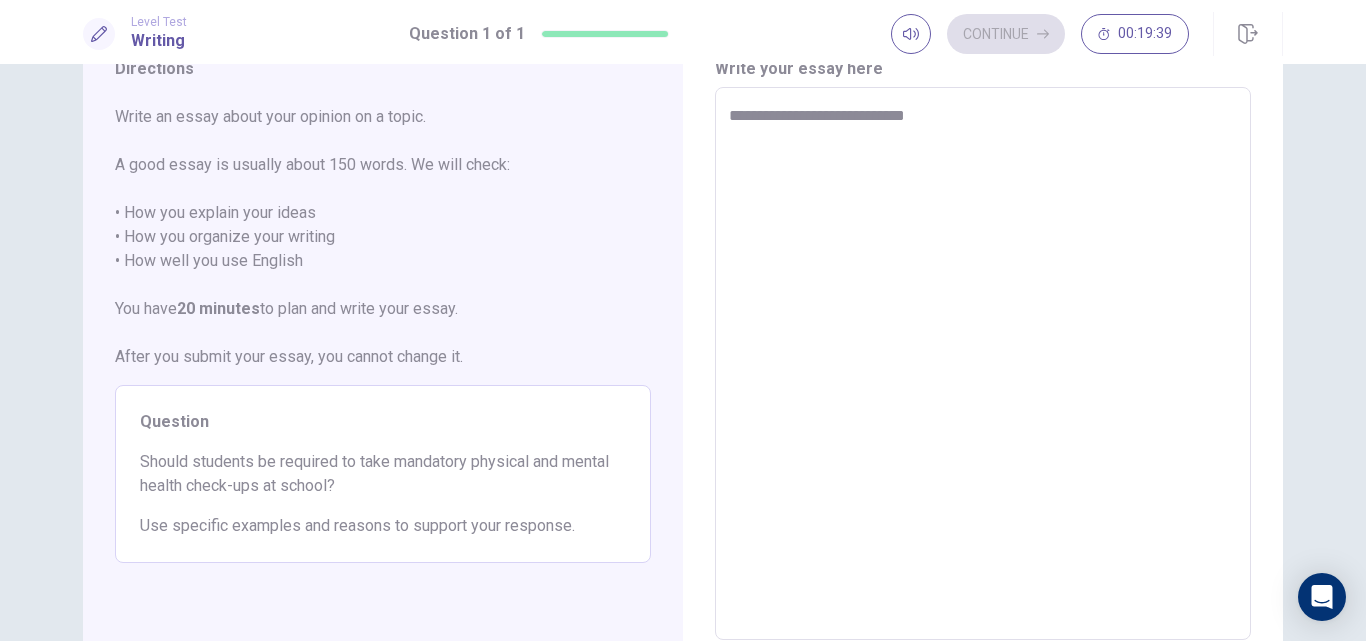type on "*" 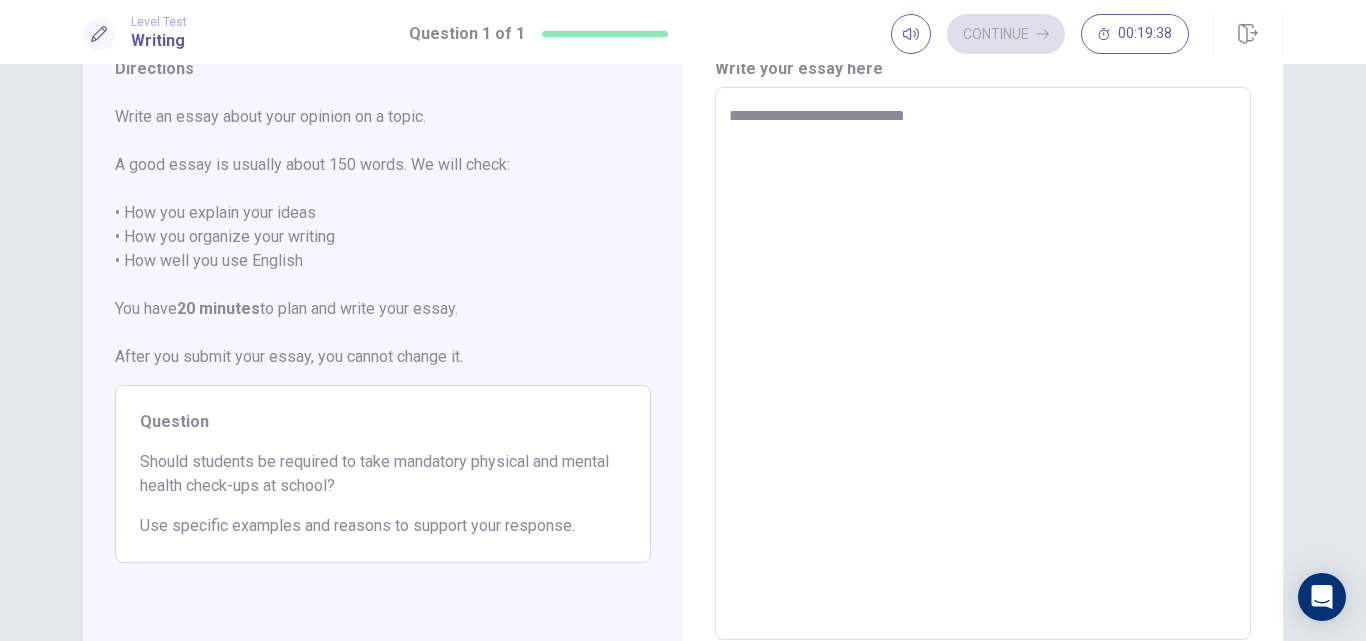 type on "**********" 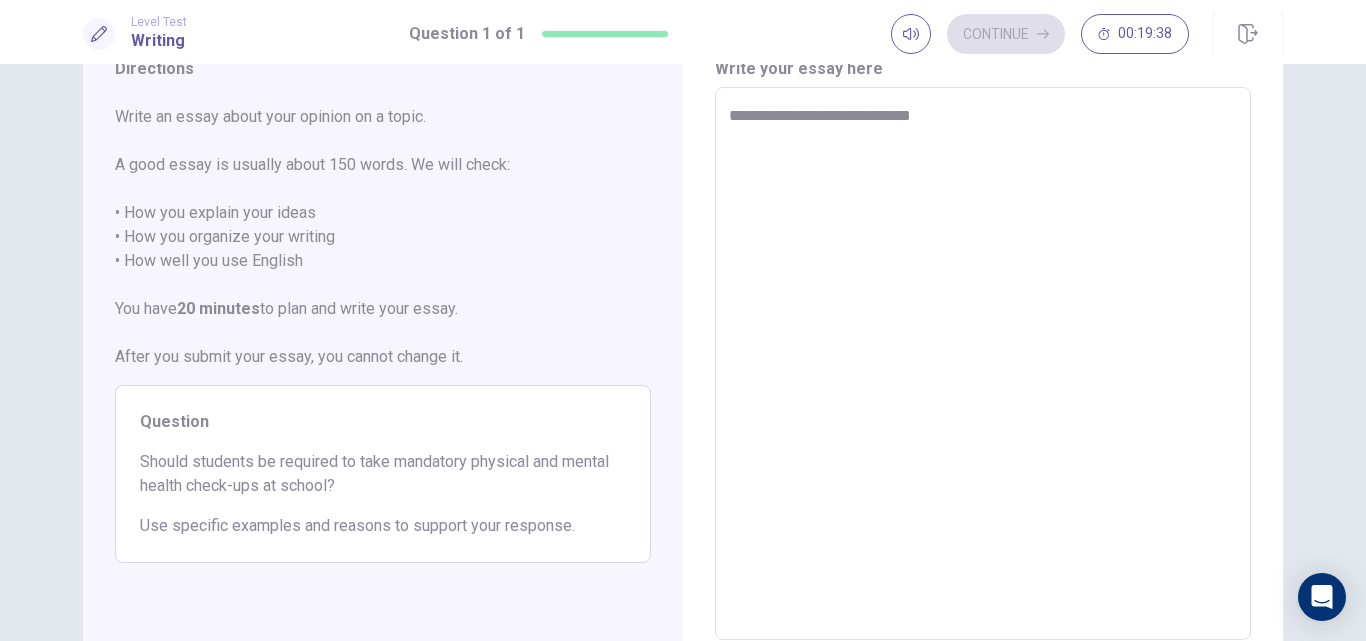 type on "*" 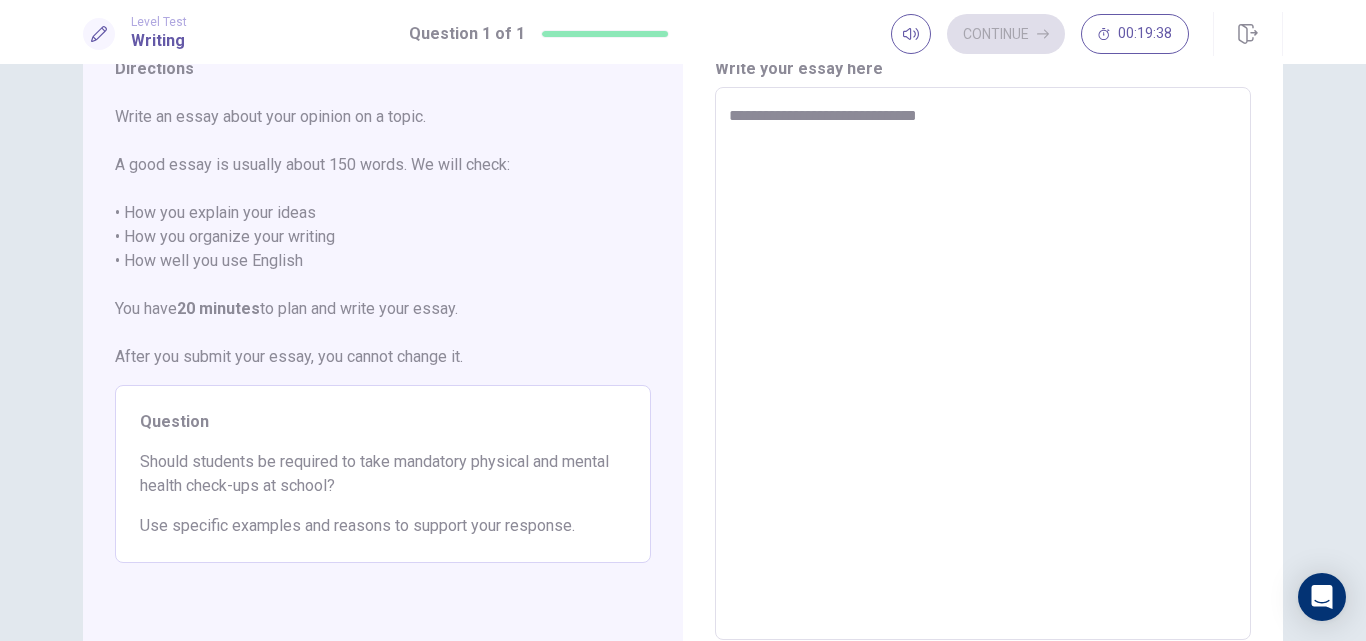 type on "*" 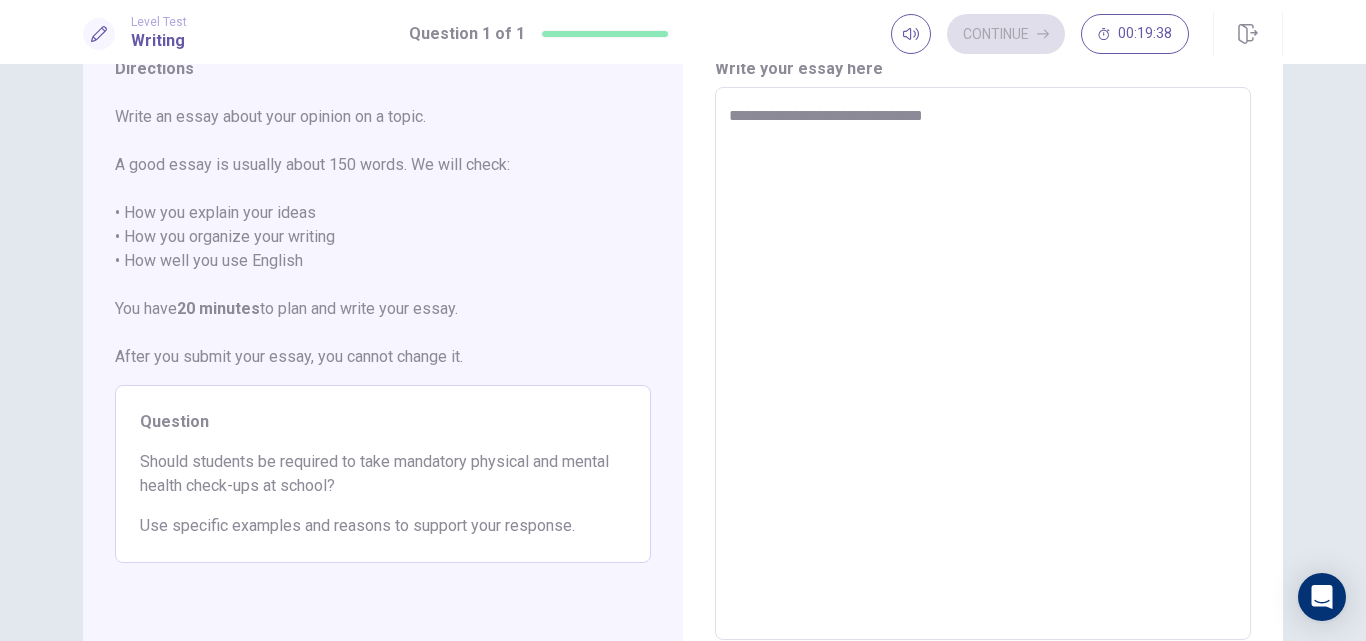 type on "*" 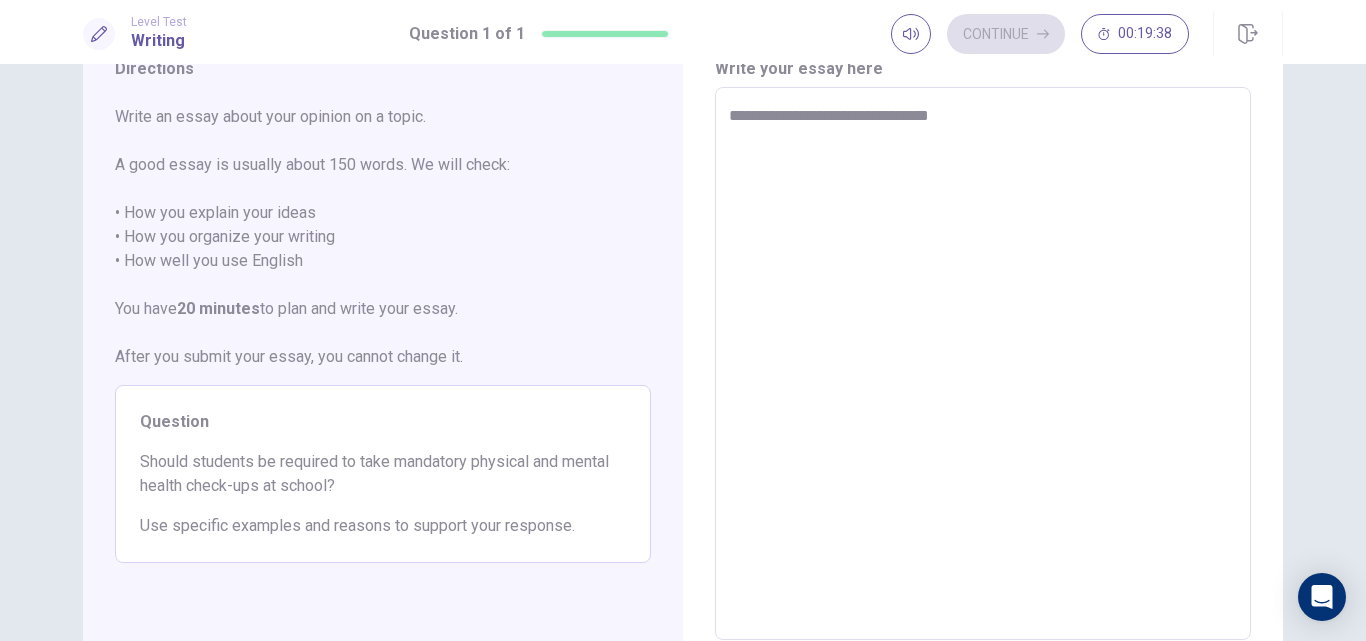 type on "*" 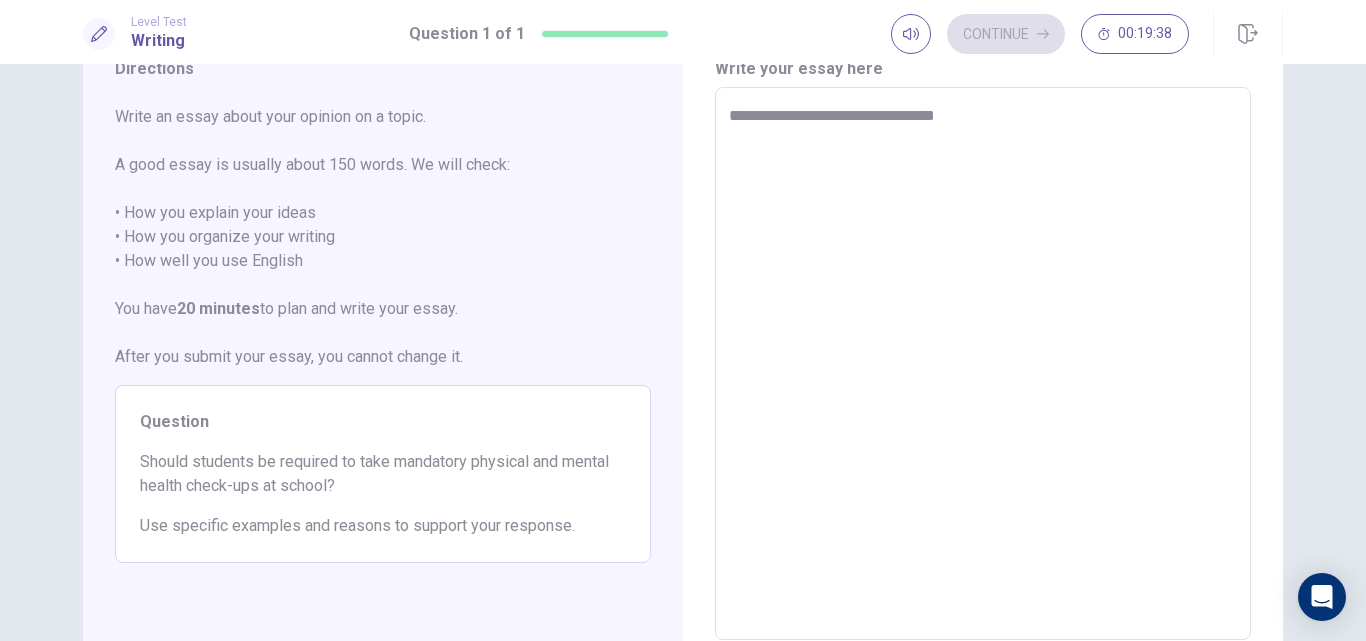 type on "*" 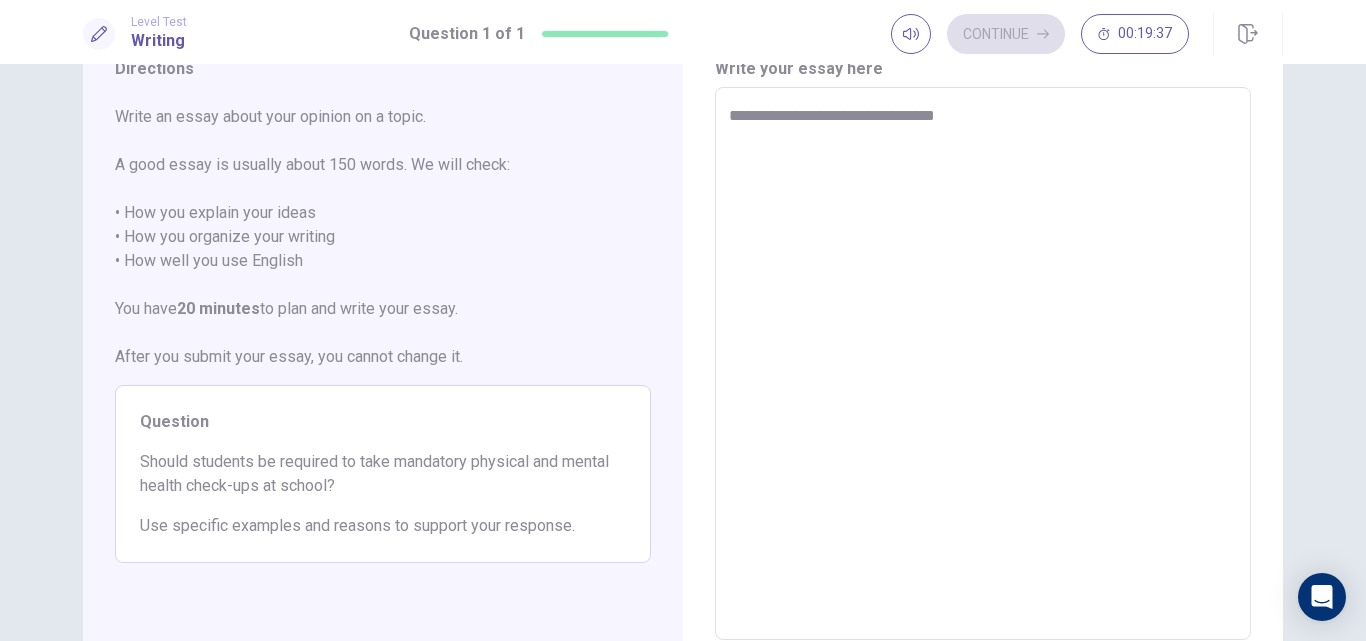 type on "**********" 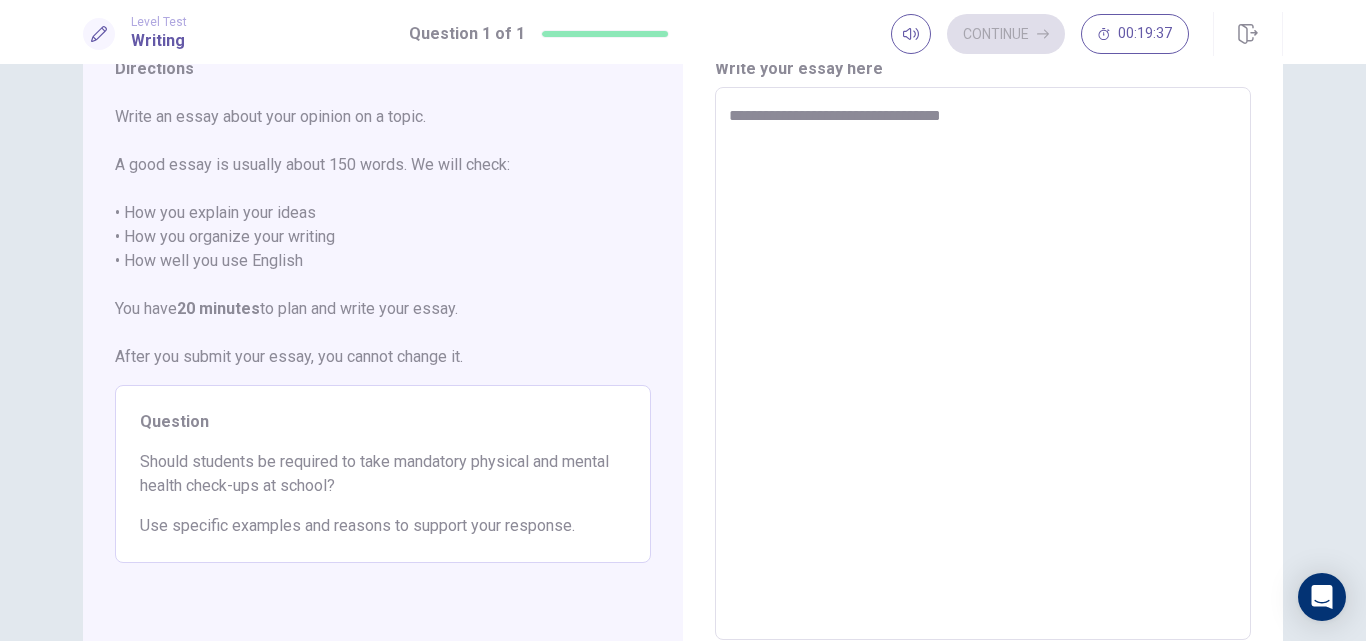 type on "*" 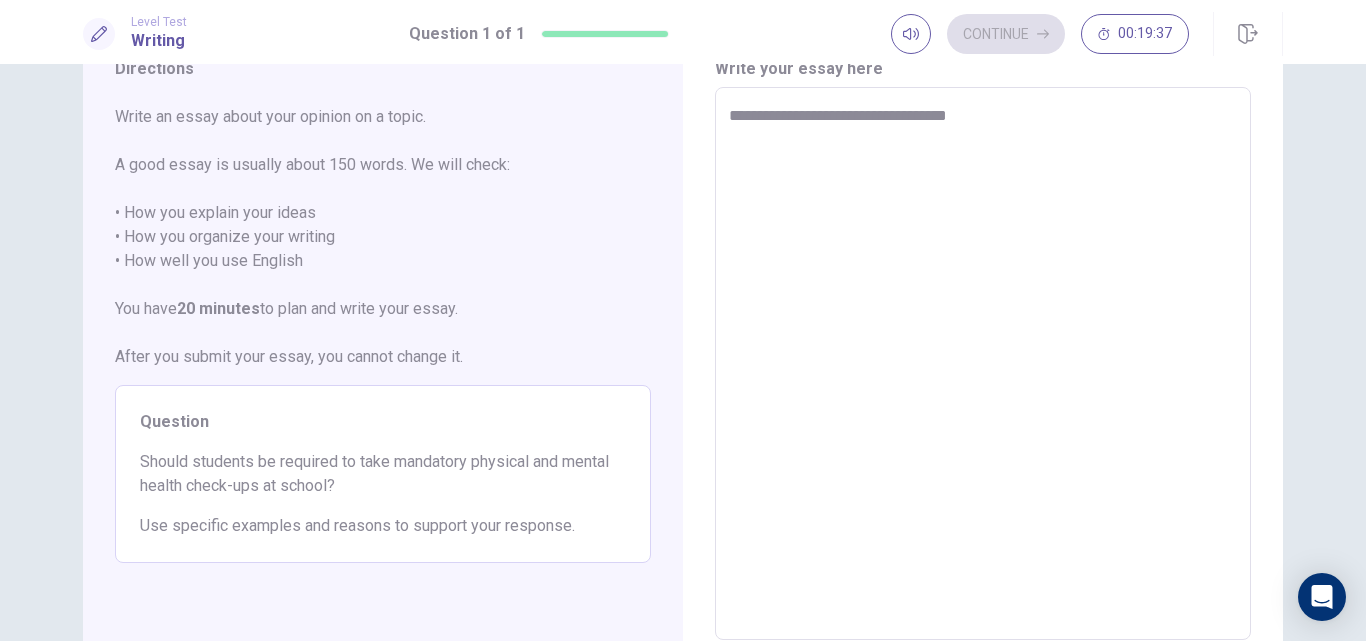 type on "*" 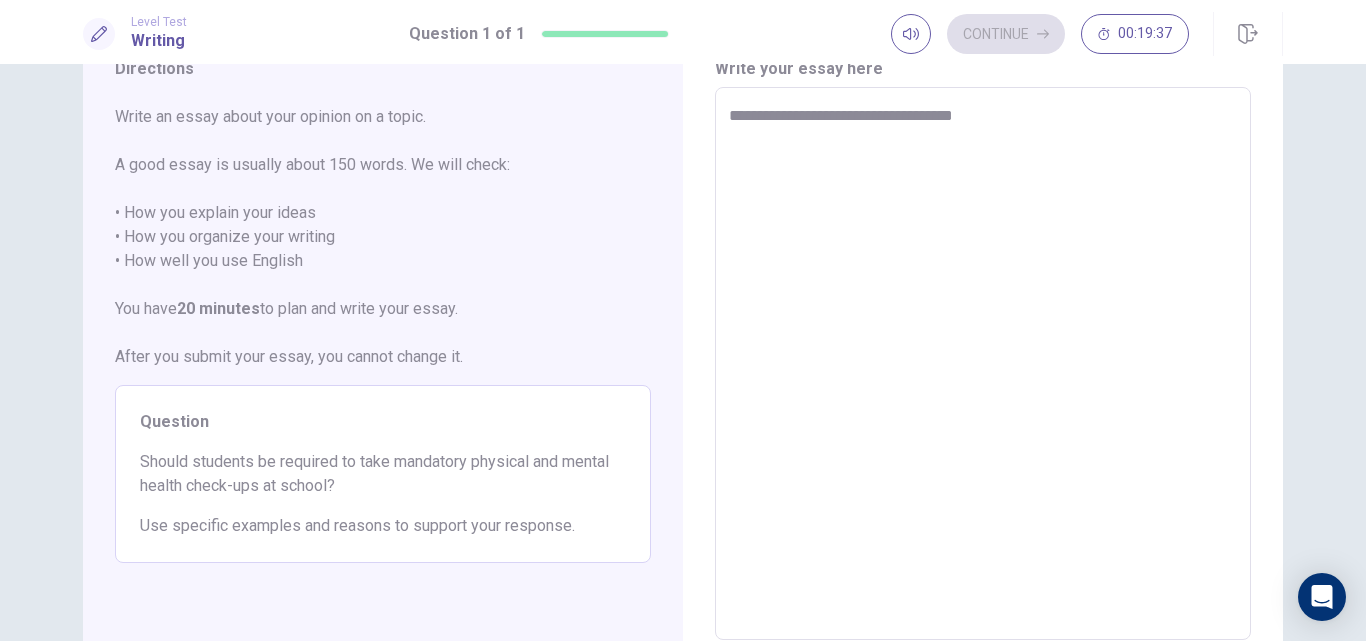 type on "*" 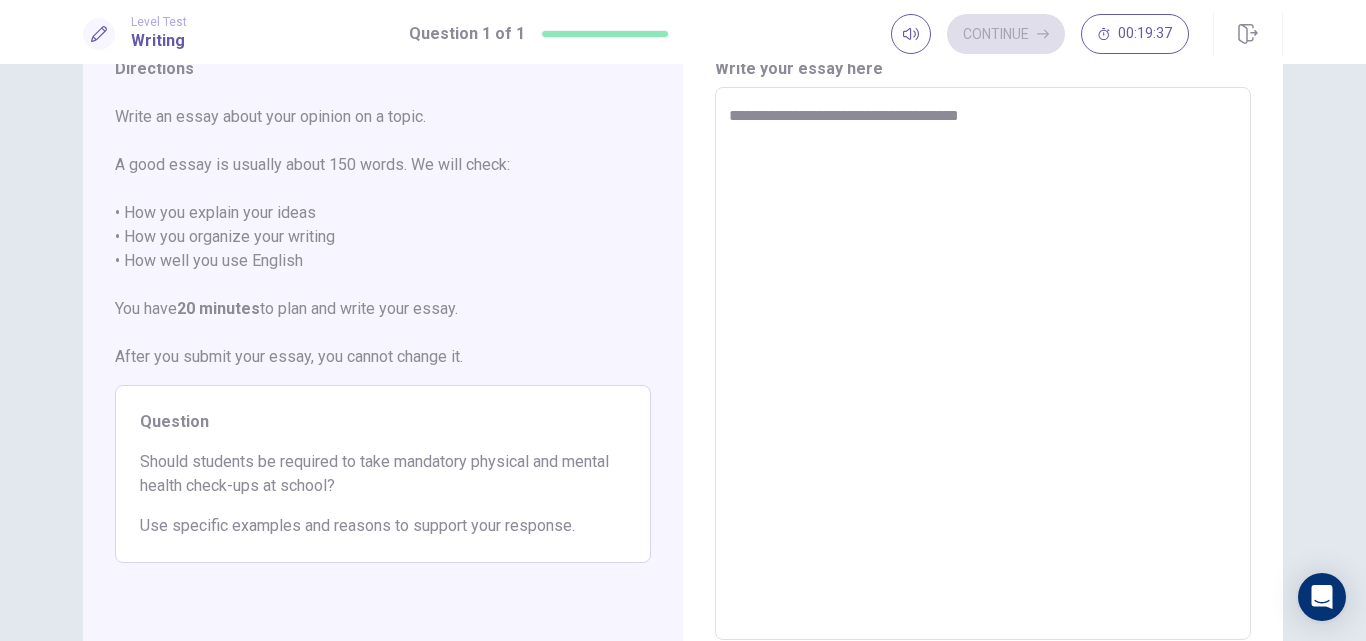 type on "*" 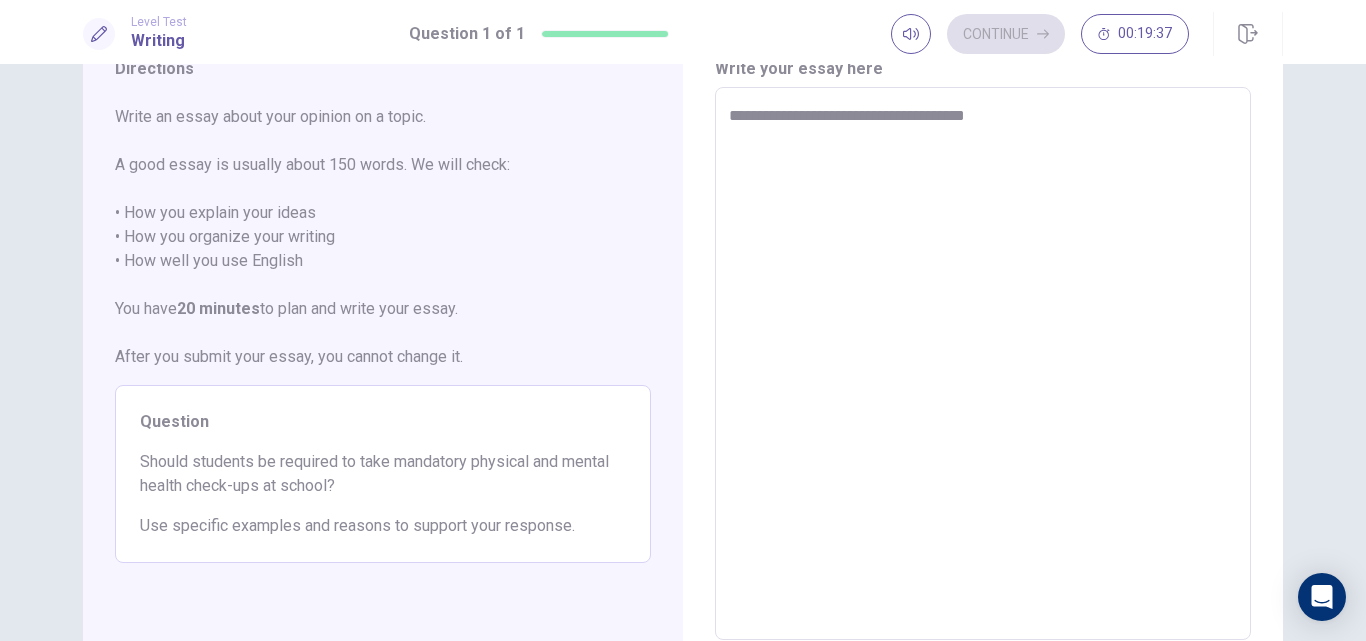 type on "*" 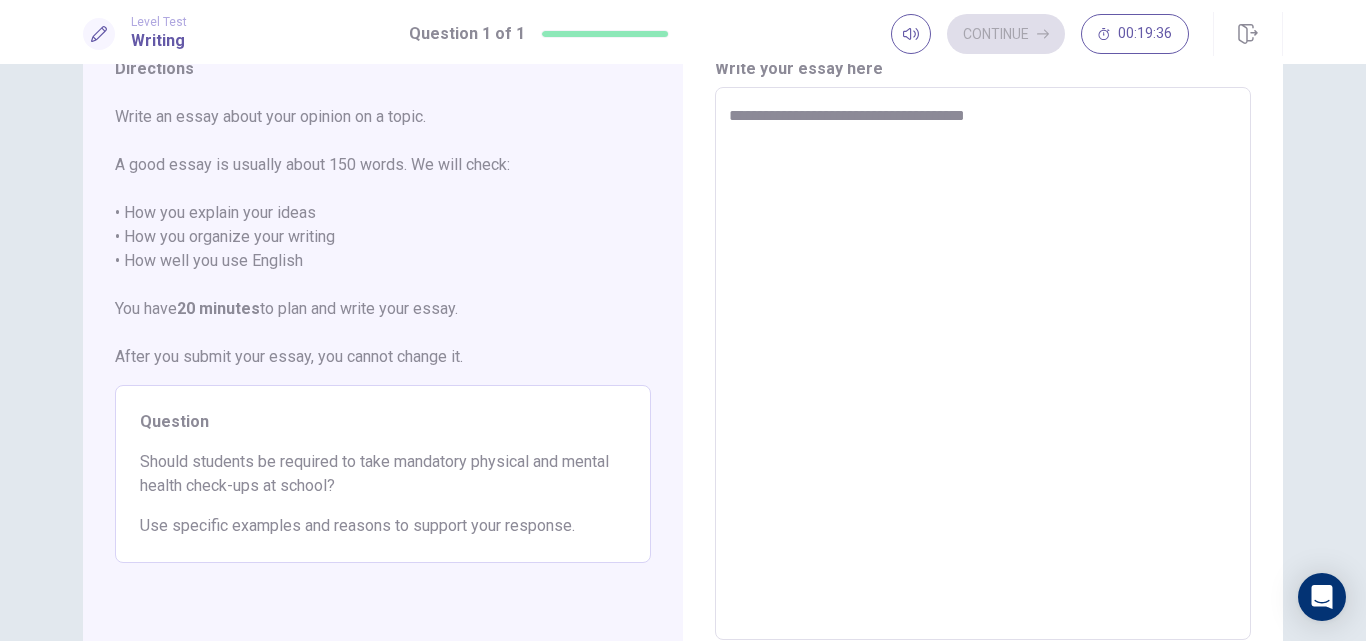 type on "**********" 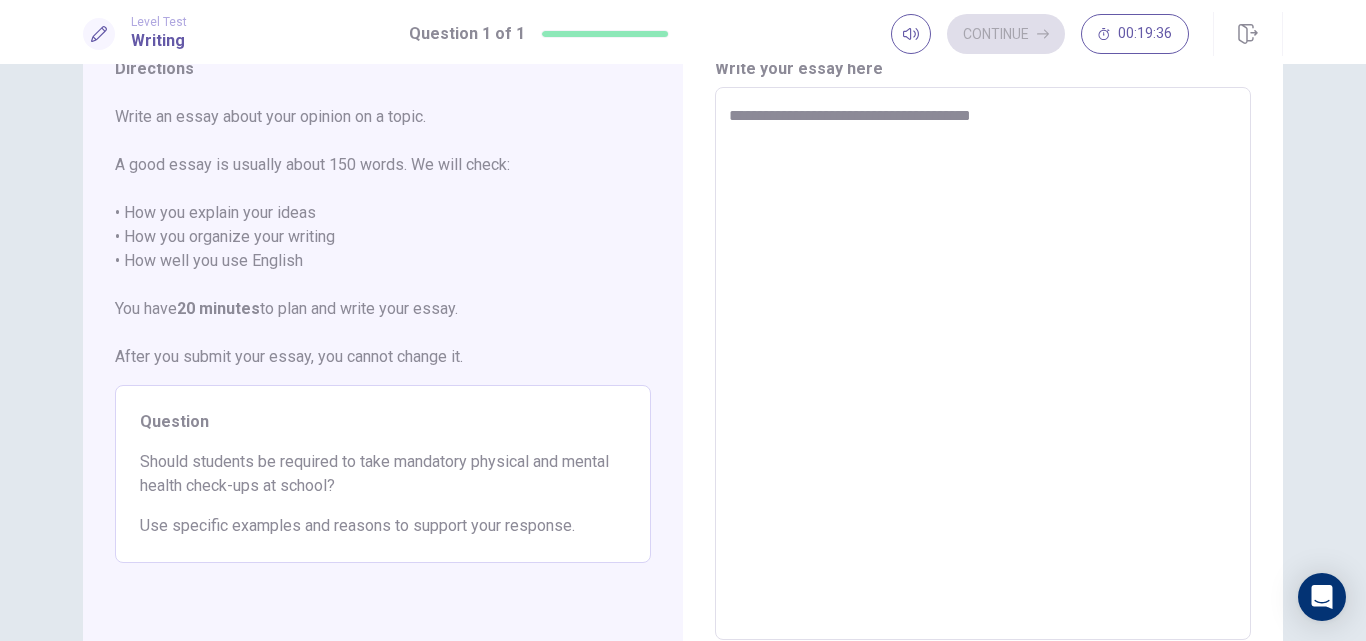 type on "*" 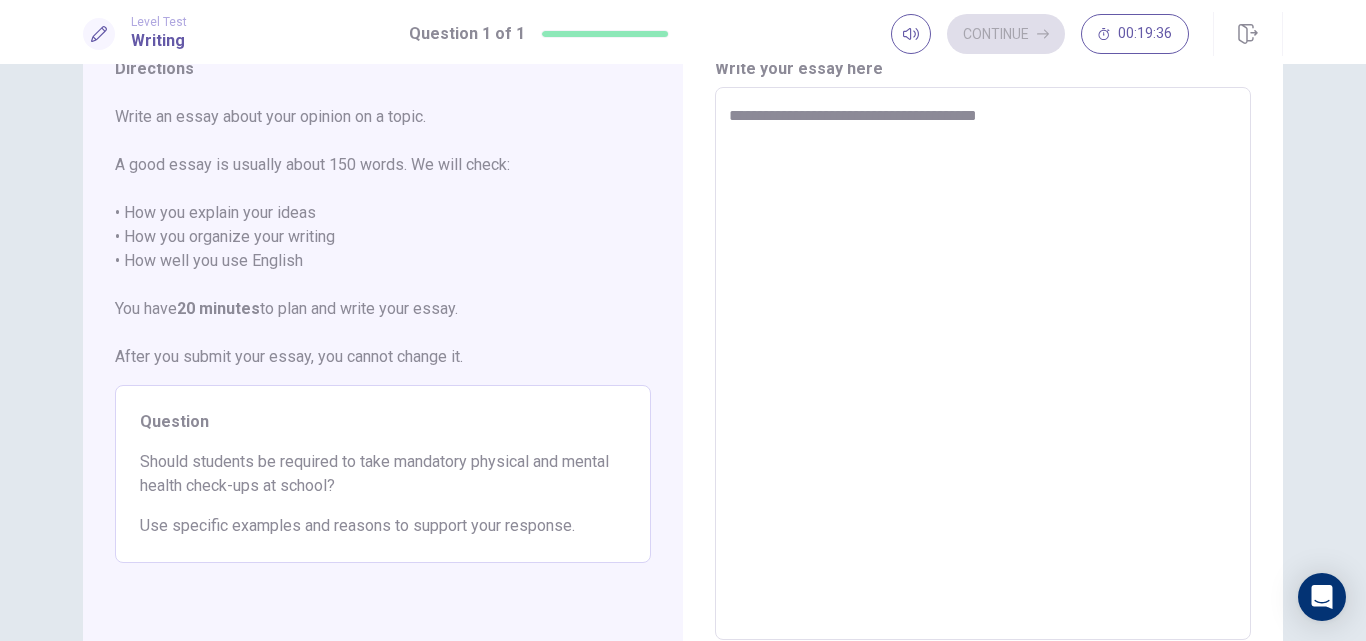type on "*" 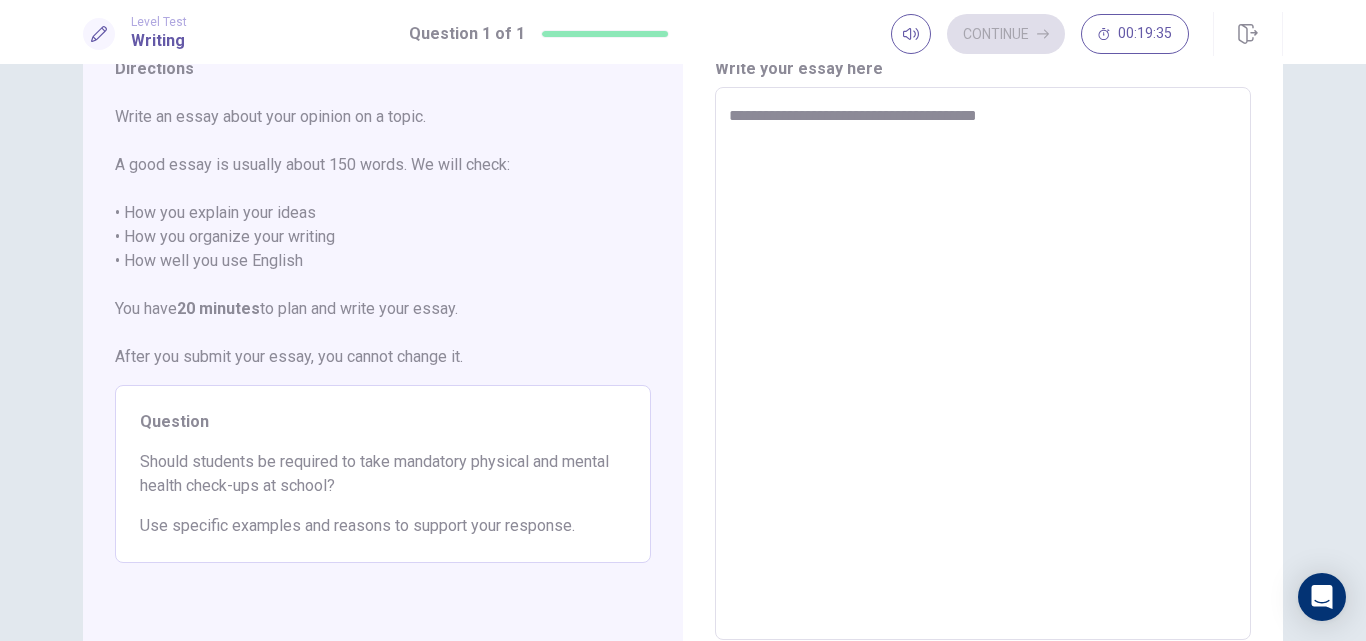 type on "**********" 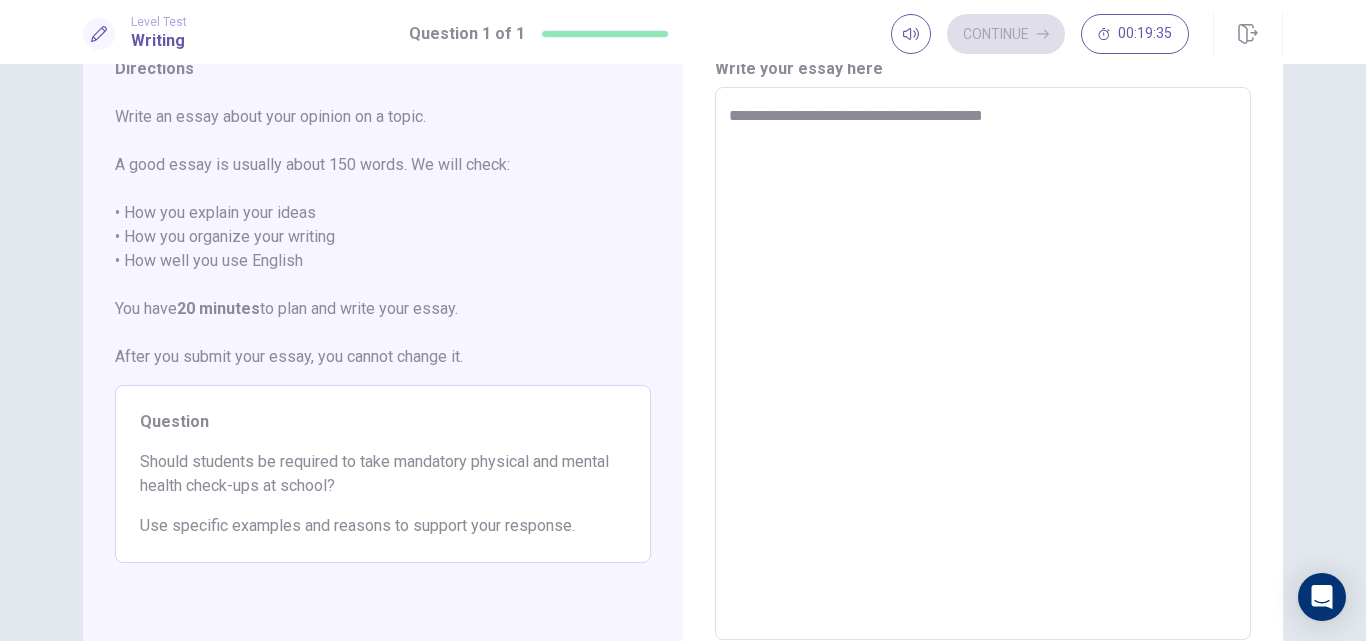 type on "*" 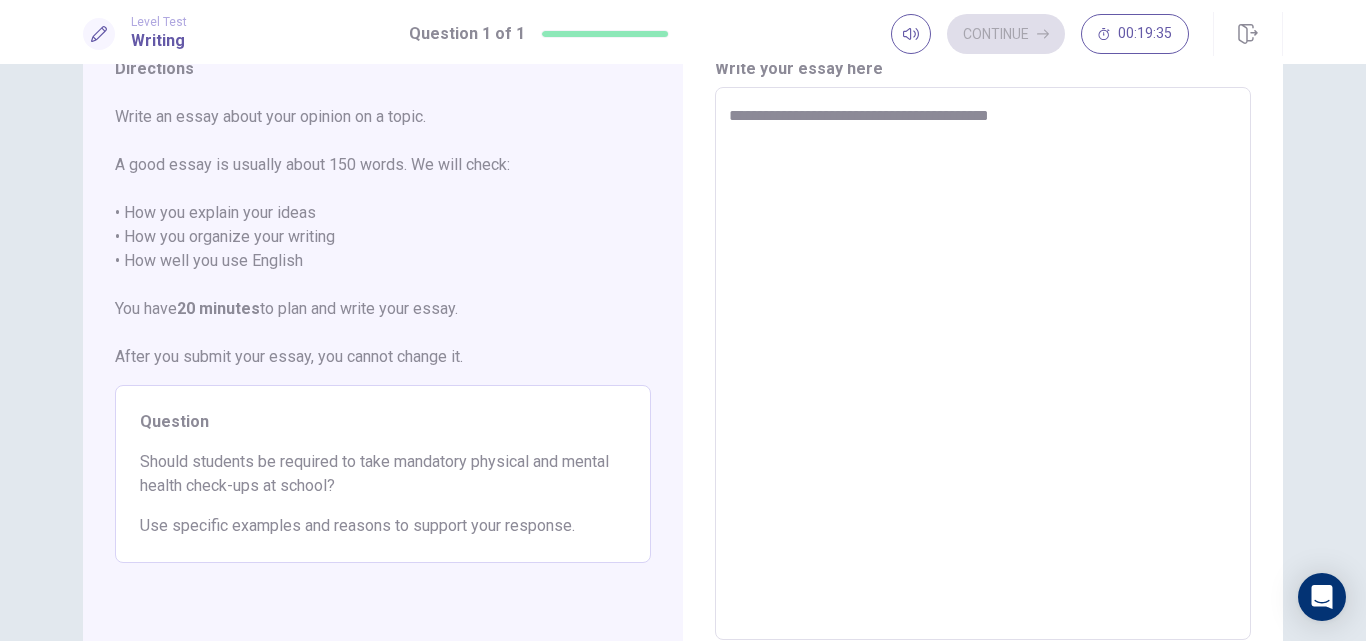 type on "*" 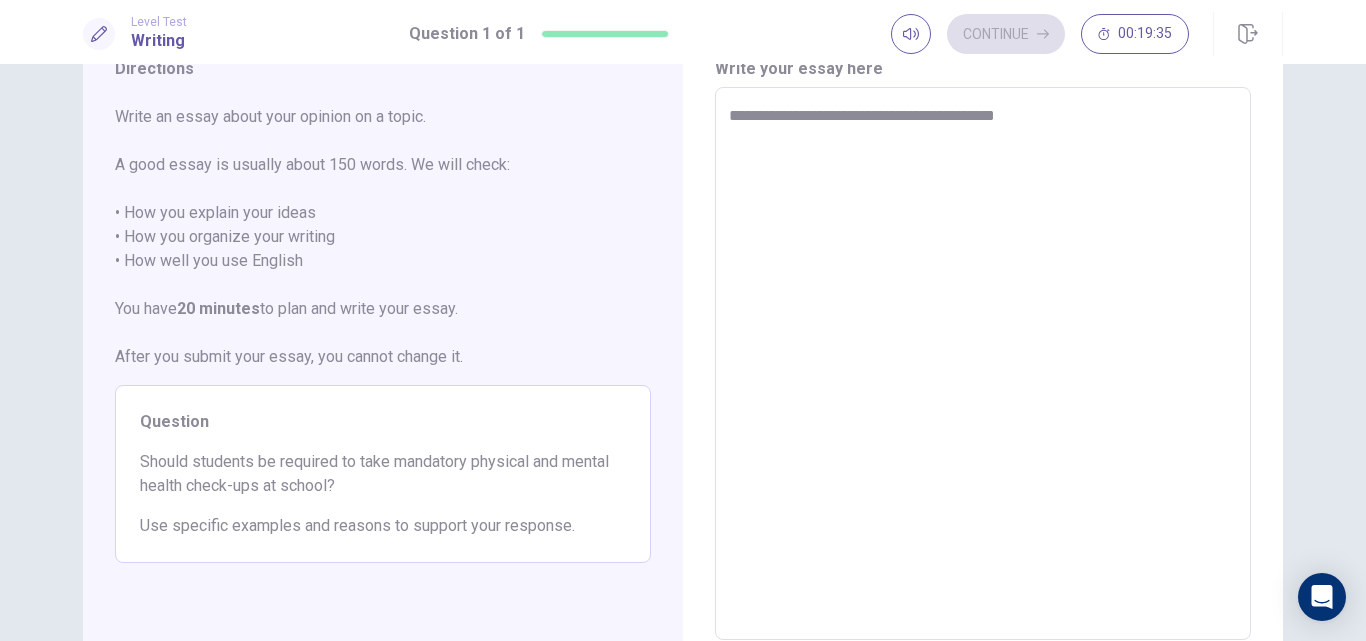type on "*" 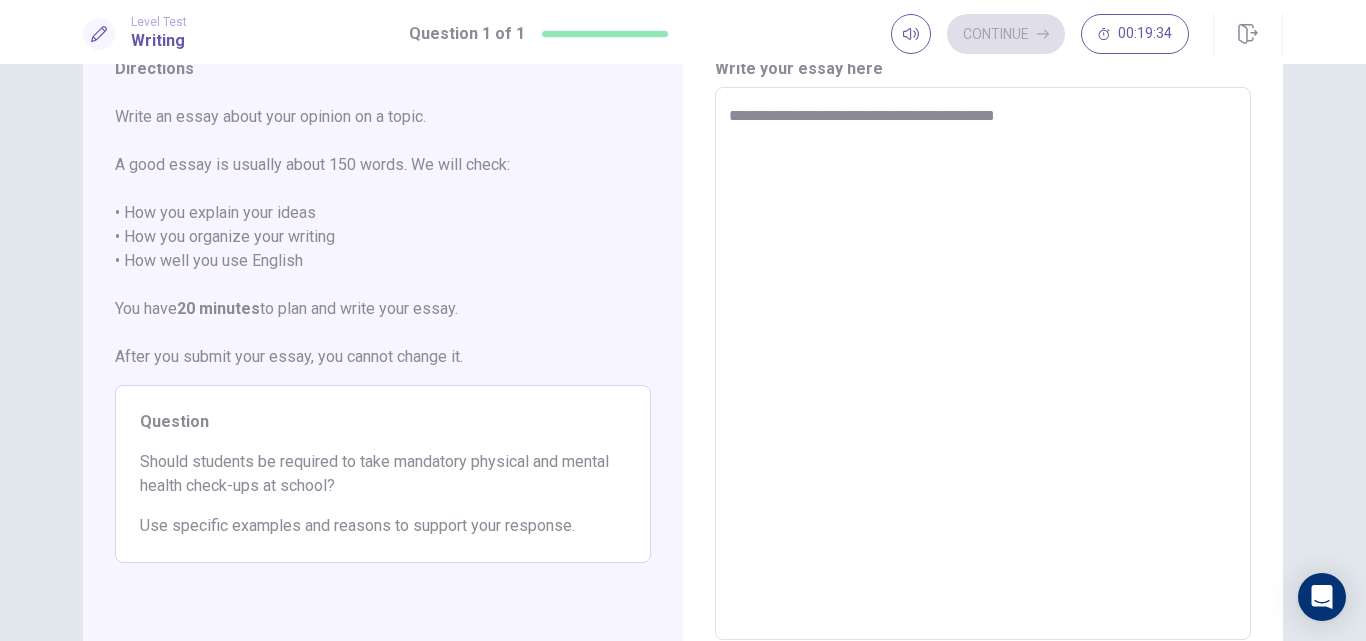 type on "**********" 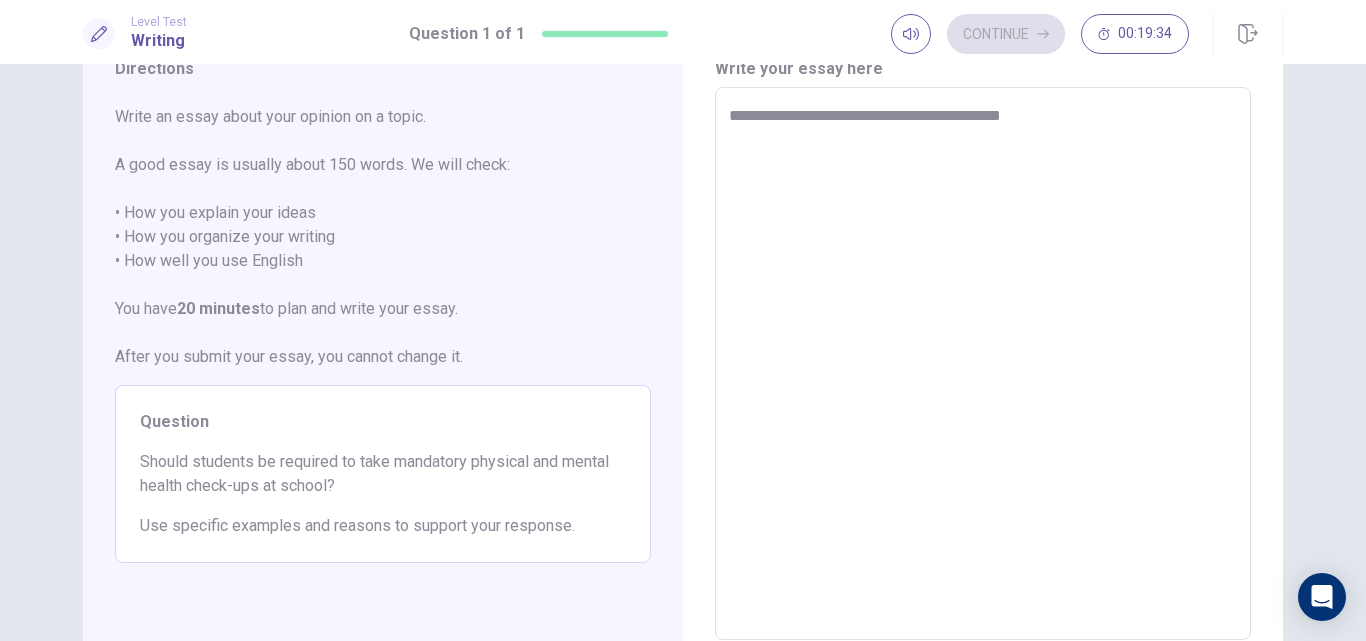 type on "*" 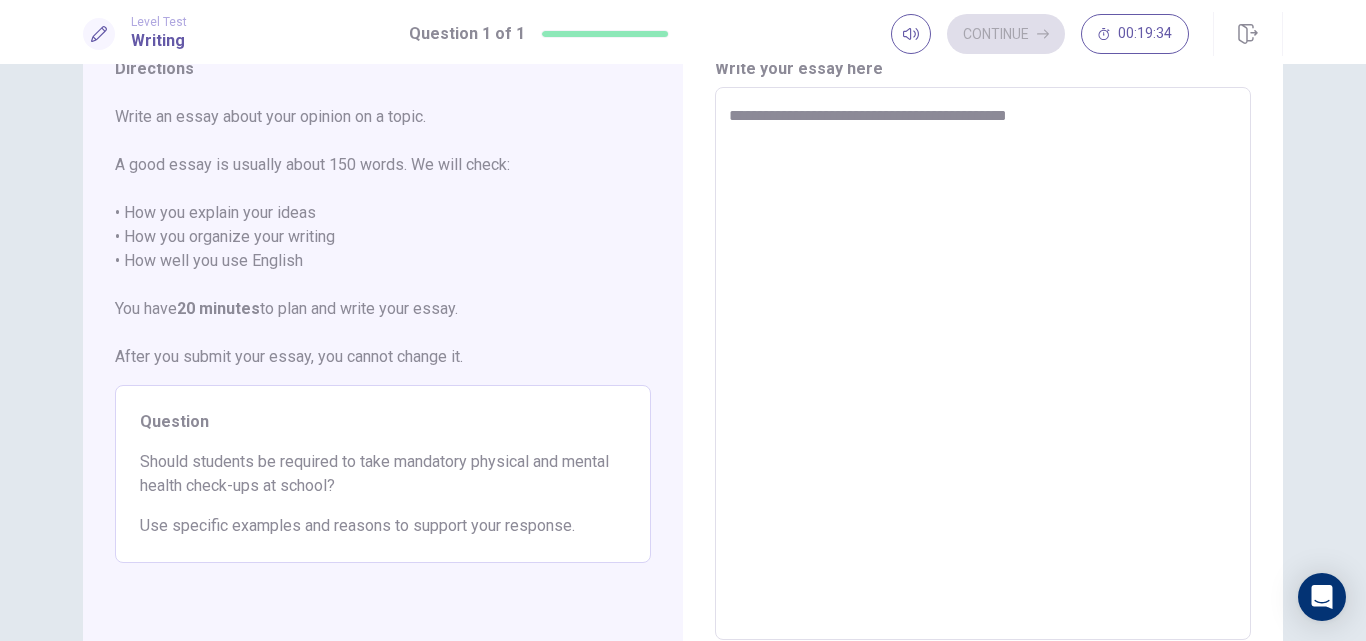 type on "*" 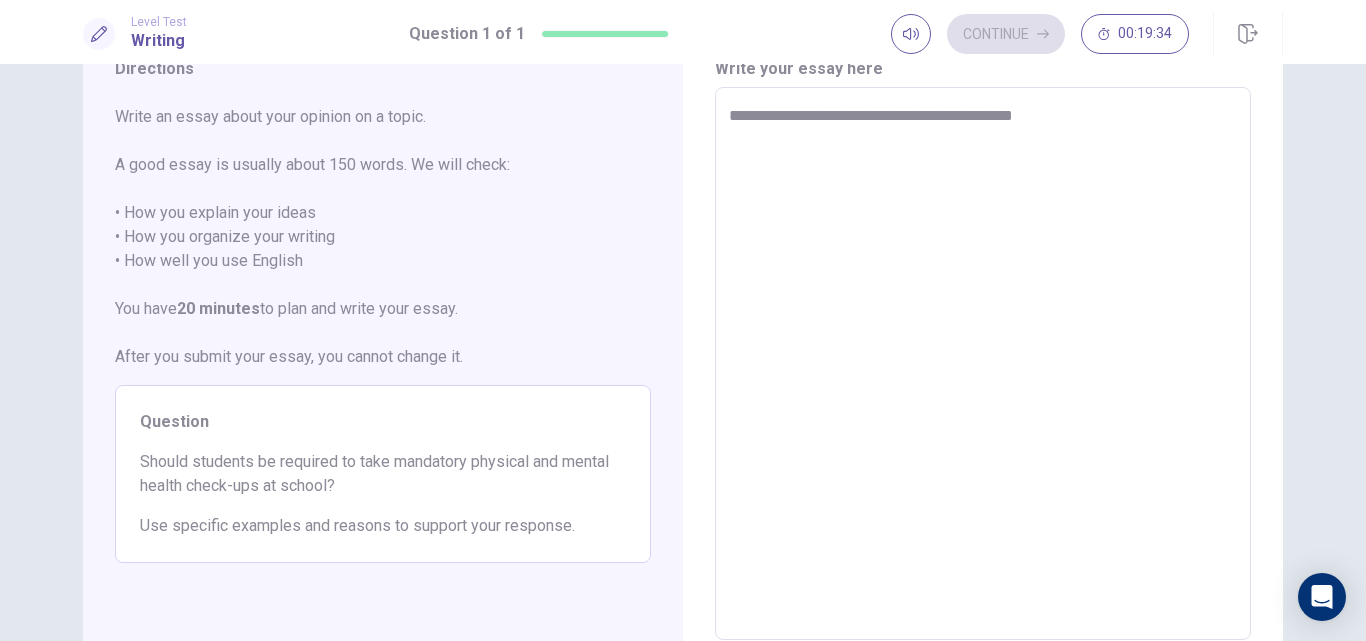 type on "*" 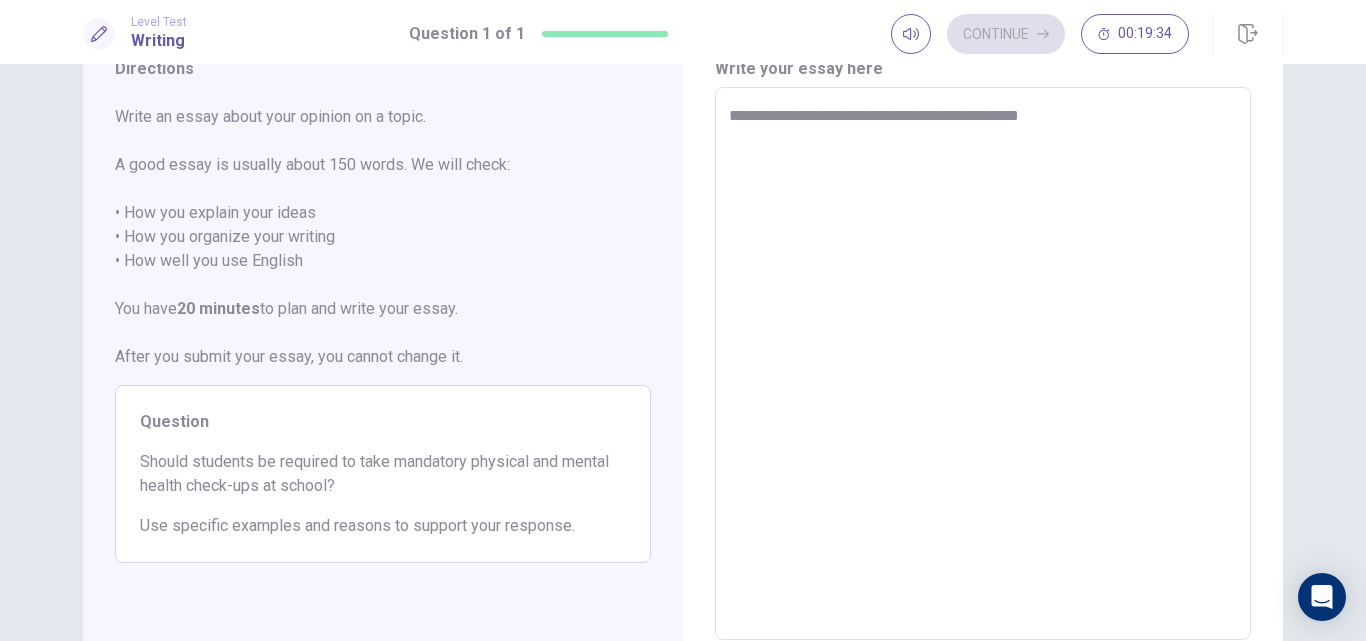 type on "*" 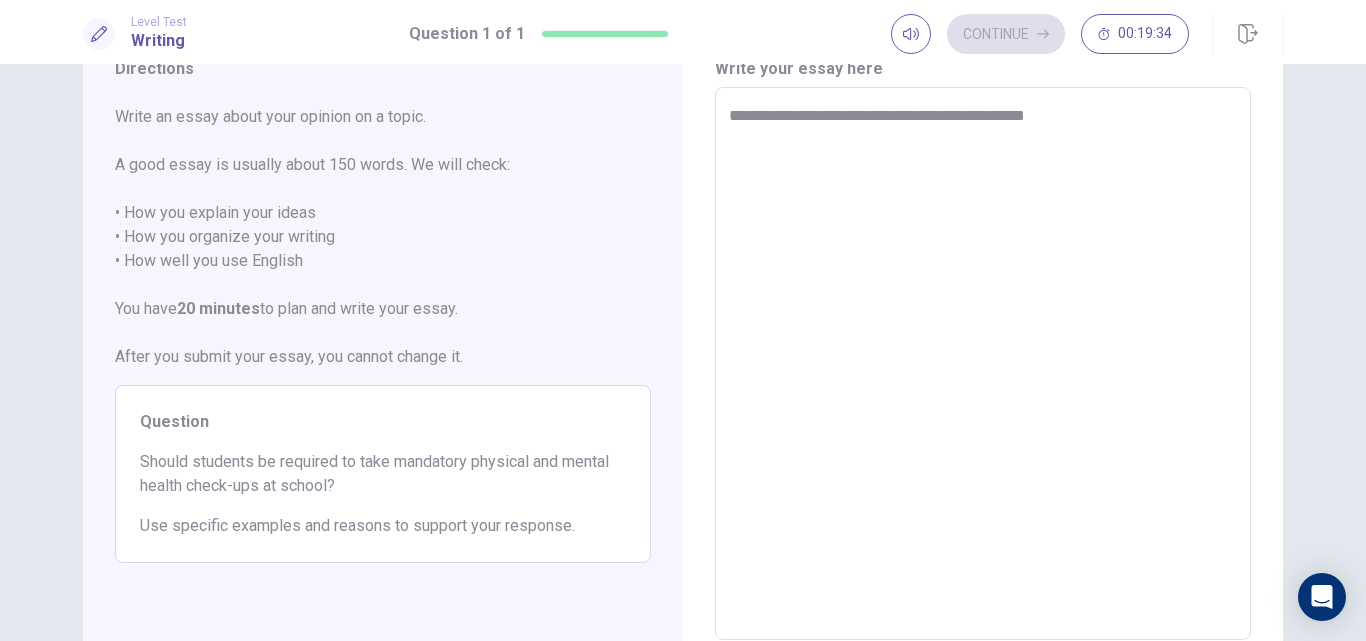 type on "*" 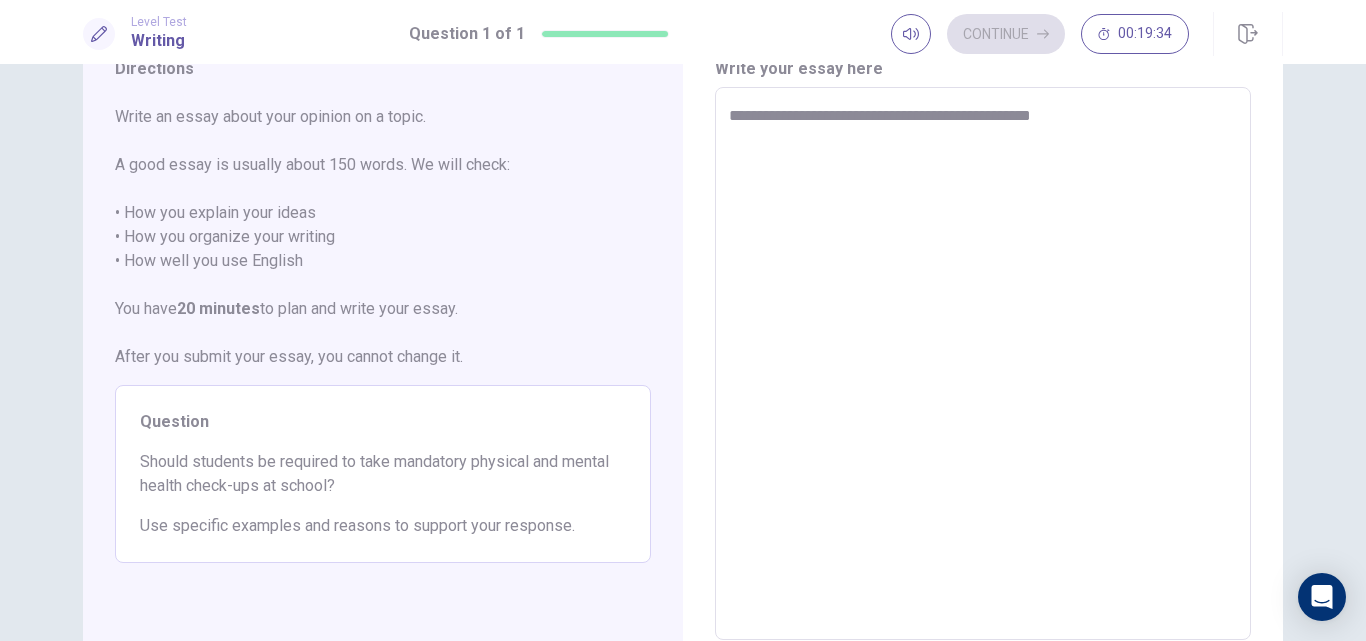 type on "*" 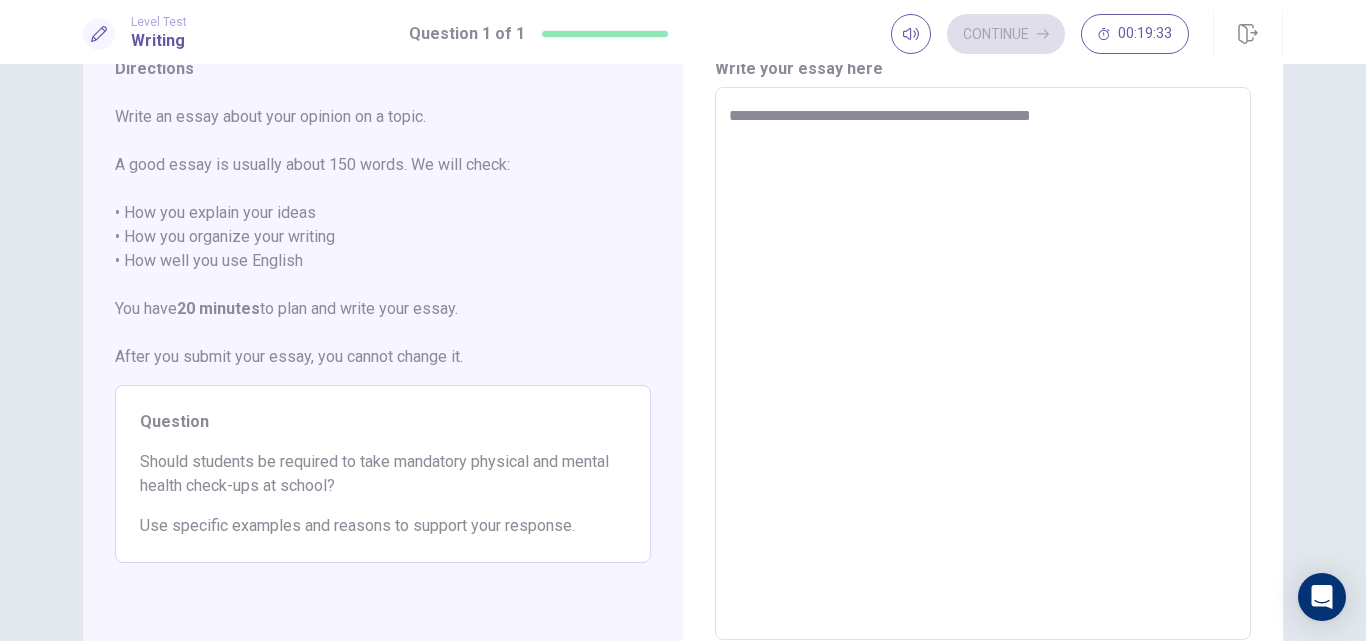 type on "**********" 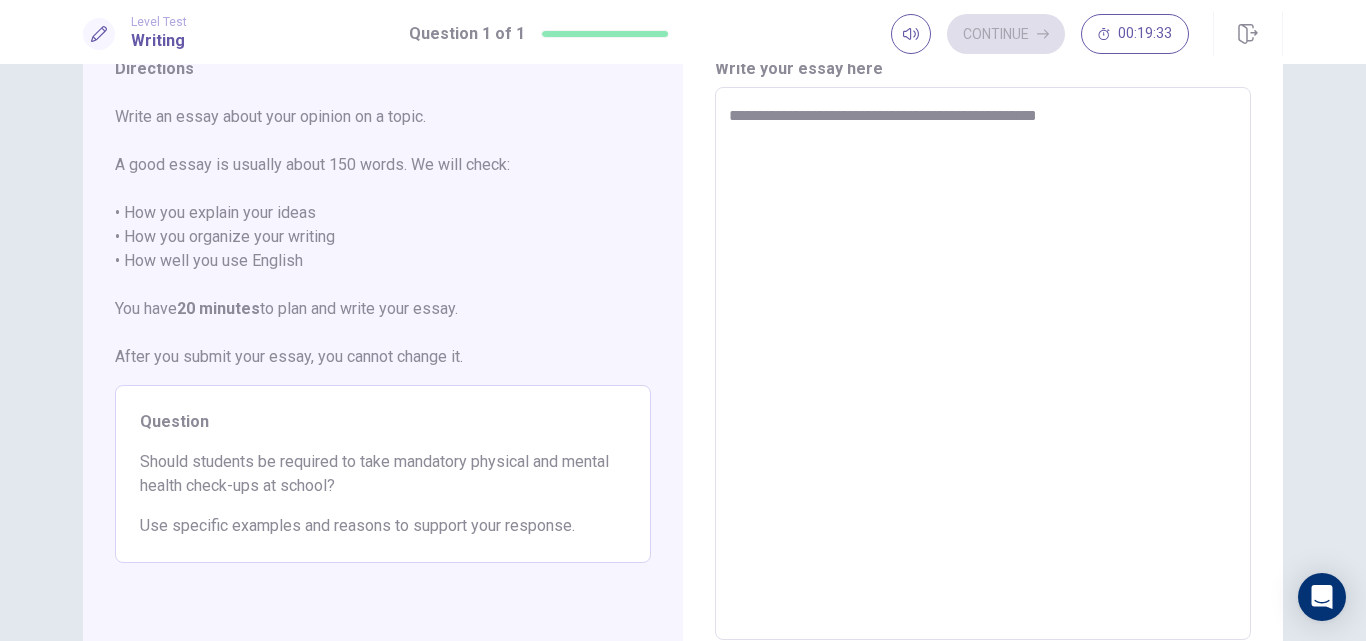 type on "*" 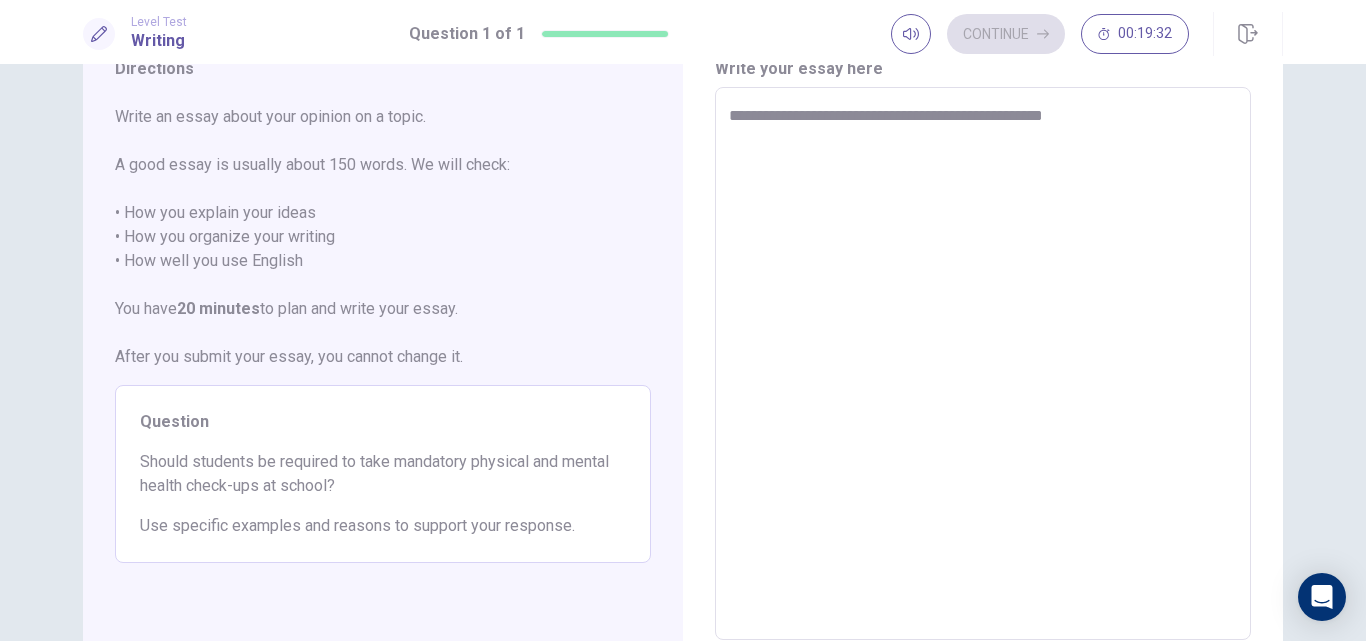 type on "*" 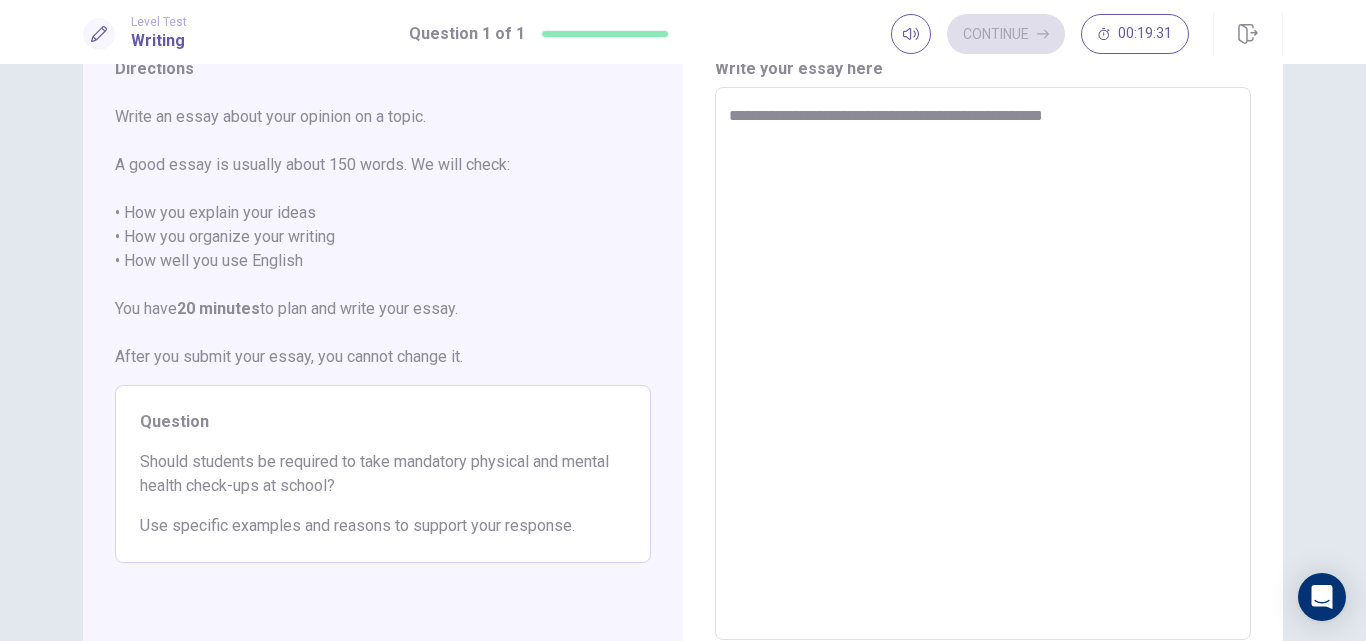 type on "**********" 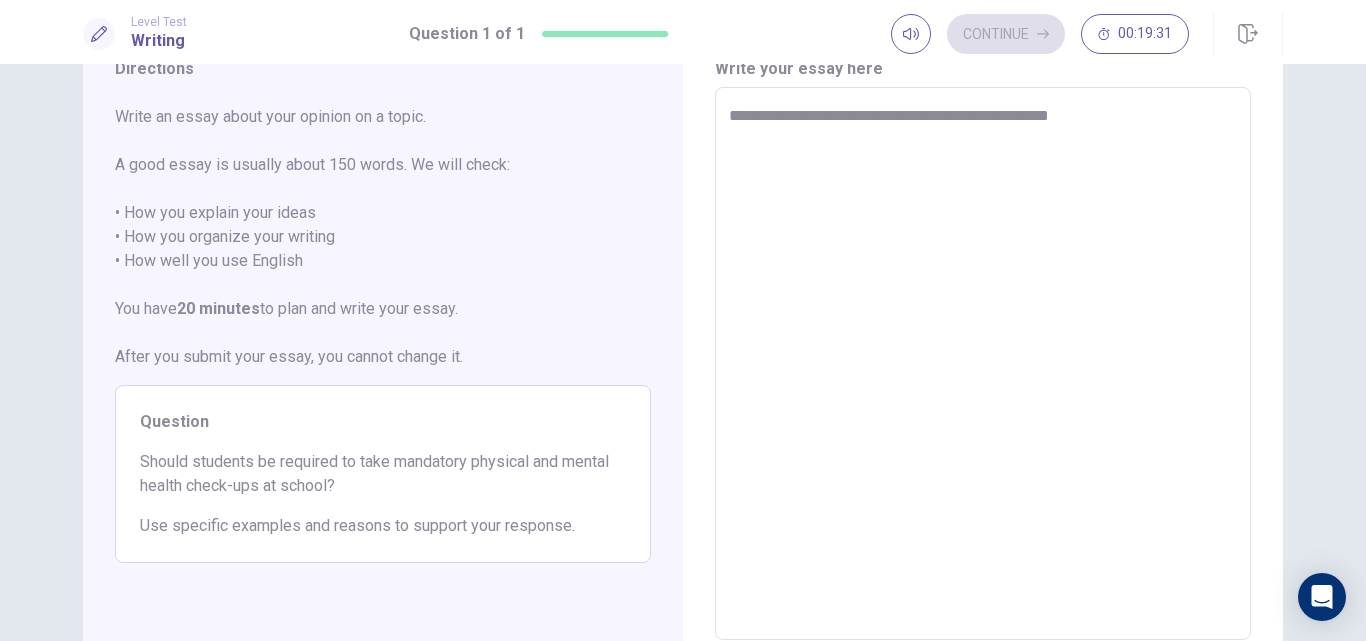 type on "*" 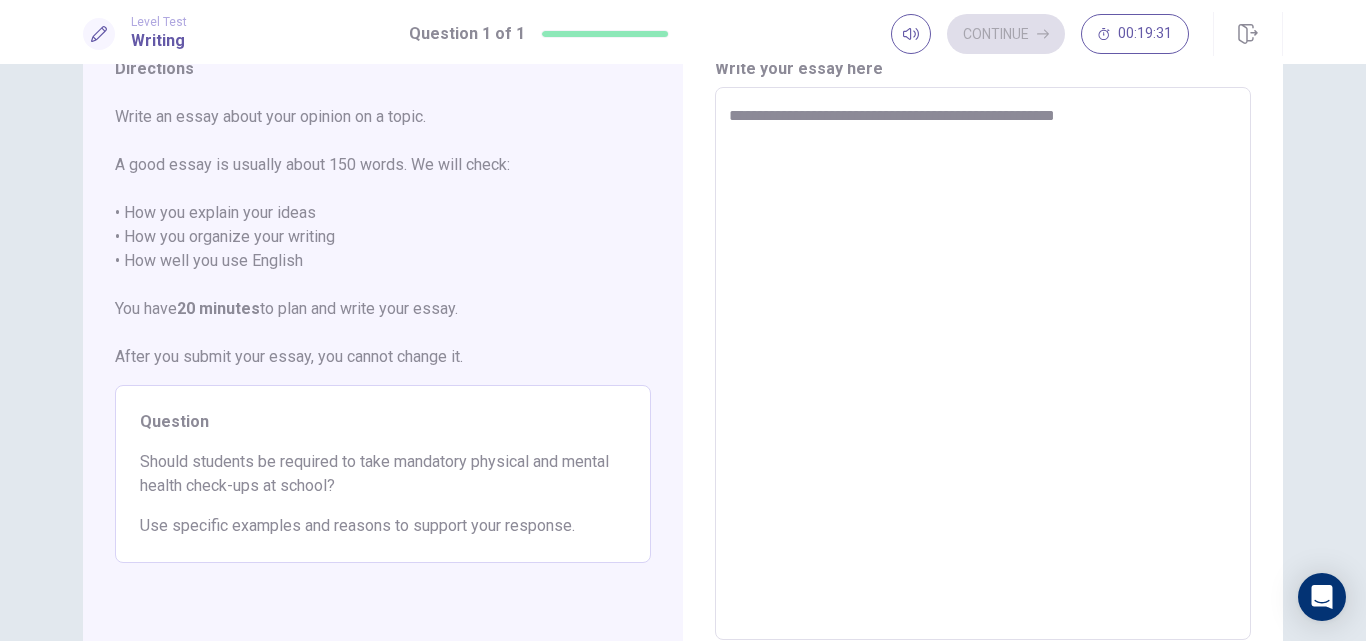 type on "*" 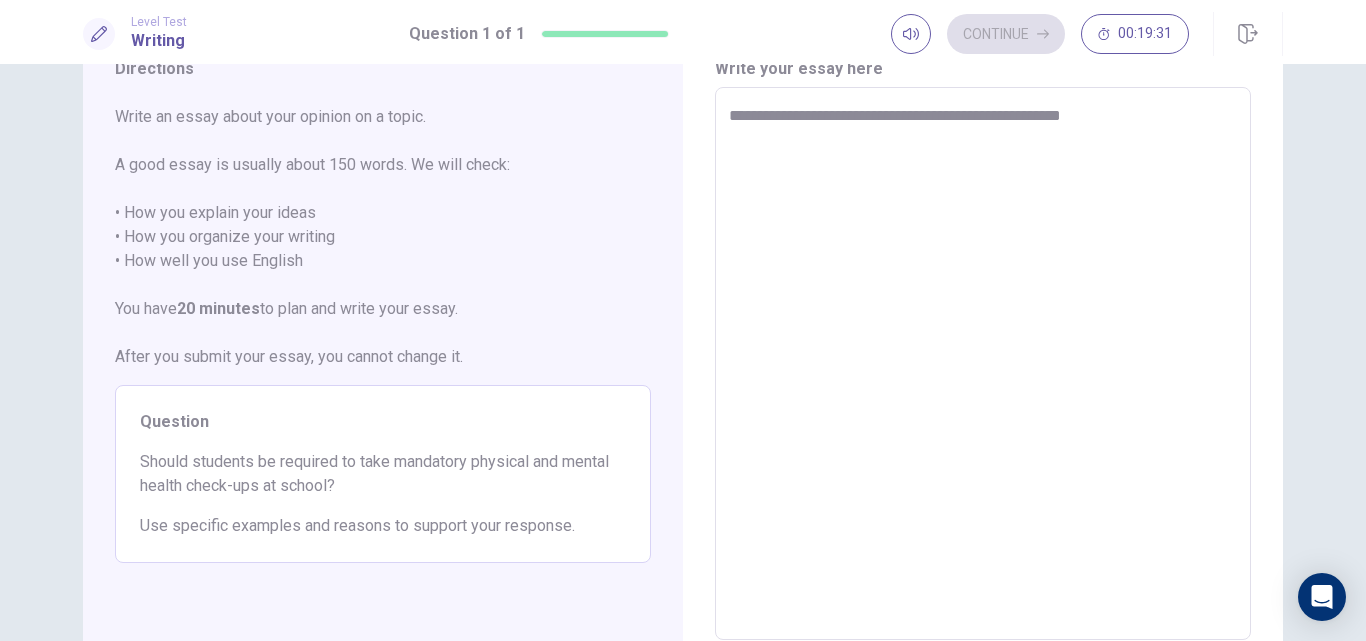 type on "*" 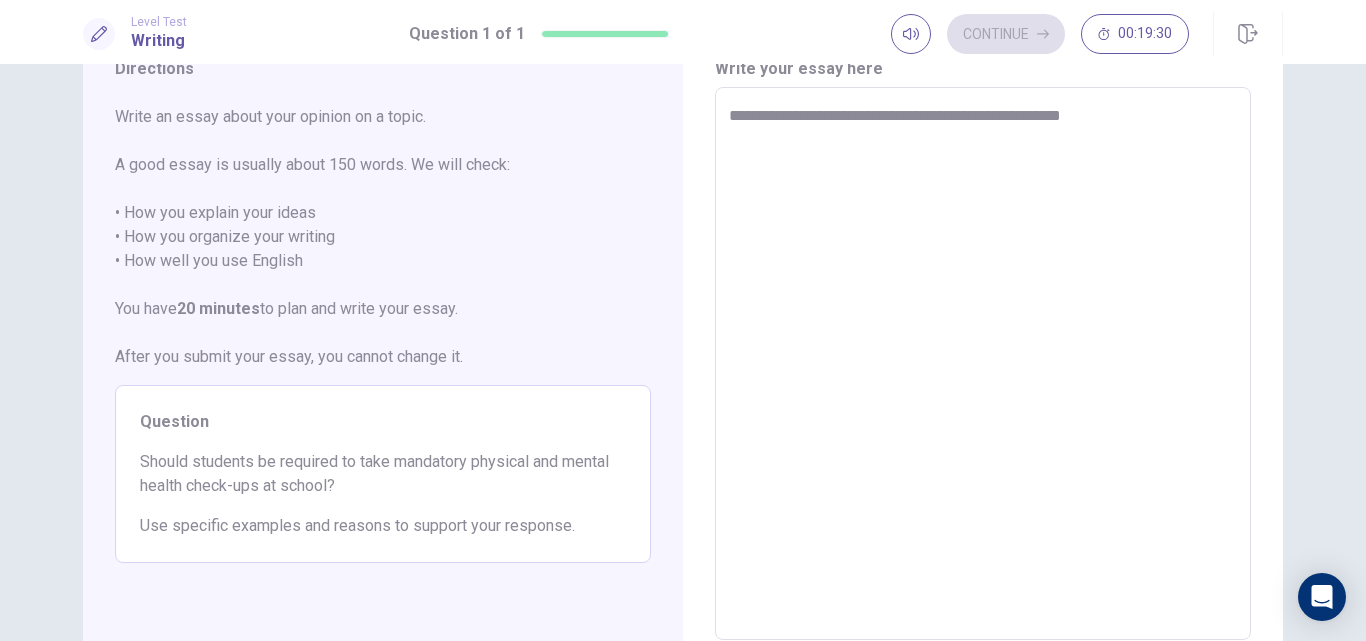 type on "**********" 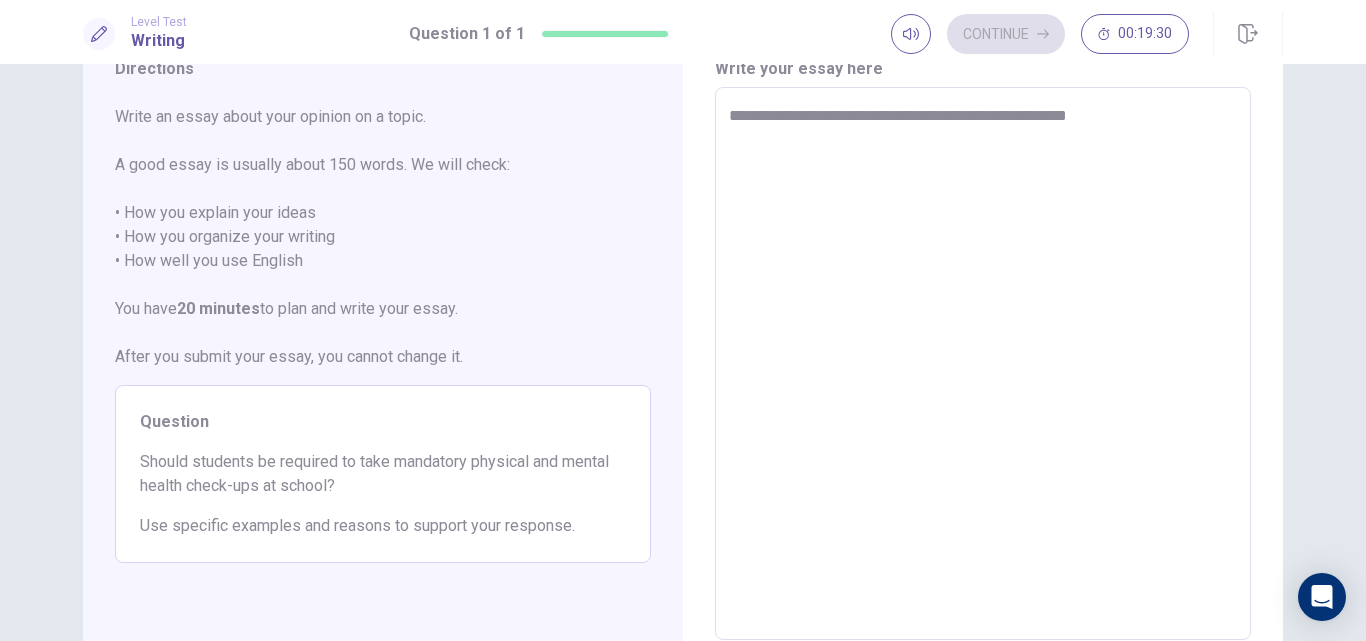 type on "*" 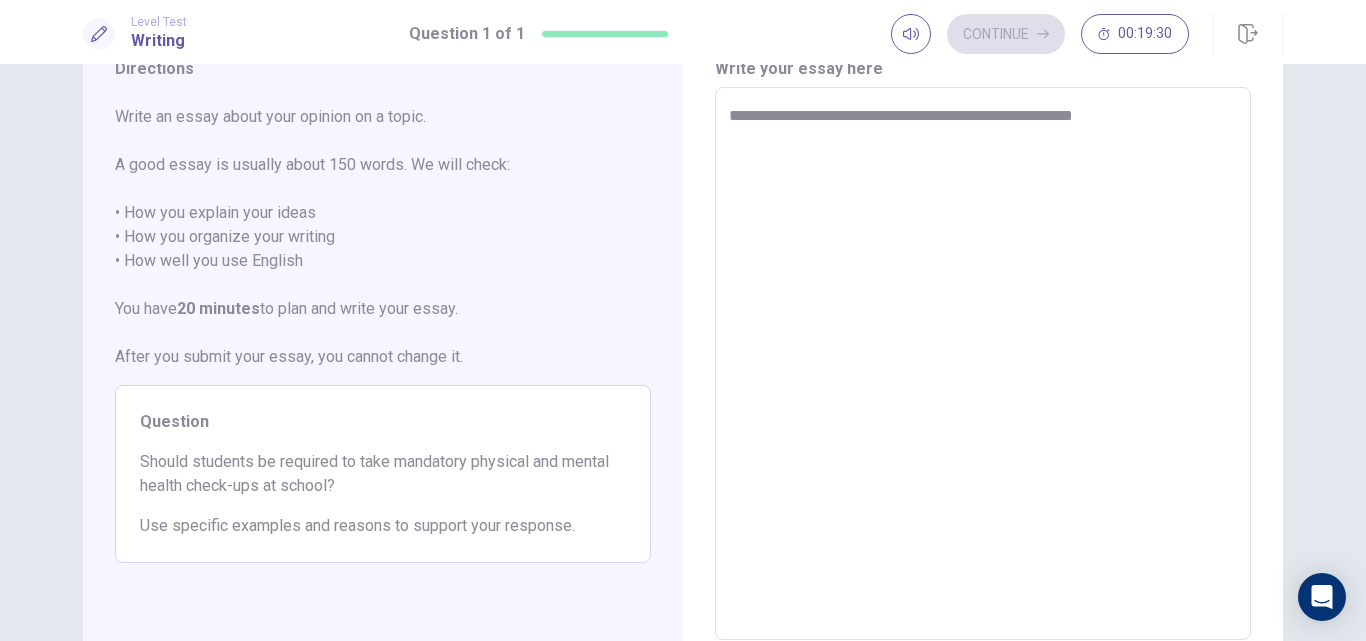 type on "*" 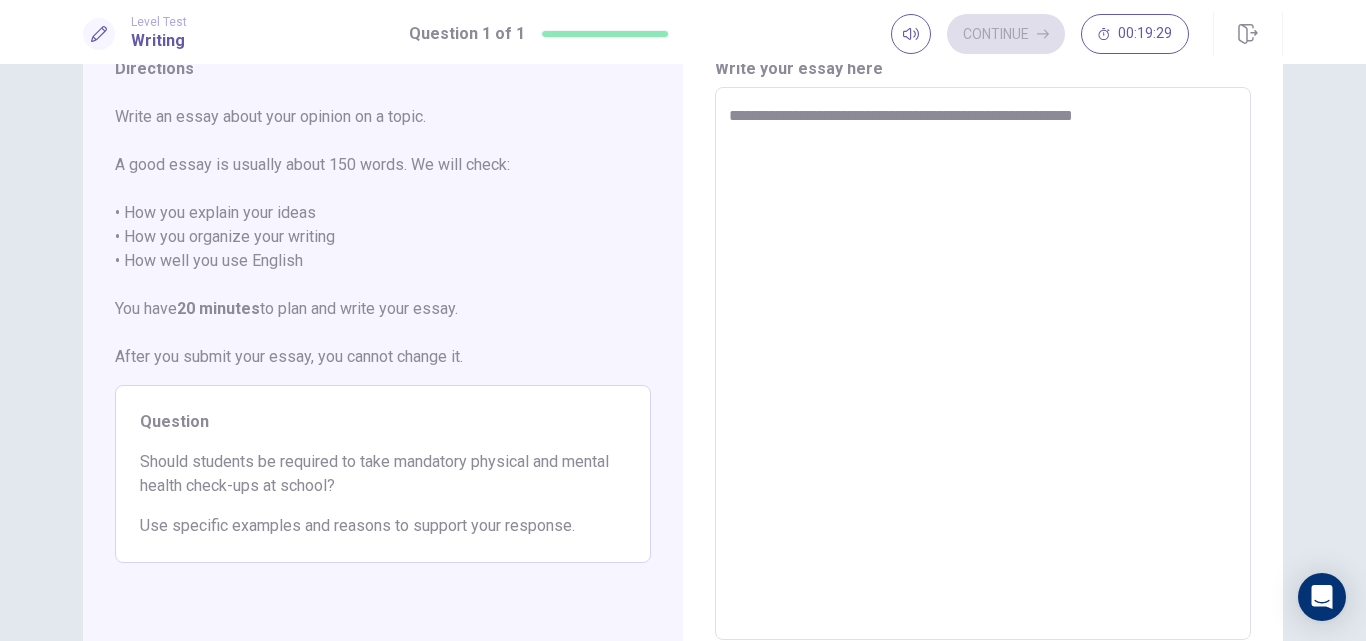 type on "**********" 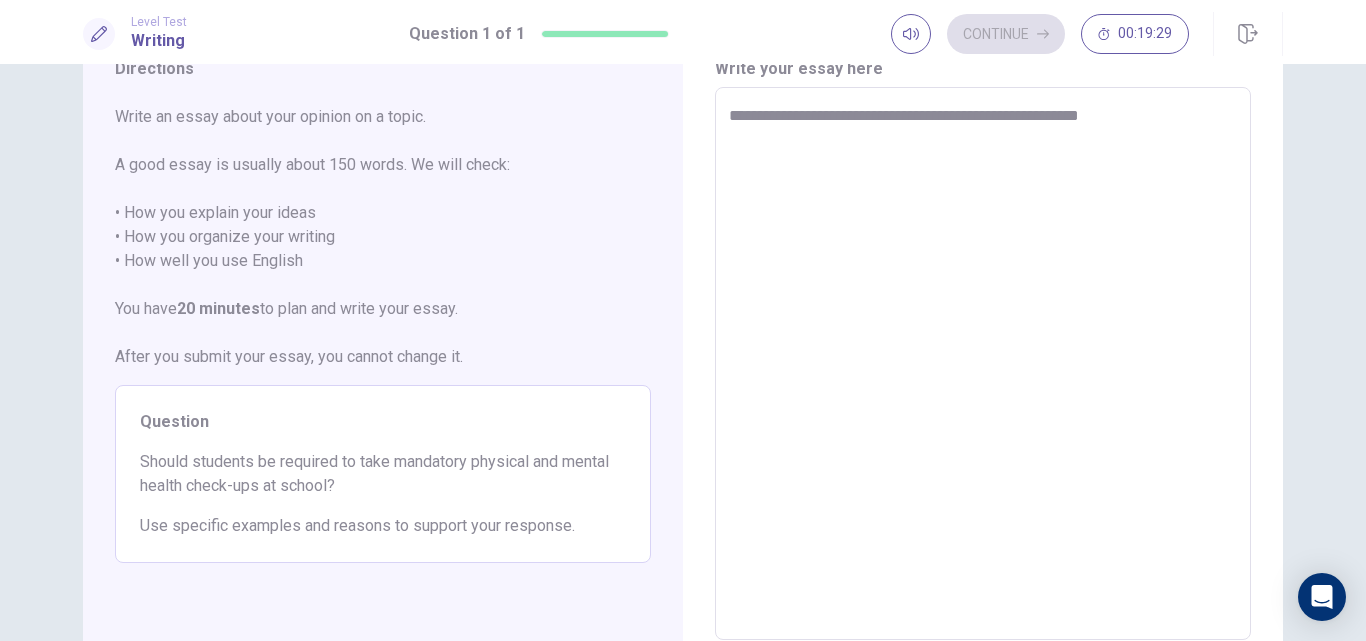type on "*" 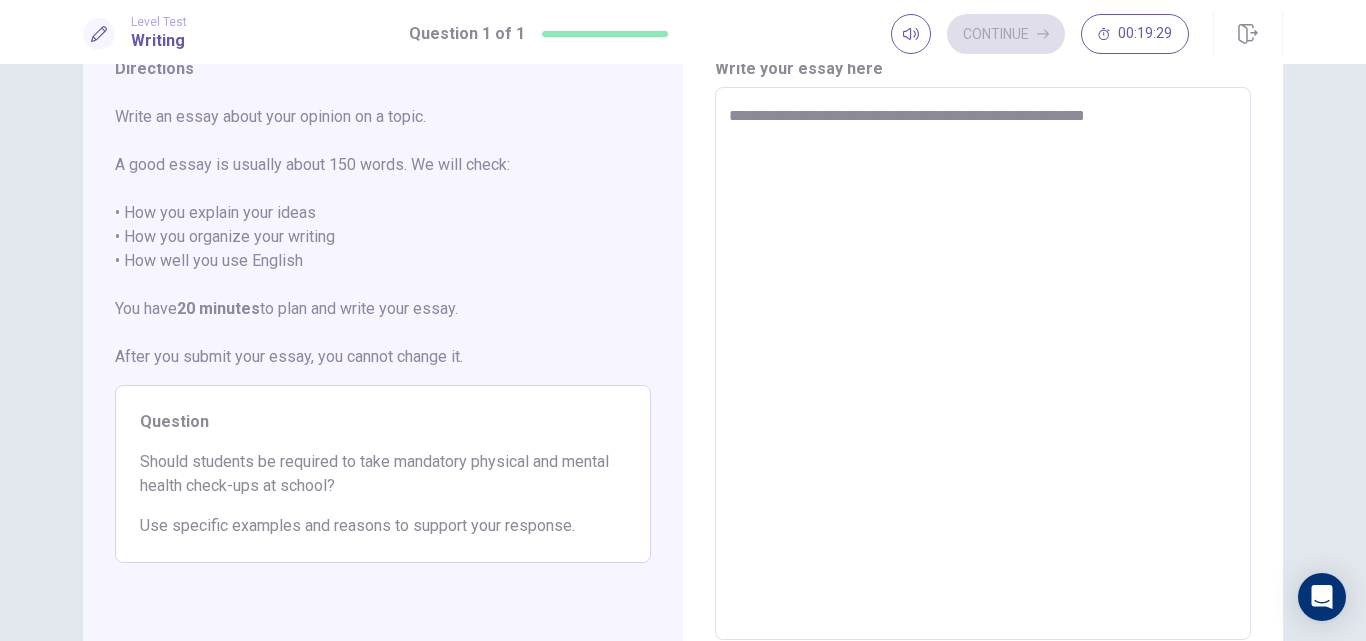 type on "*" 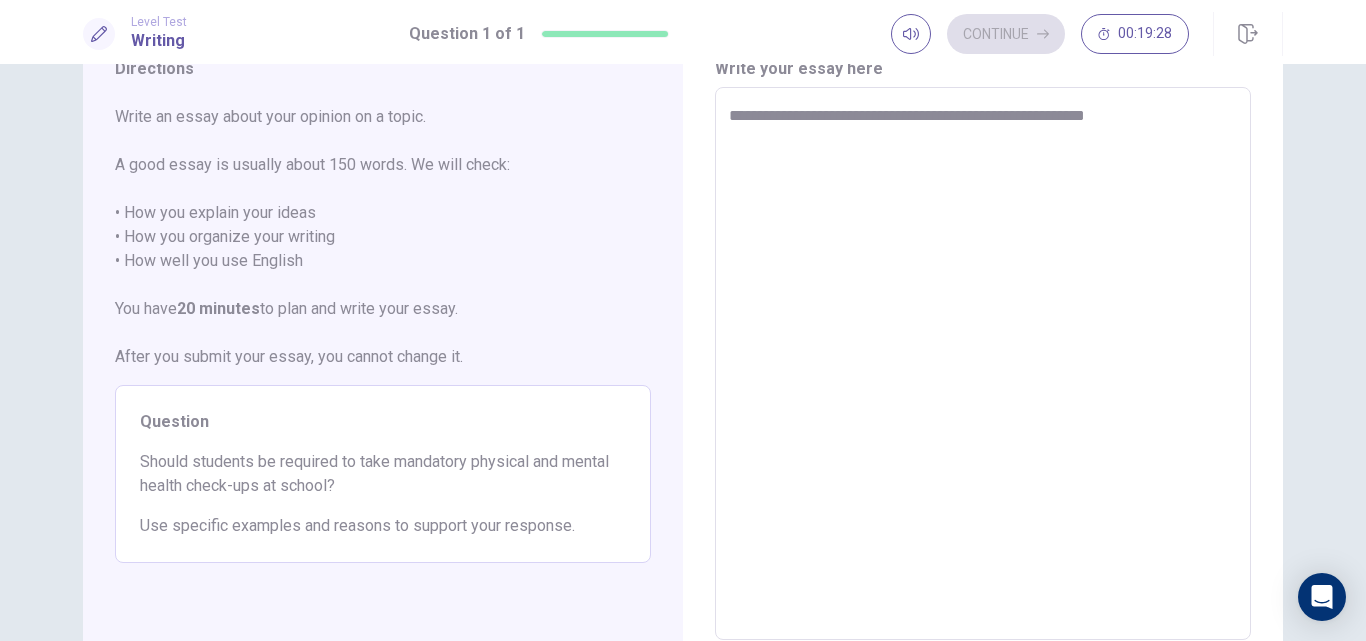type on "**********" 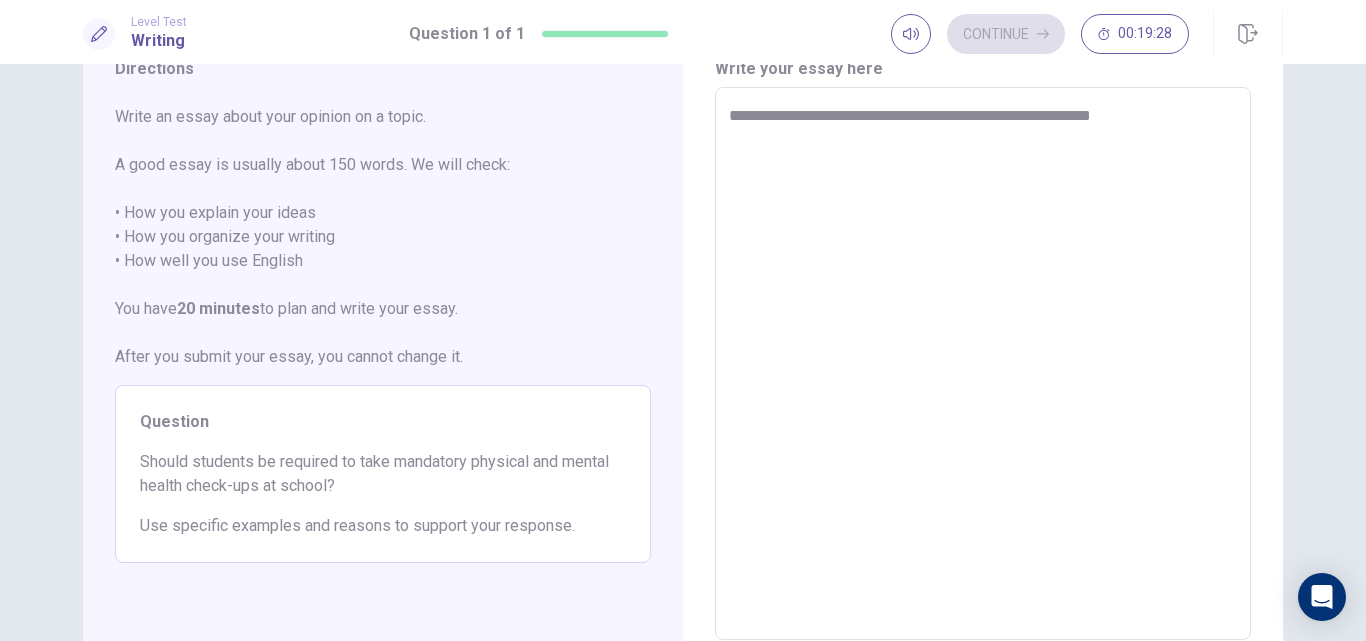 type on "*" 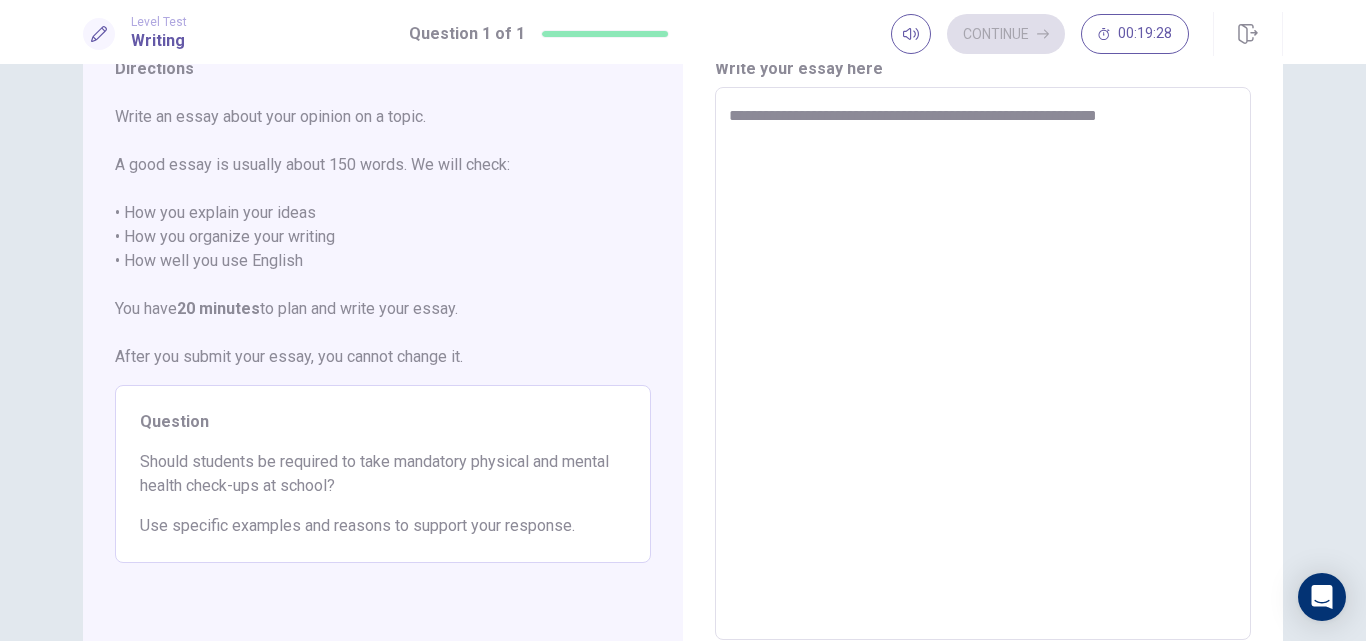 type on "*" 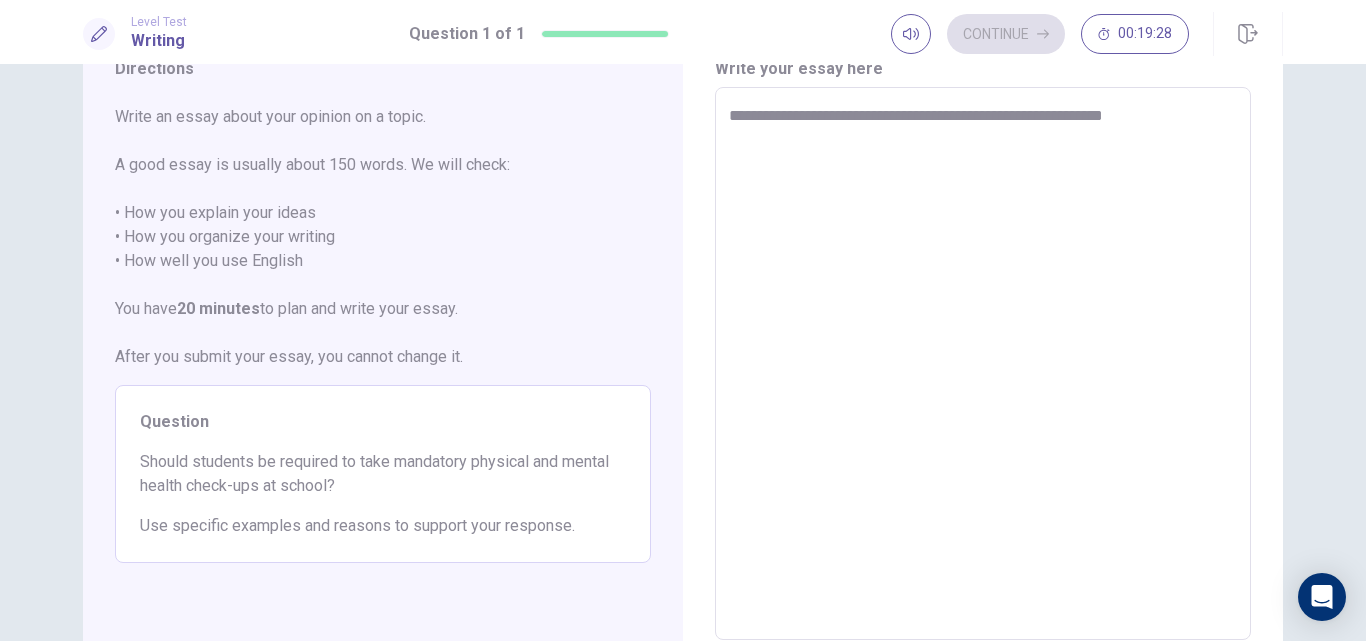 type on "*" 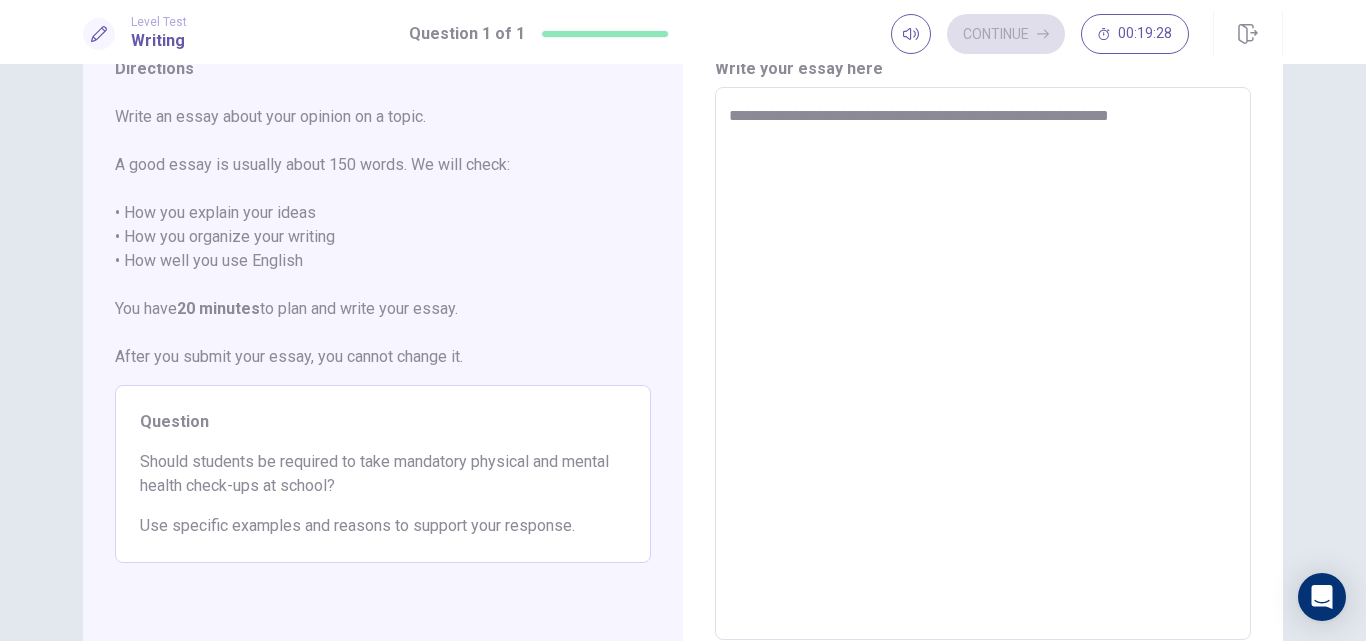 type on "**********" 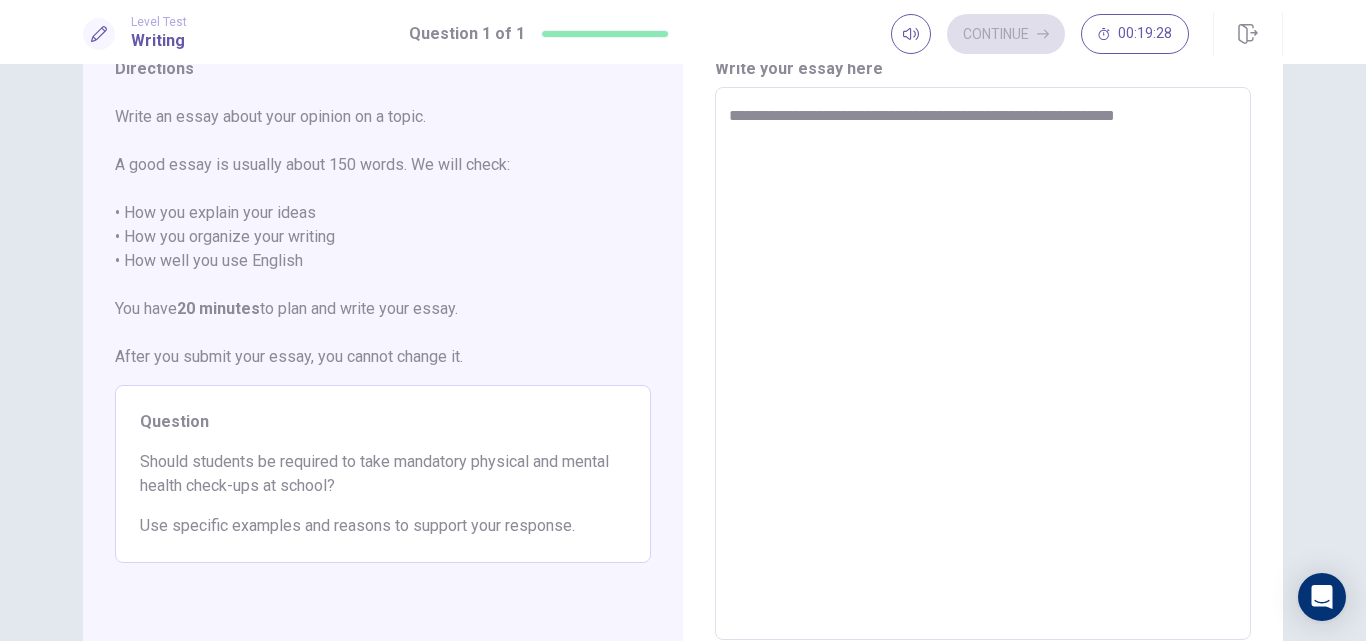 type on "*" 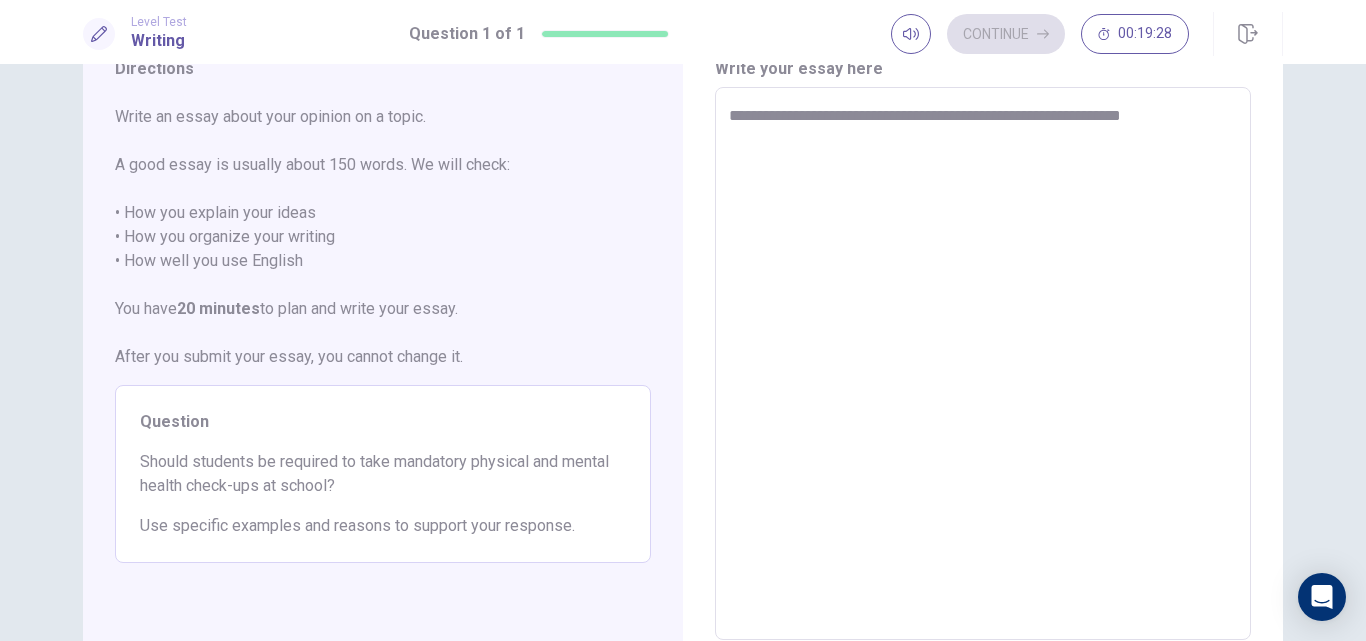 type on "*" 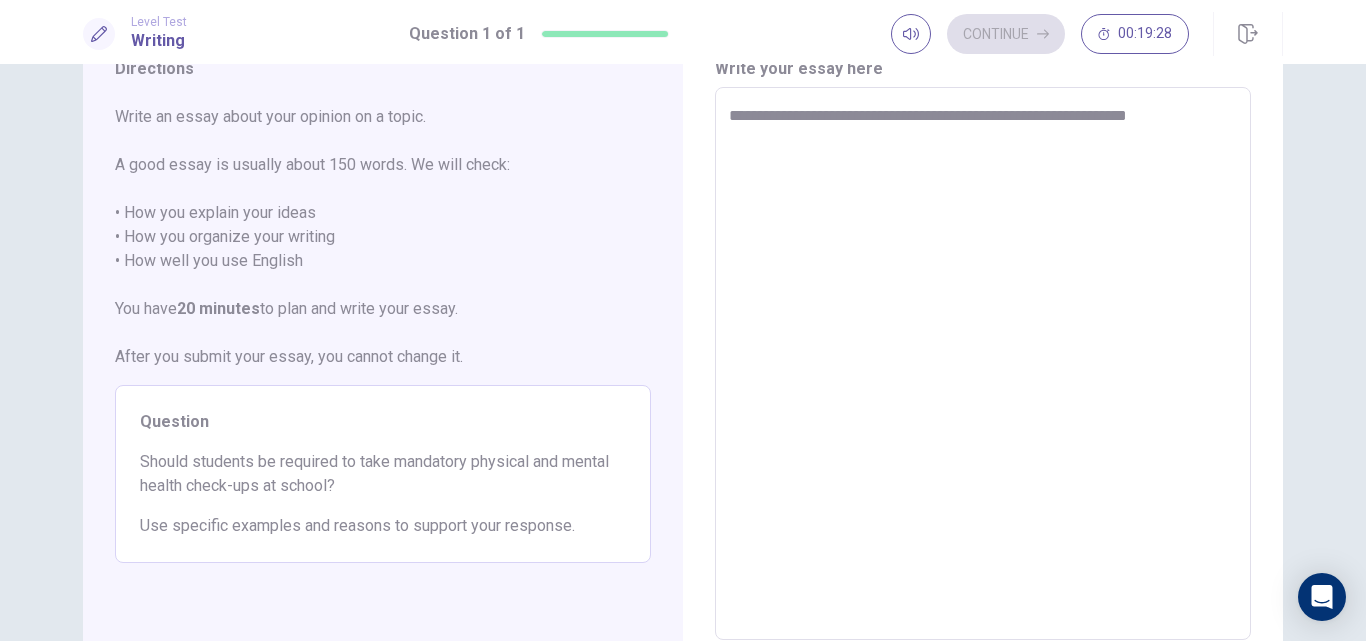 type on "*" 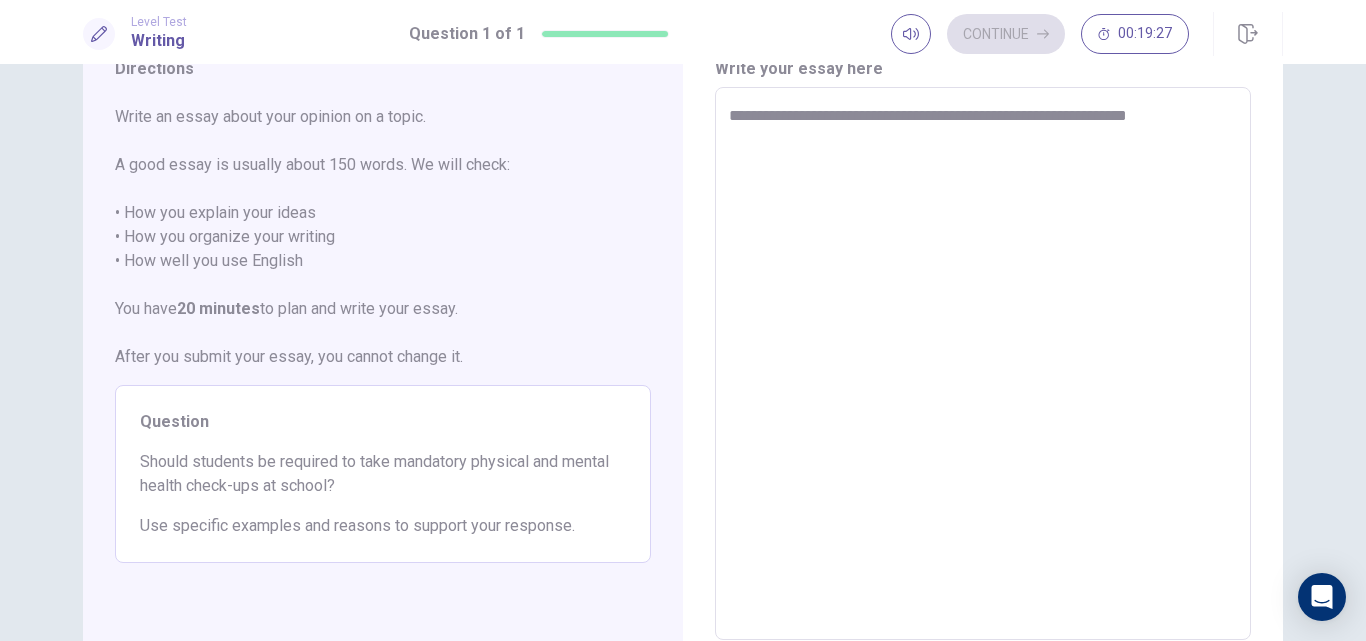 type on "**********" 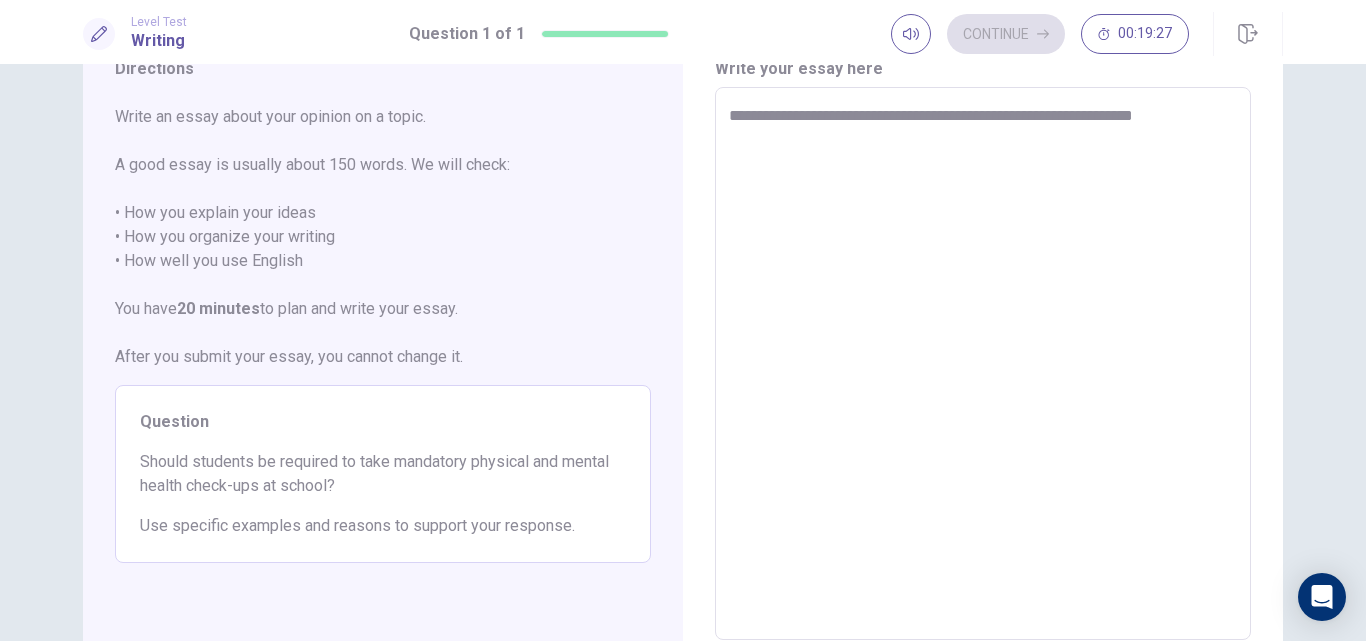 type on "*" 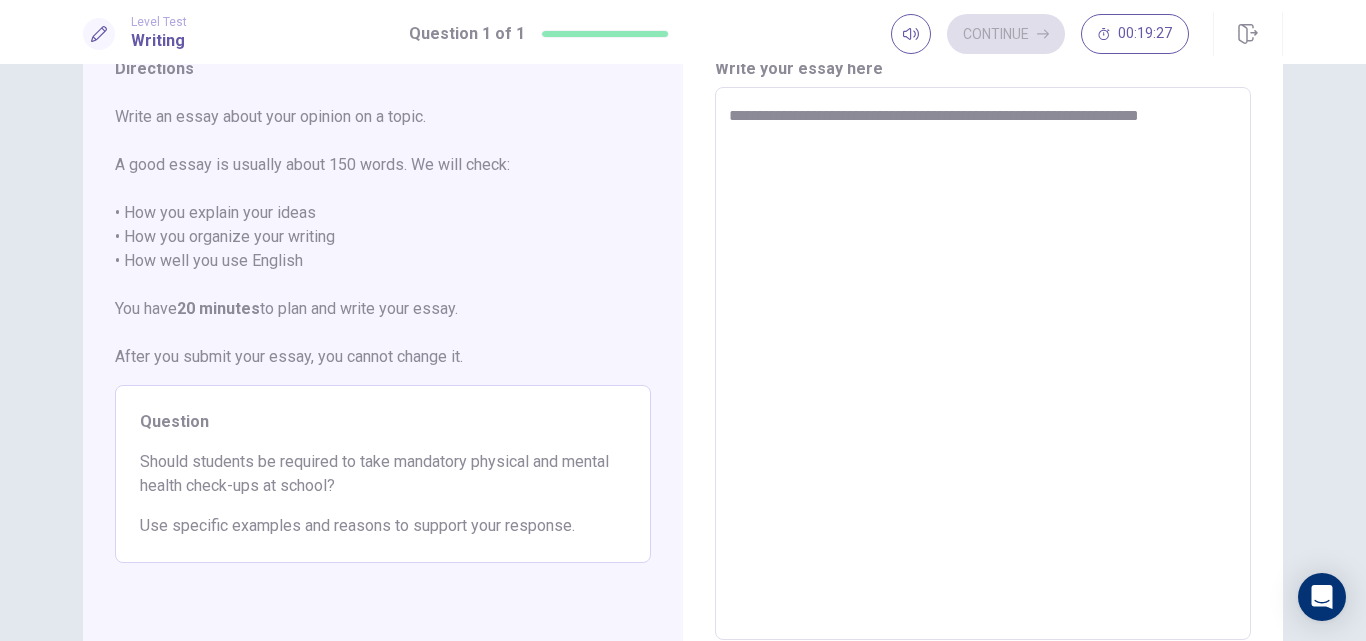 type on "*" 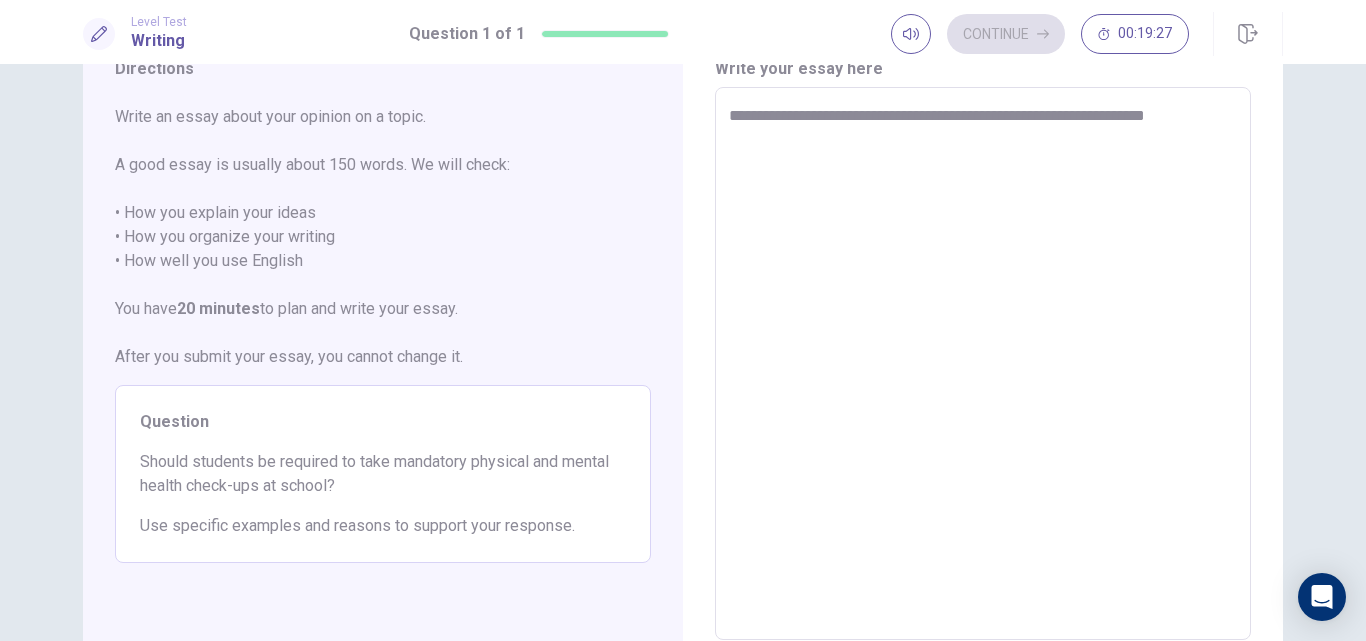 type on "*" 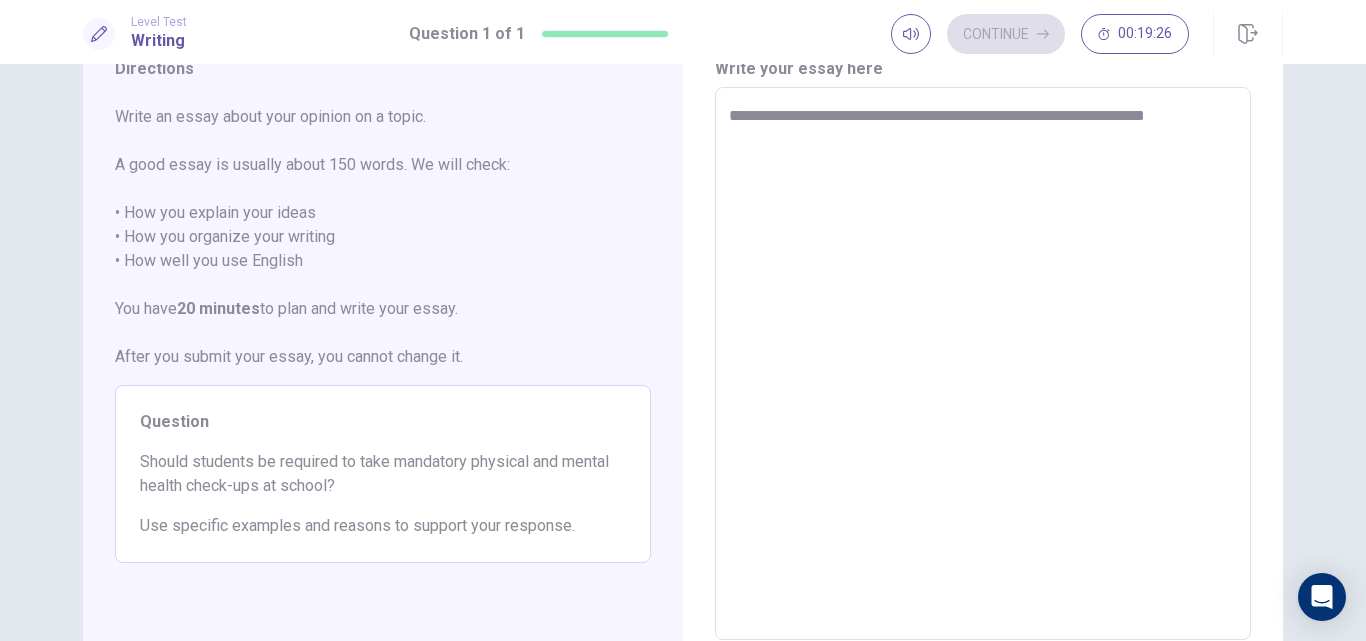 type on "**********" 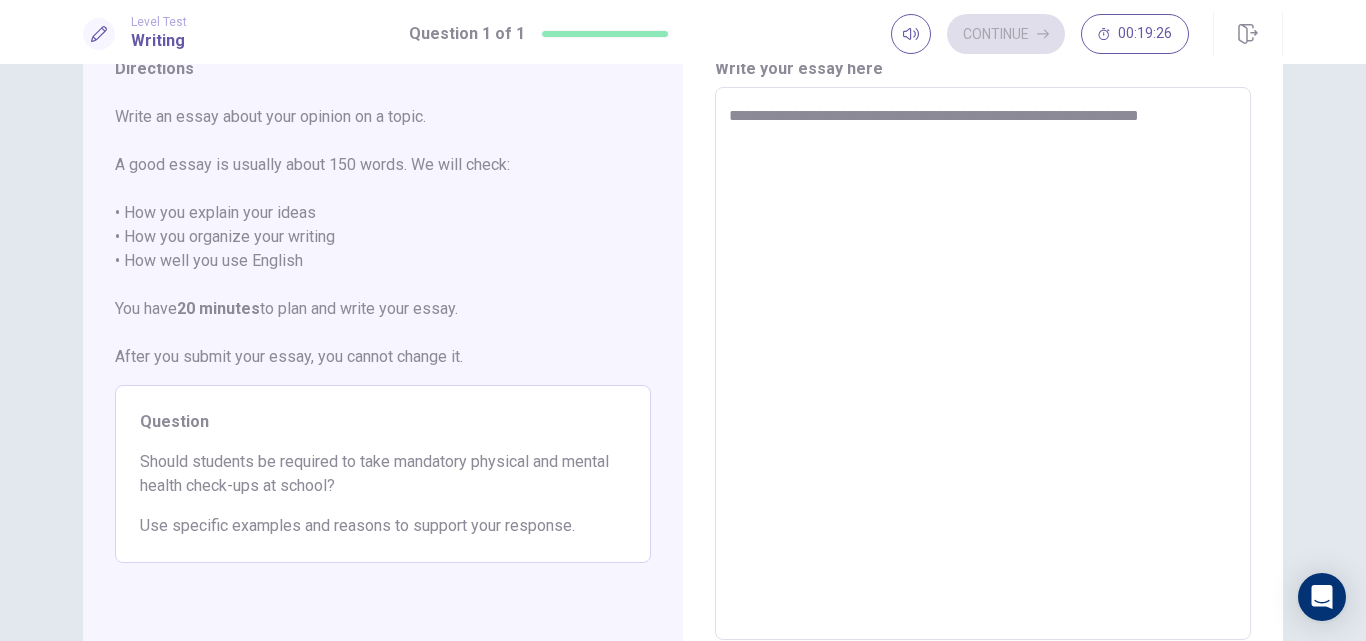 type on "*" 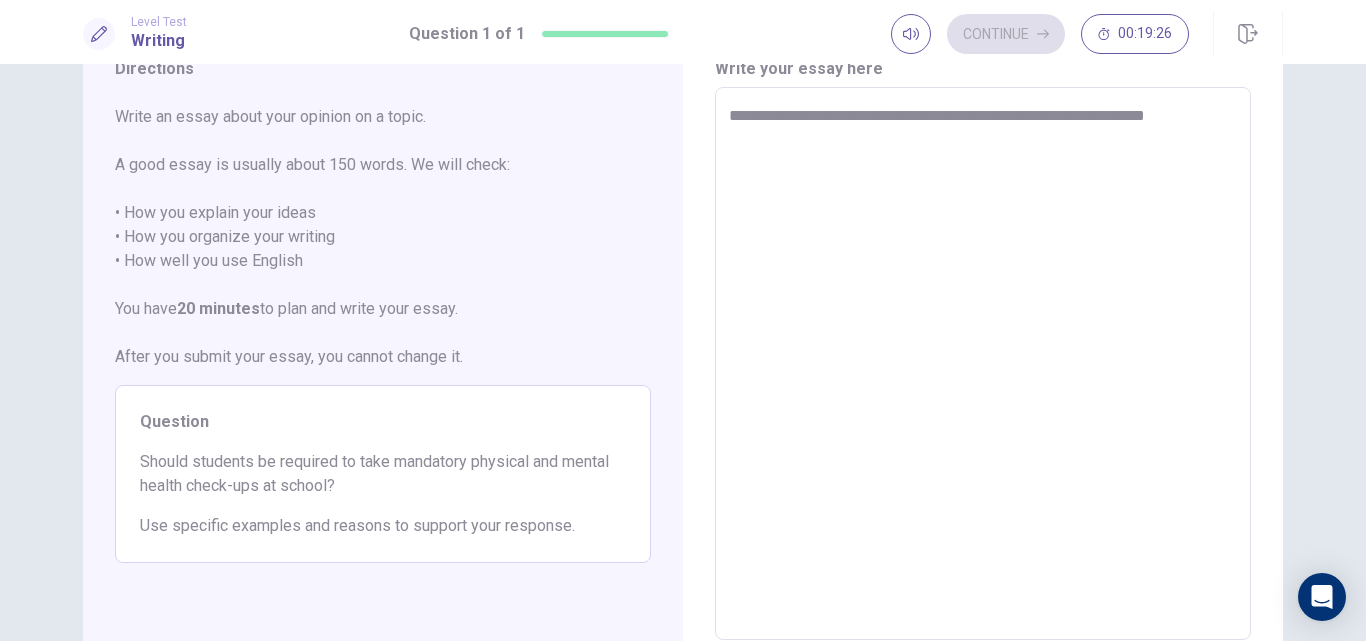 type on "*" 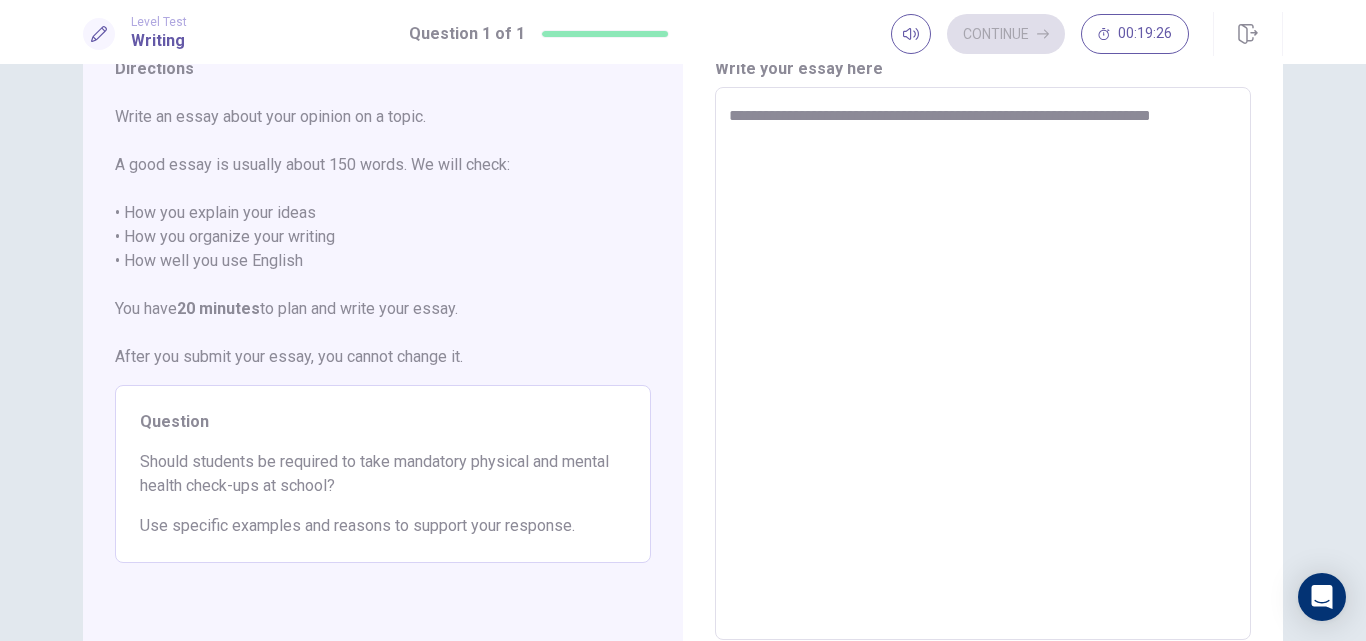 type on "*" 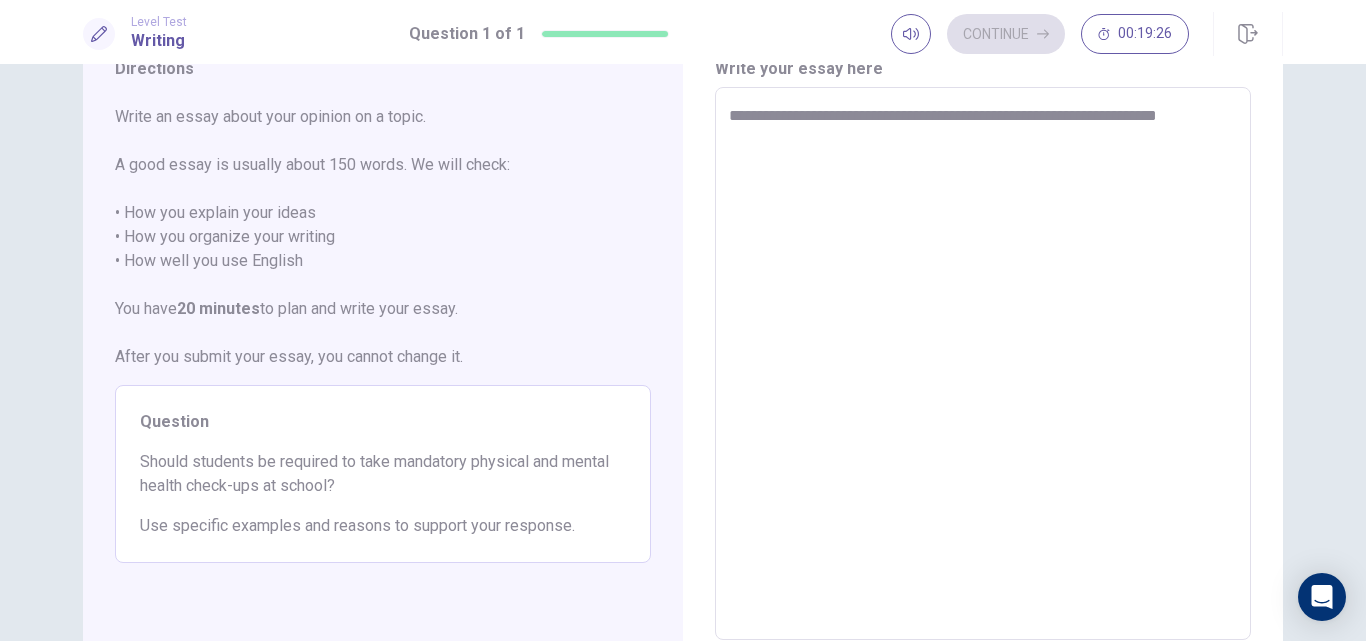 type on "*" 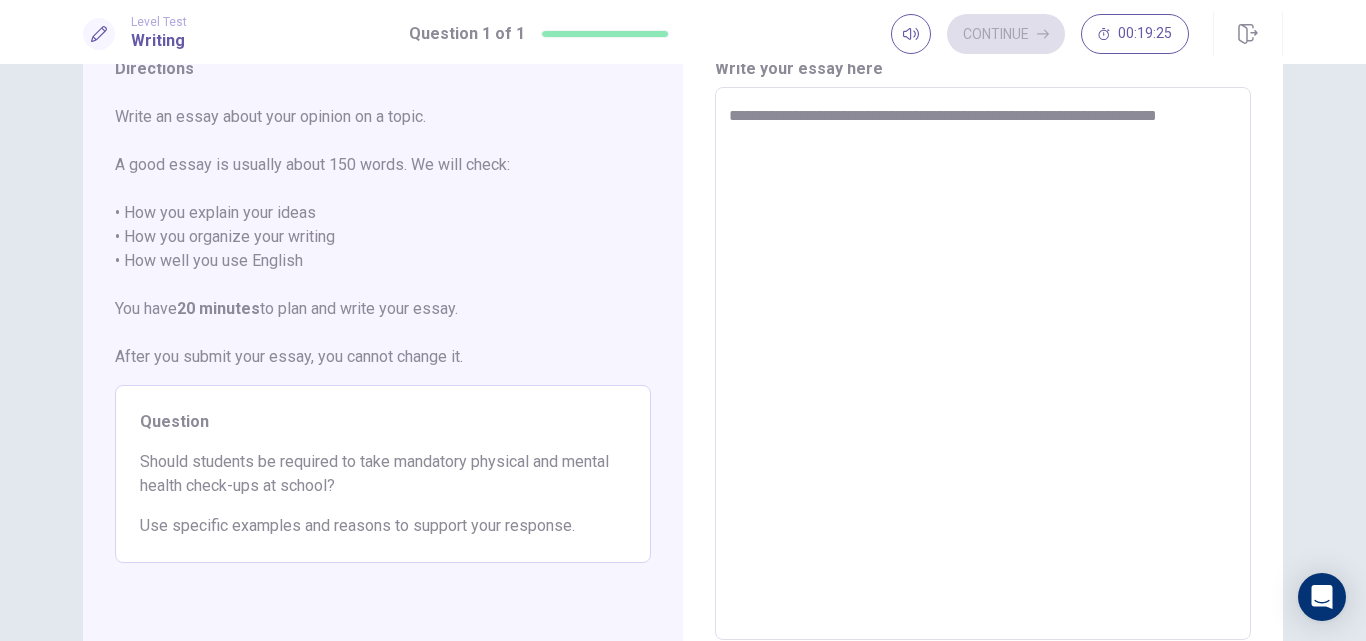 type on "**********" 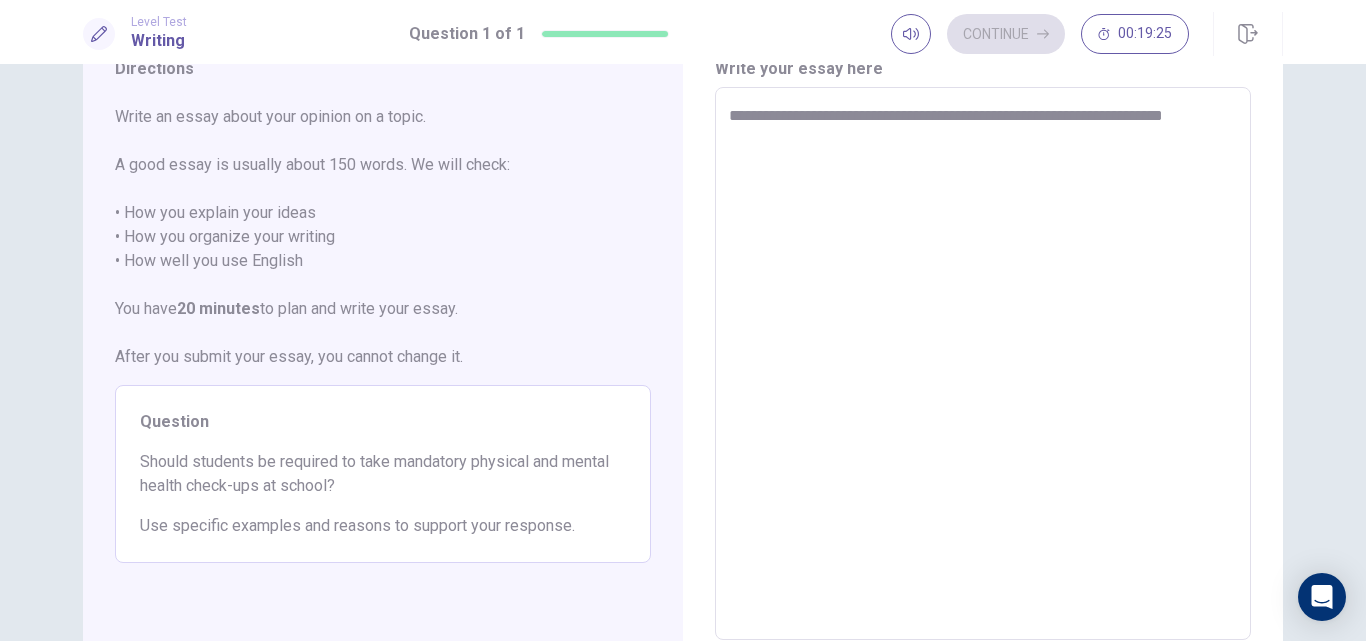 type on "*" 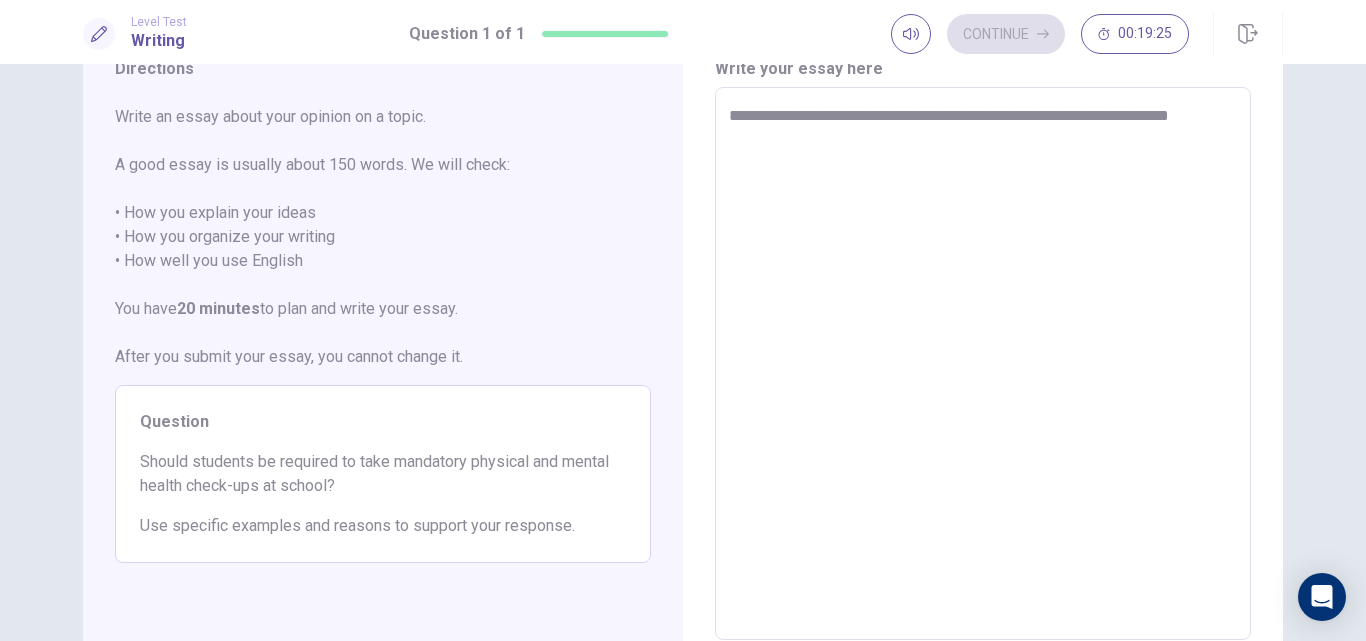 type on "*" 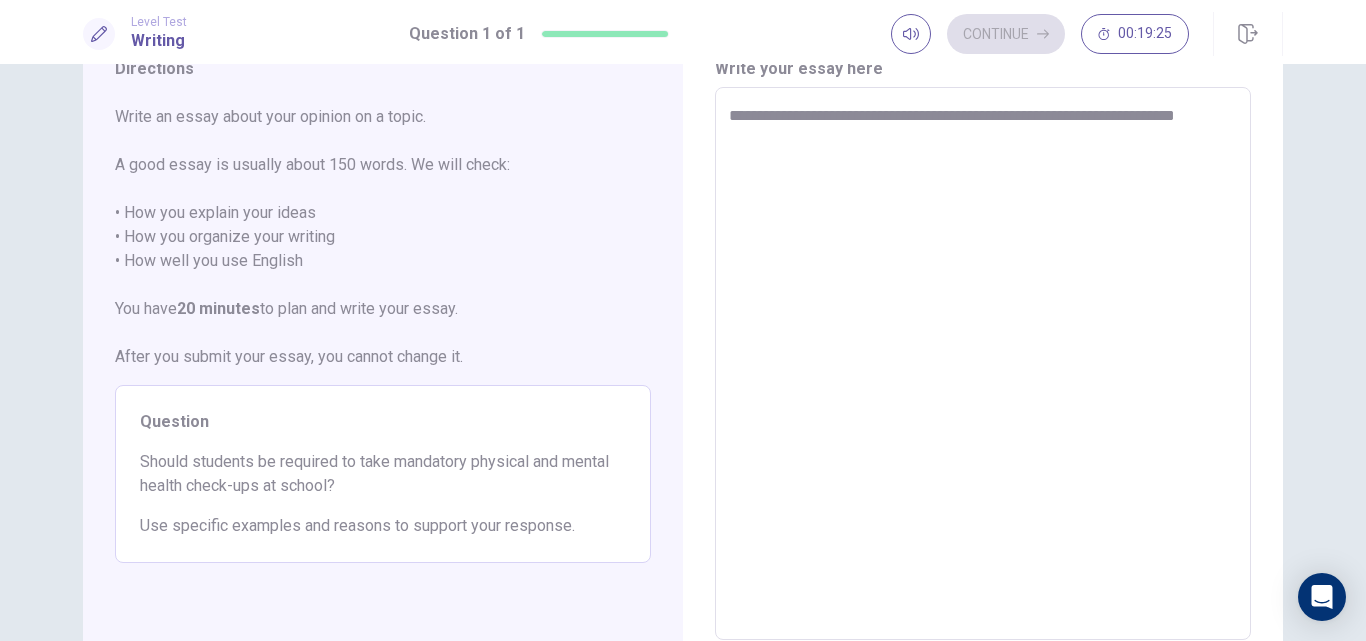 type on "*" 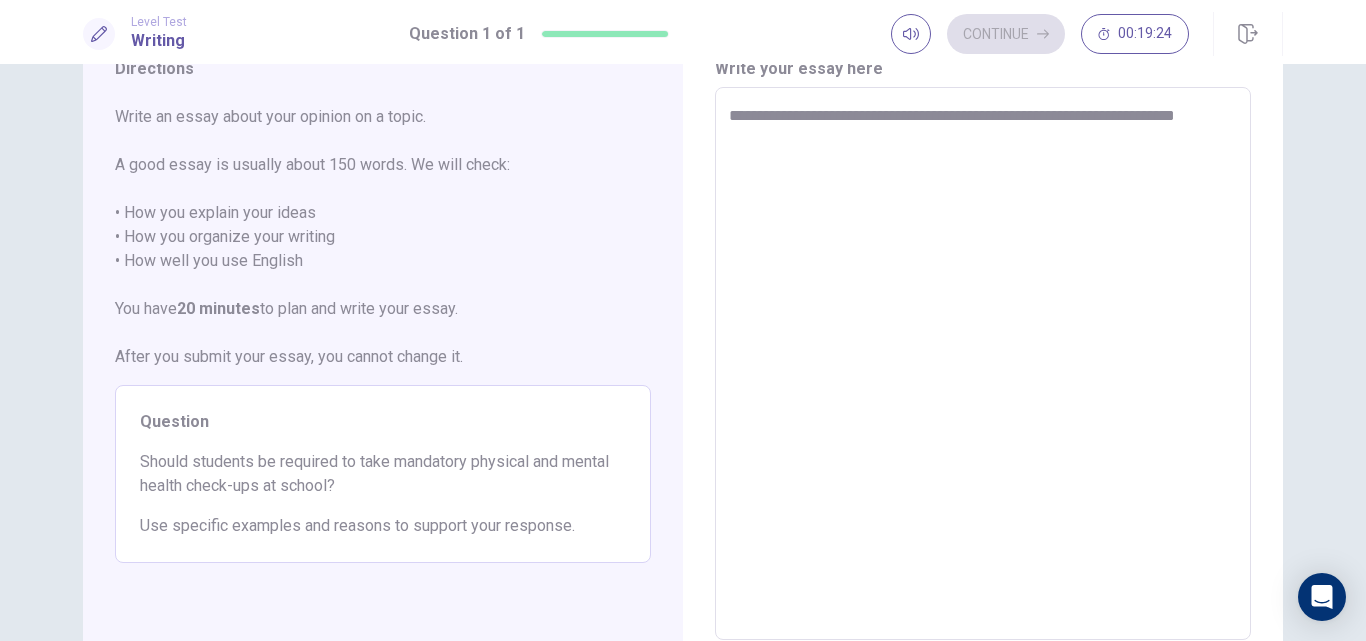 type on "**********" 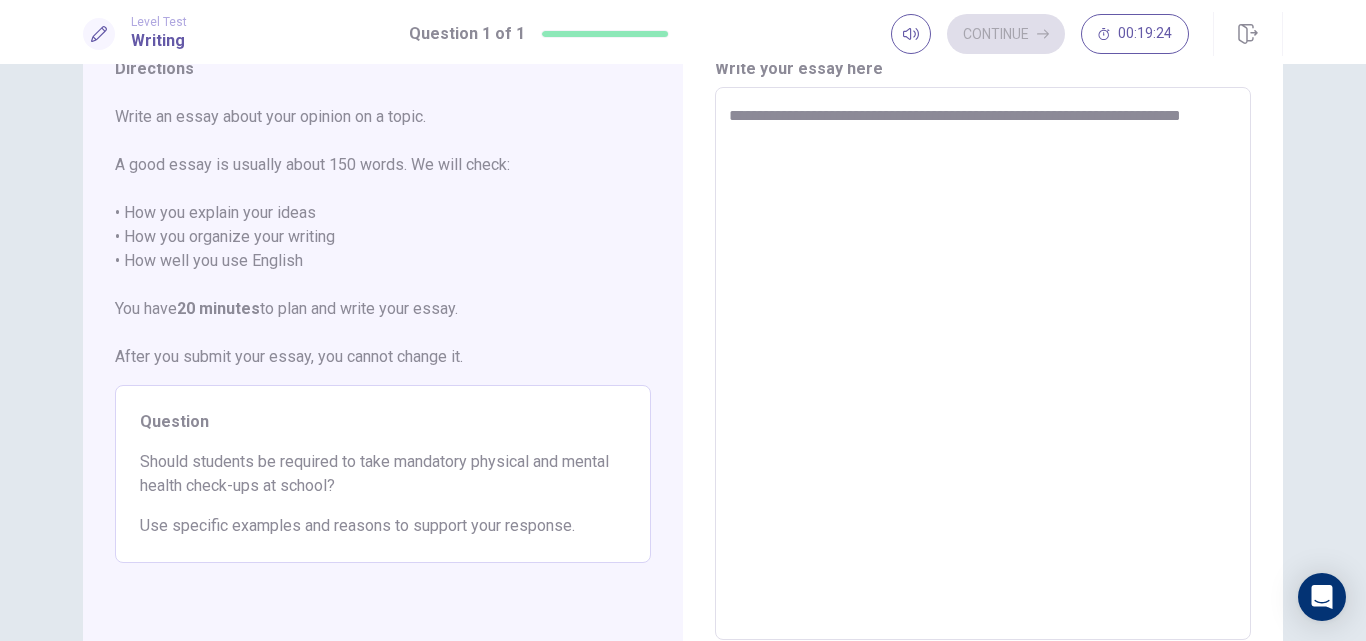 type on "*" 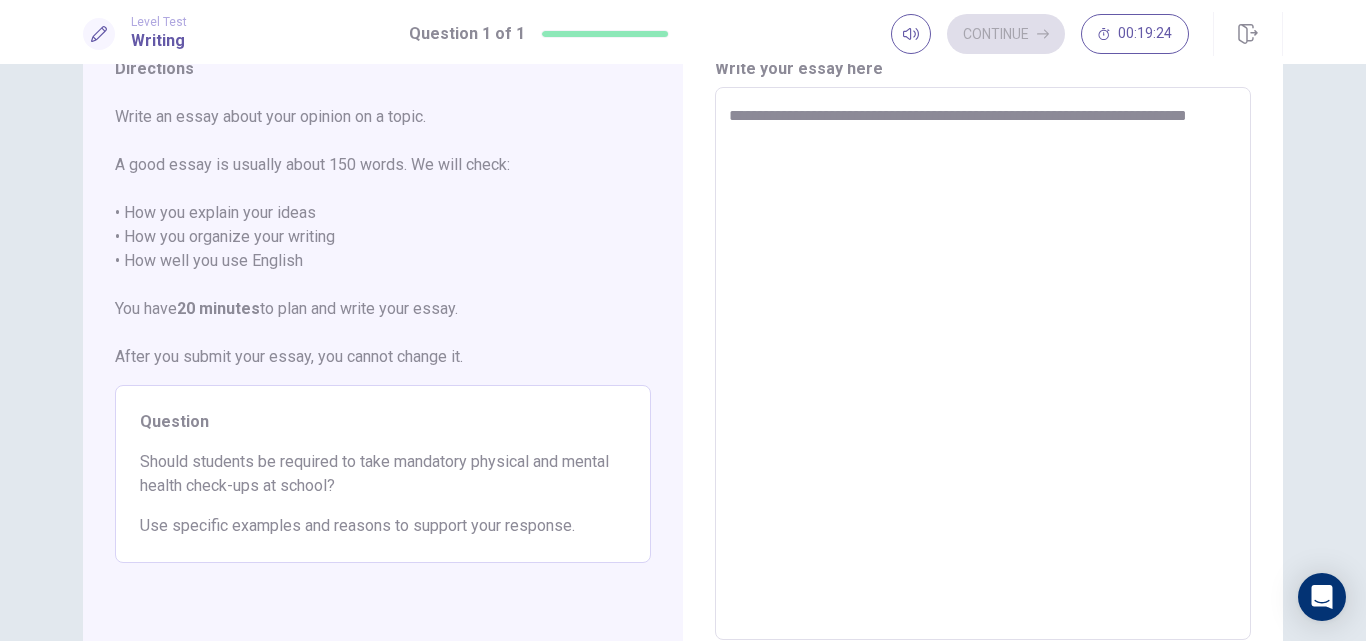 type on "*" 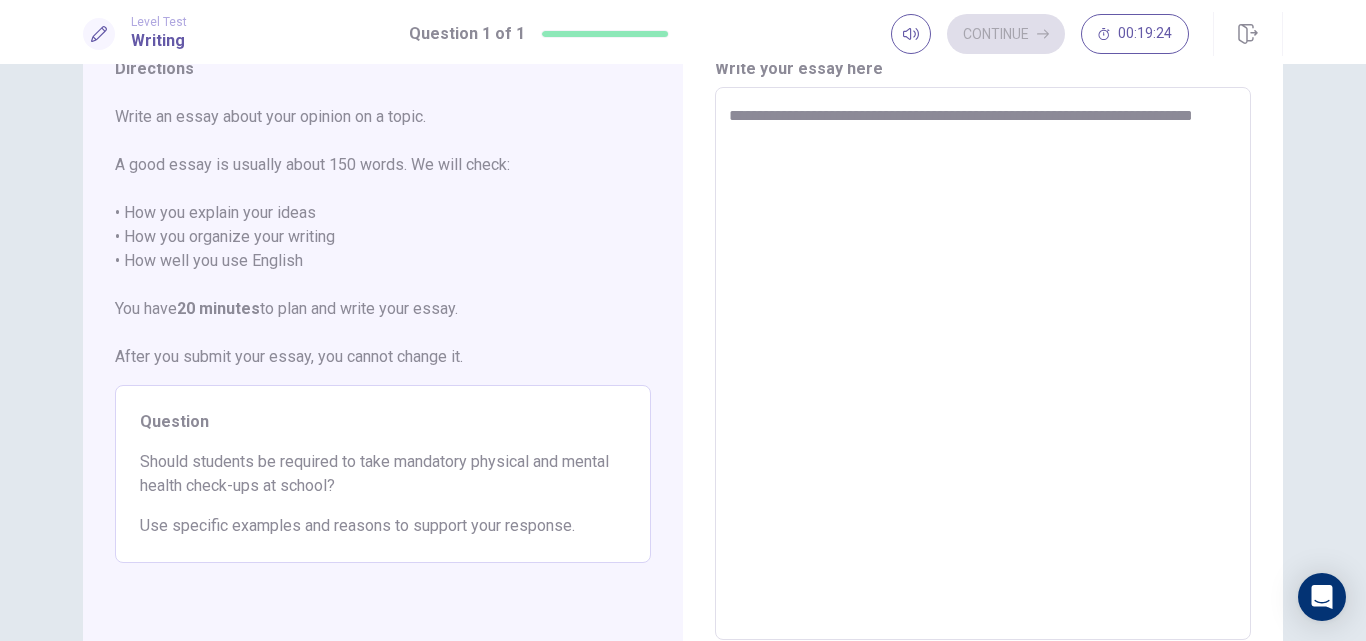 type on "*" 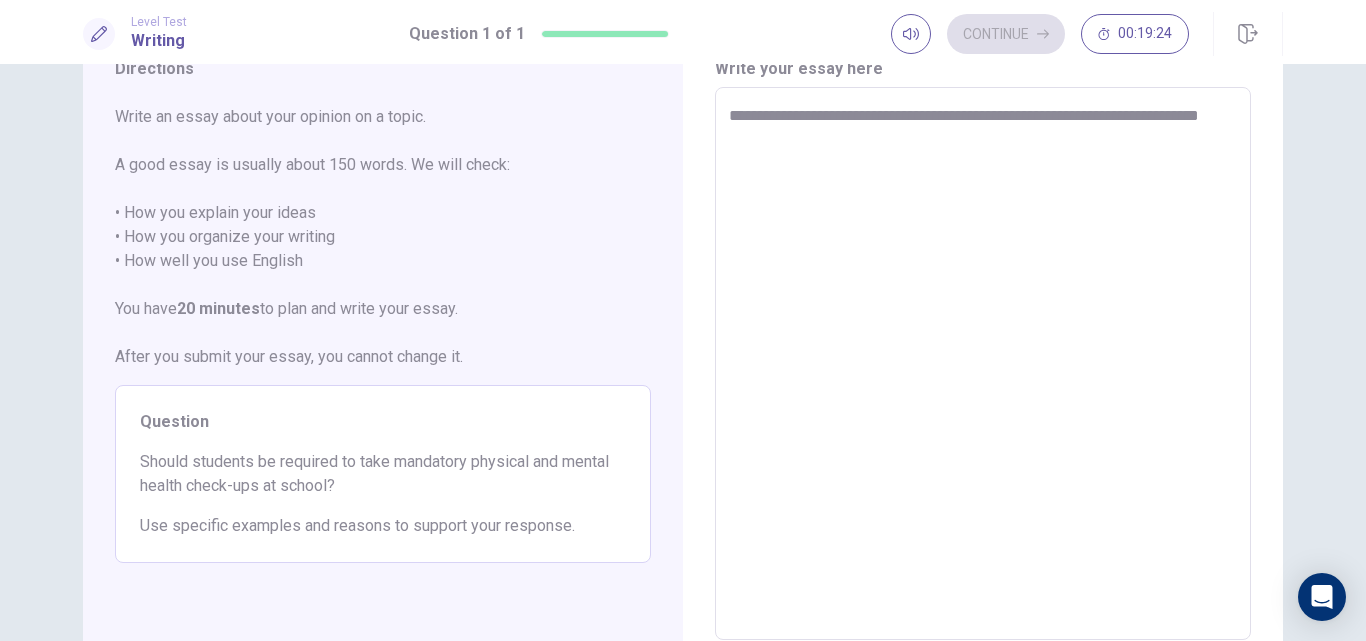 type on "*" 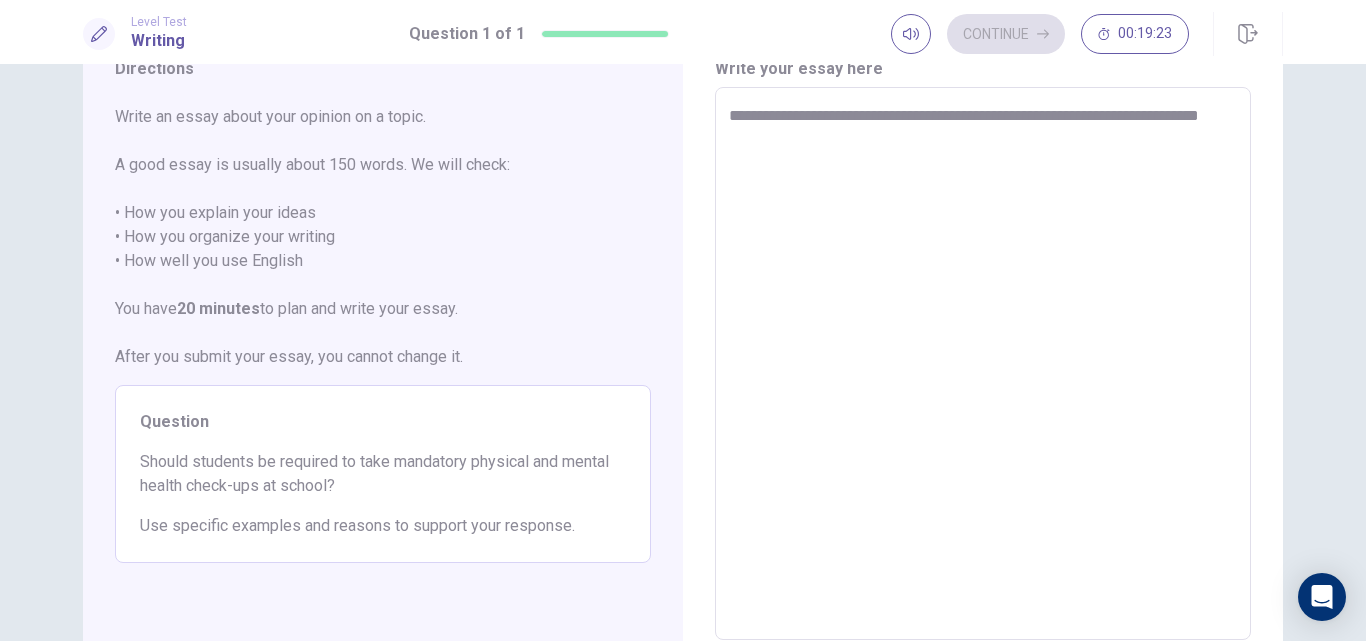 type on "**********" 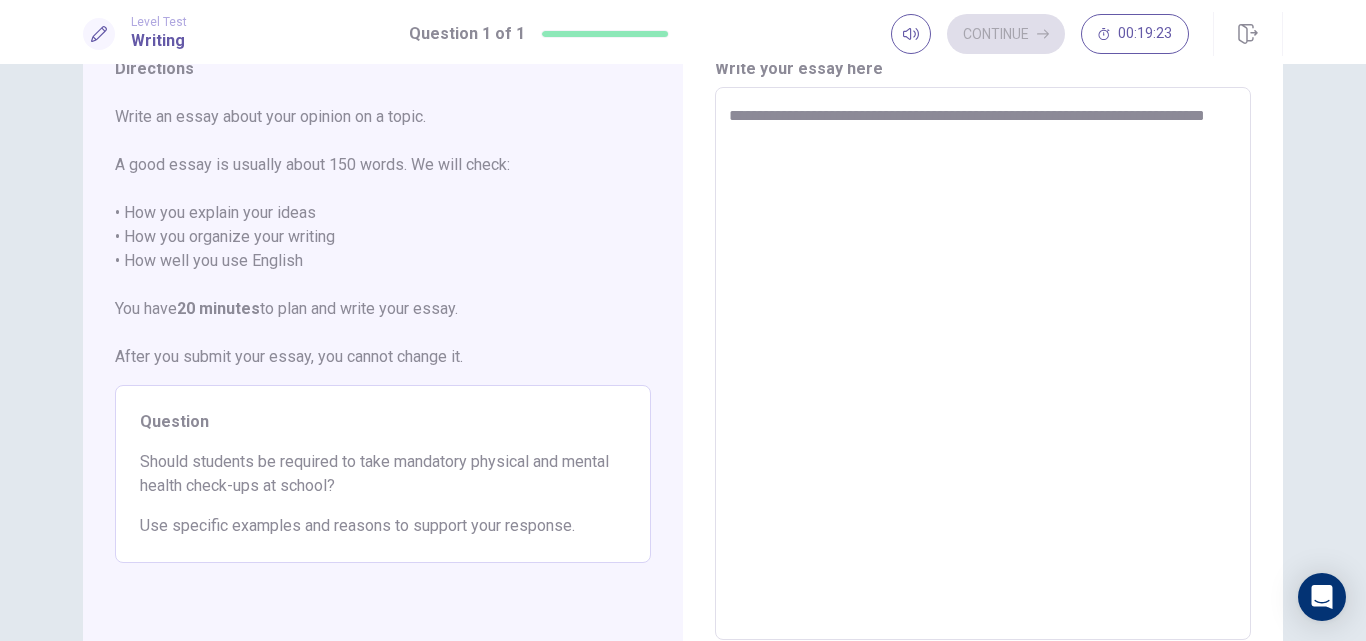 type on "*" 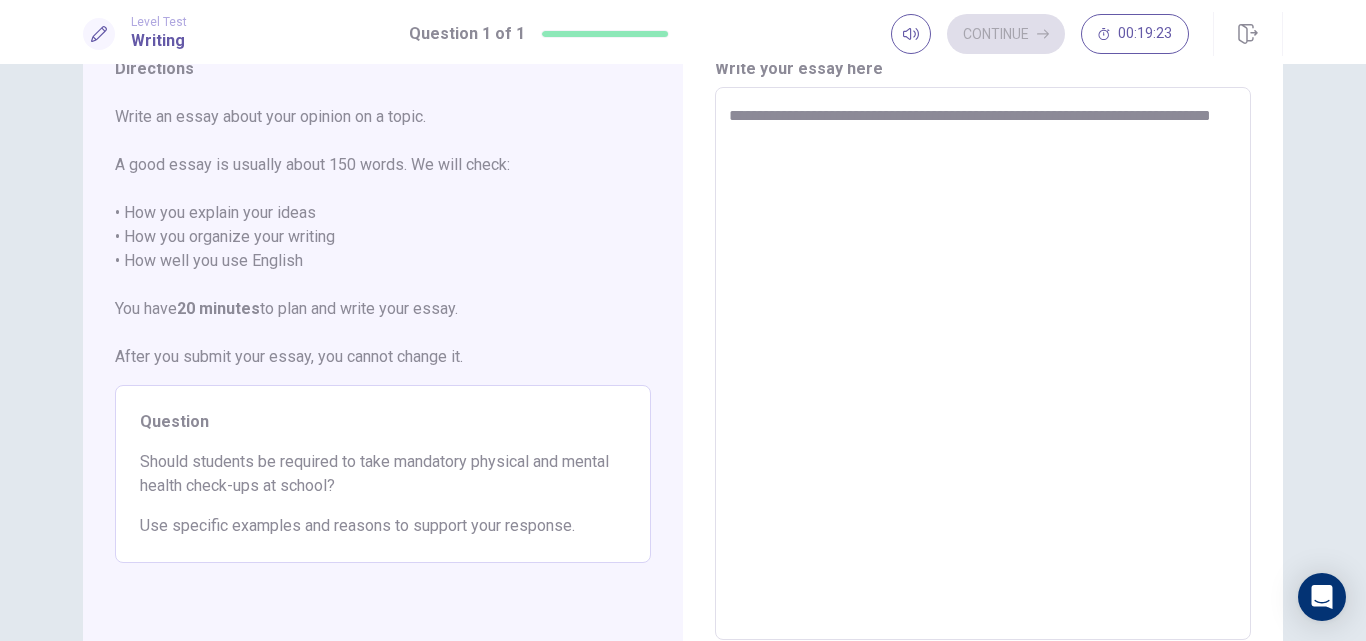 type on "*" 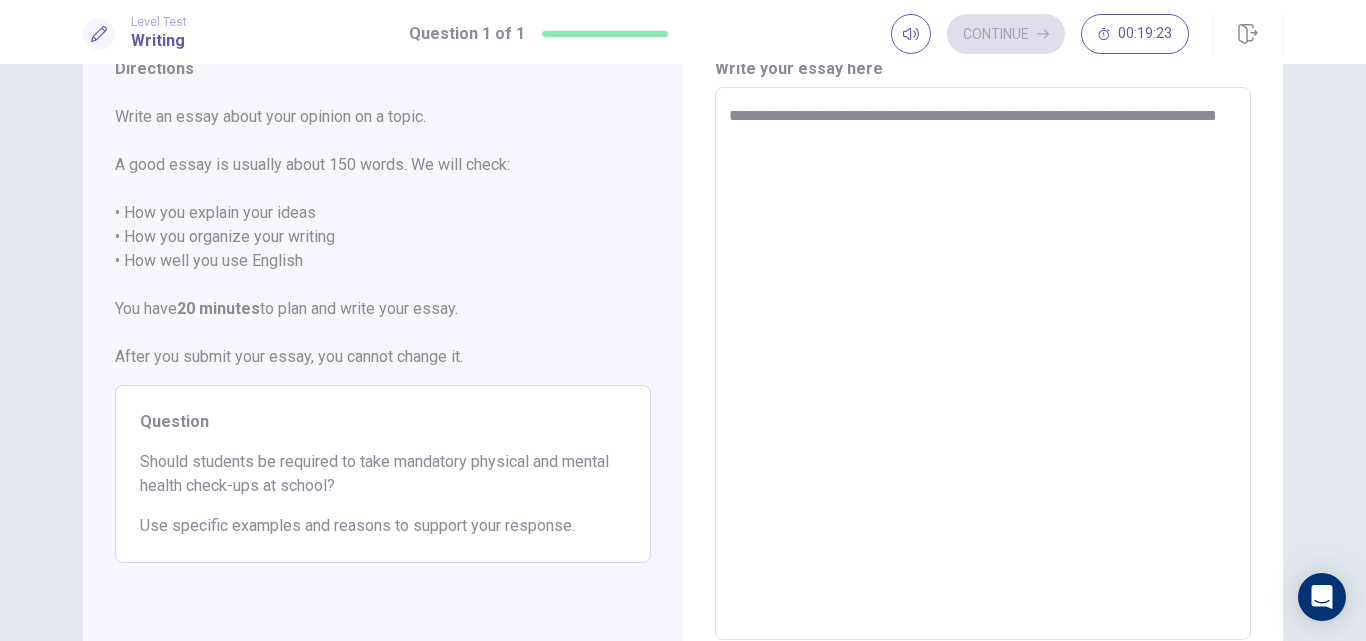 type on "*" 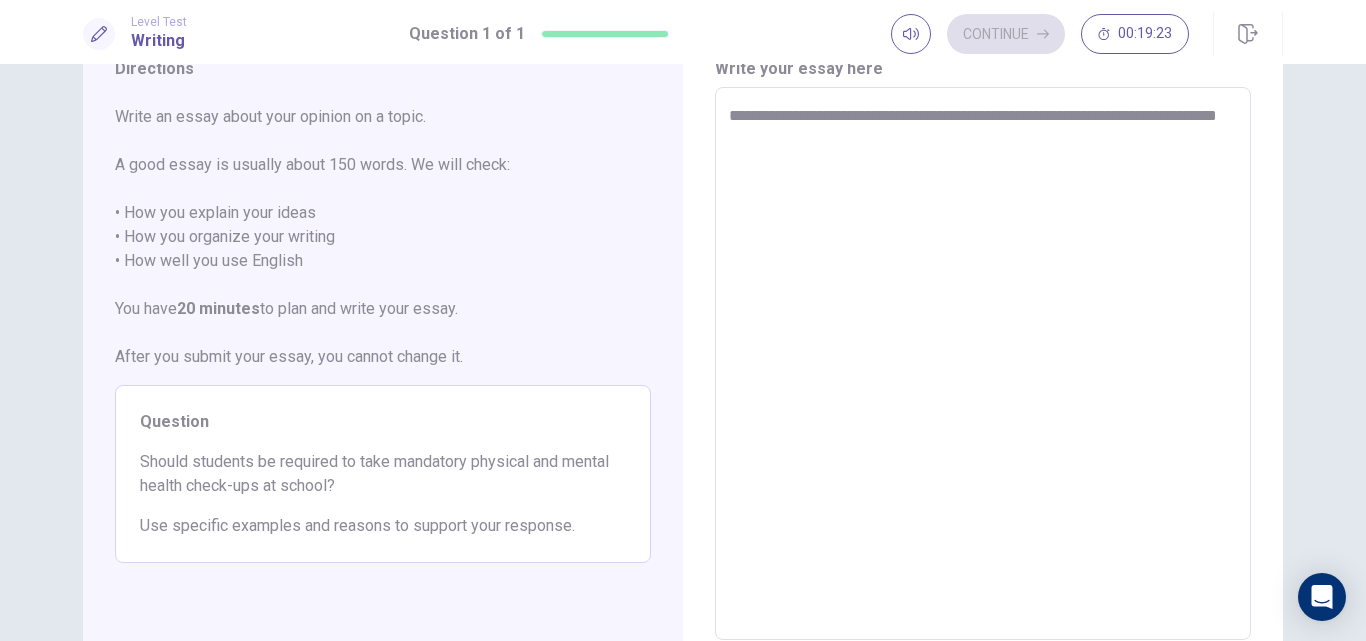 type on "**********" 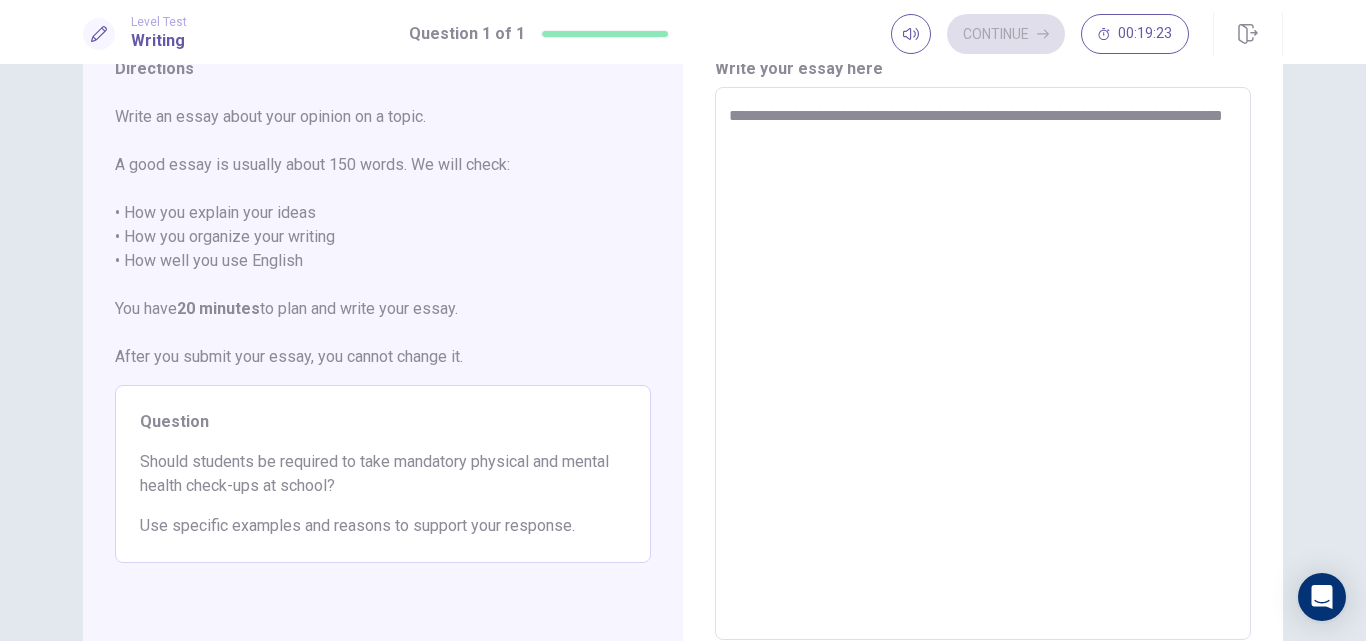 type on "*" 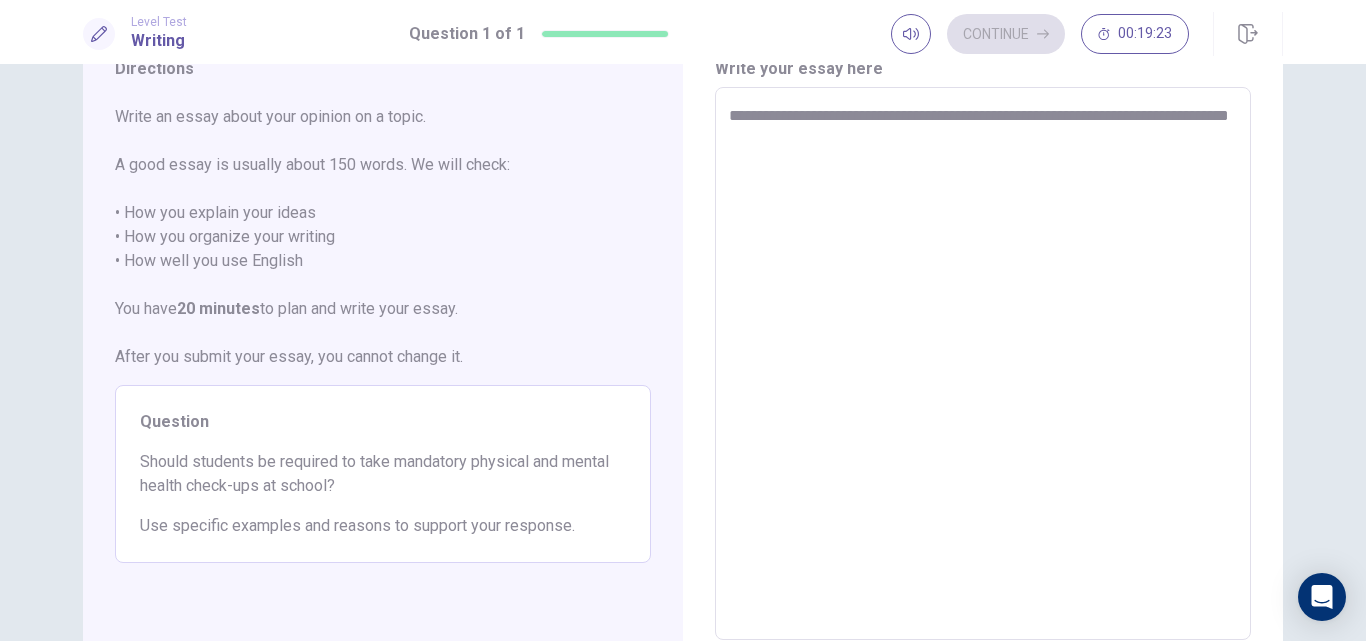type on "*" 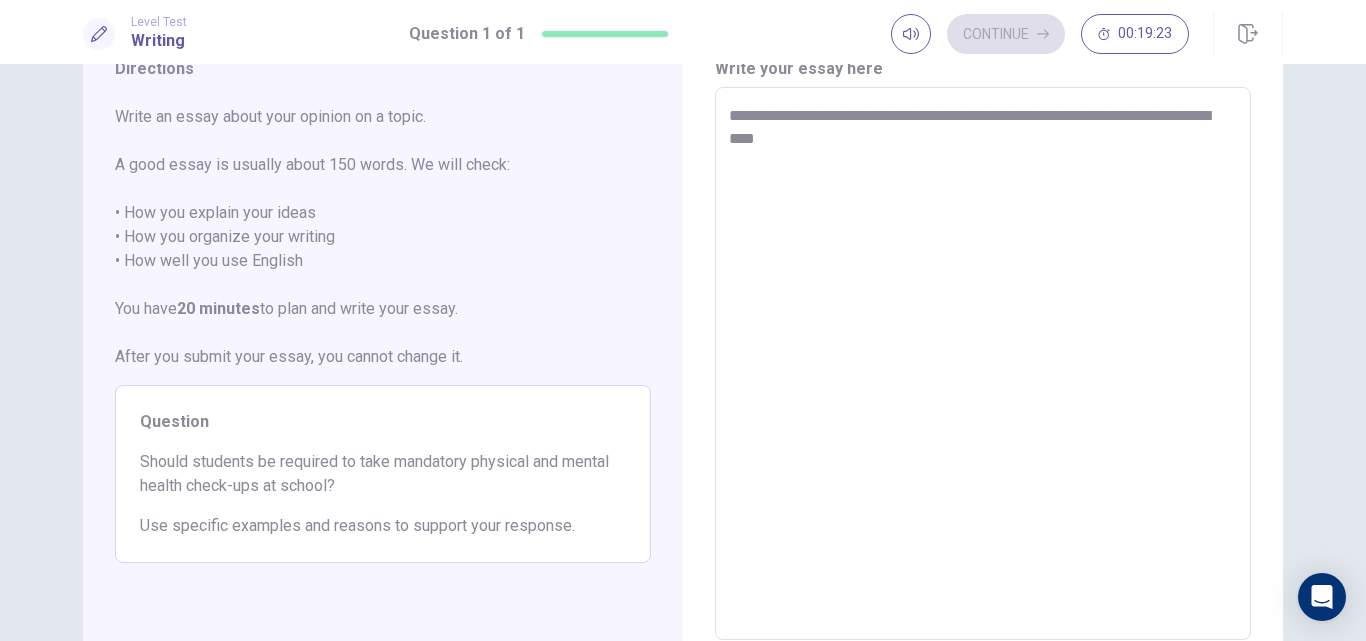 type on "*" 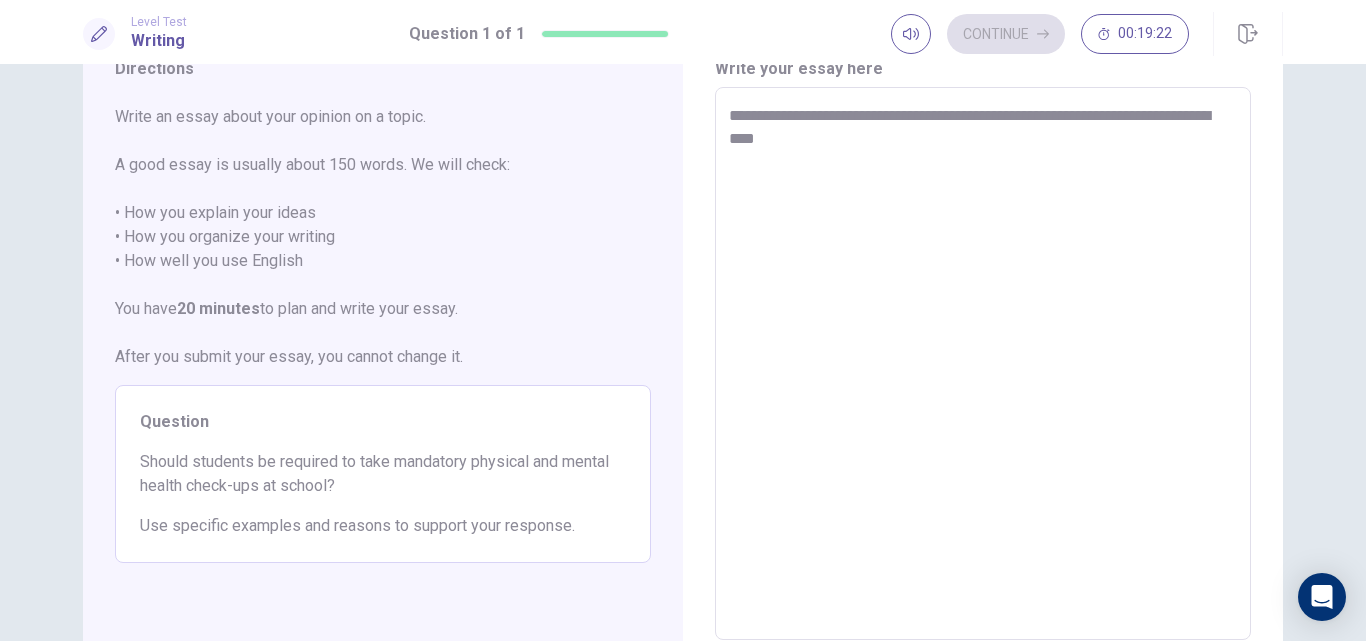 type on "**********" 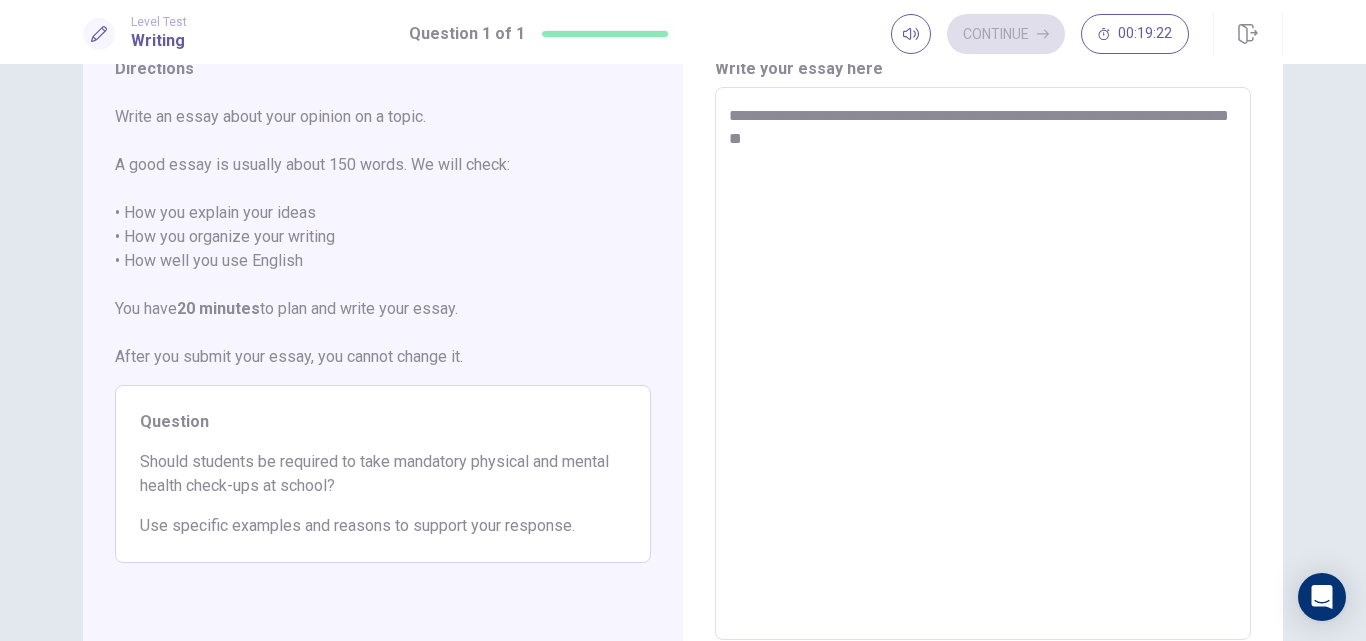 type on "*" 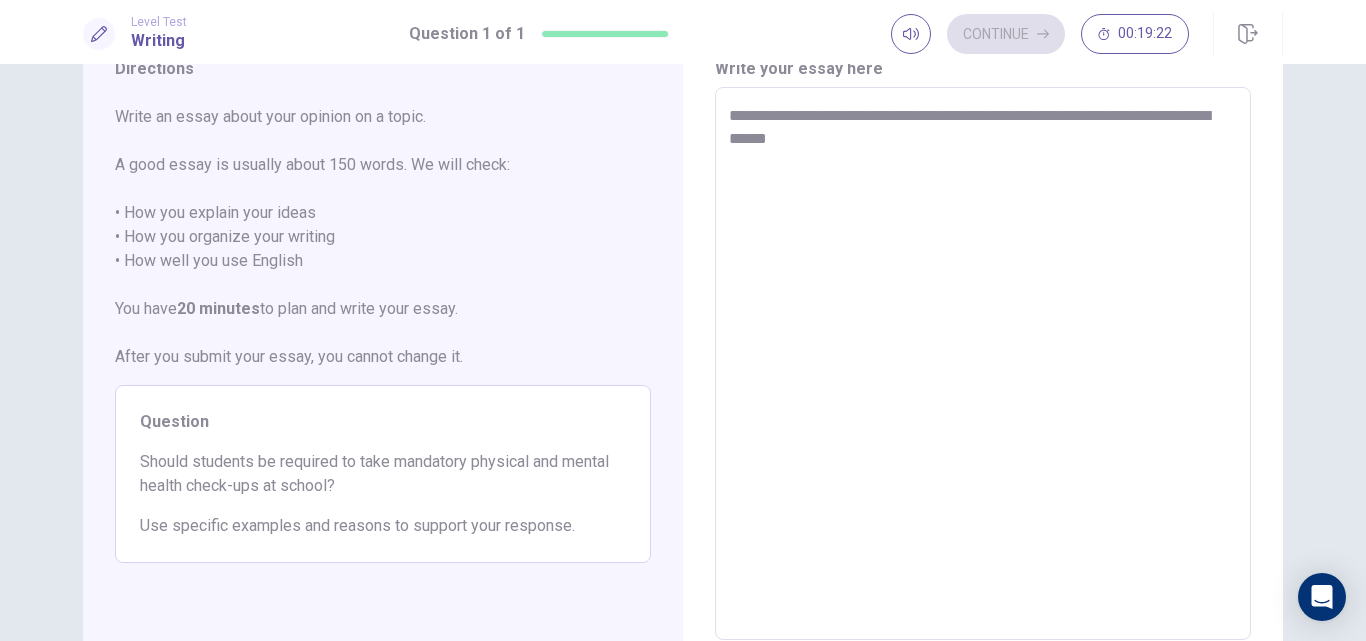 type on "*" 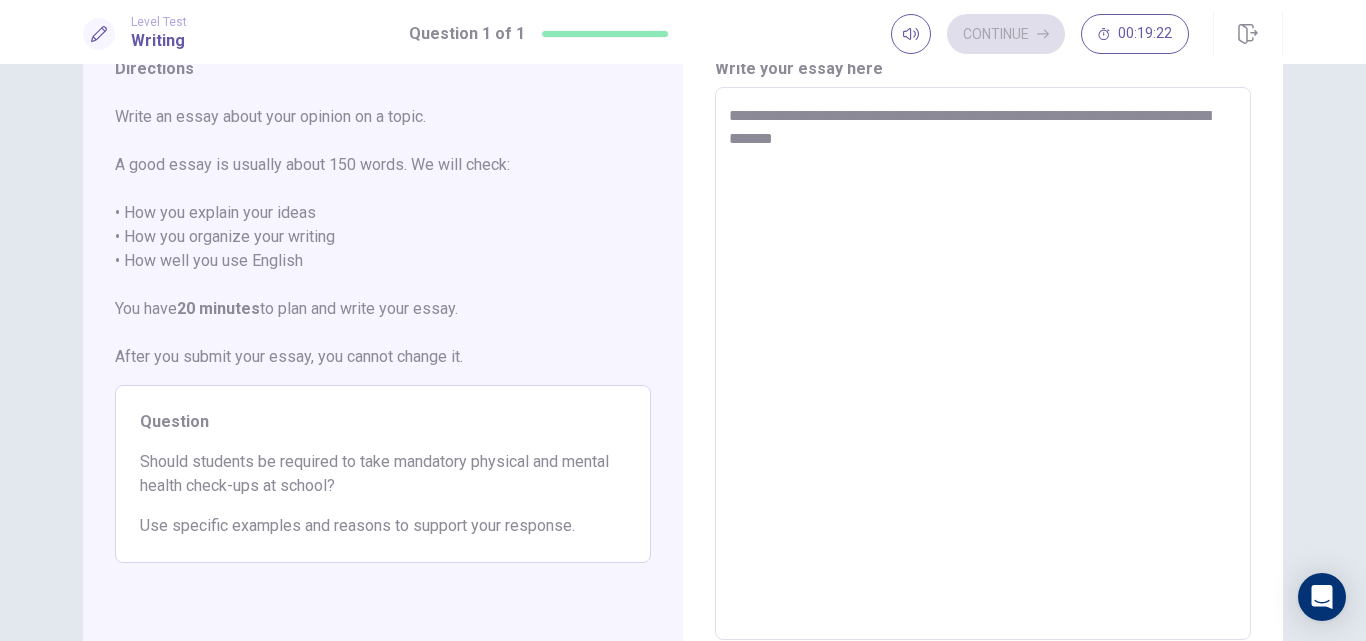 type on "*" 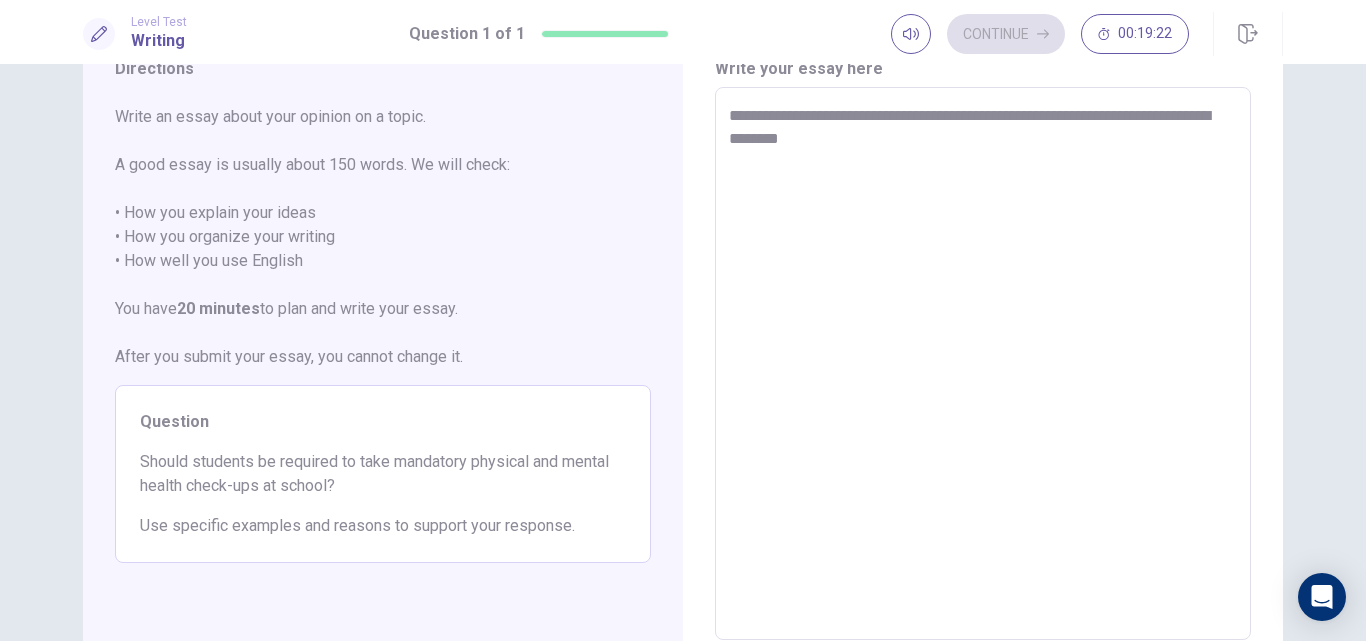 type on "*" 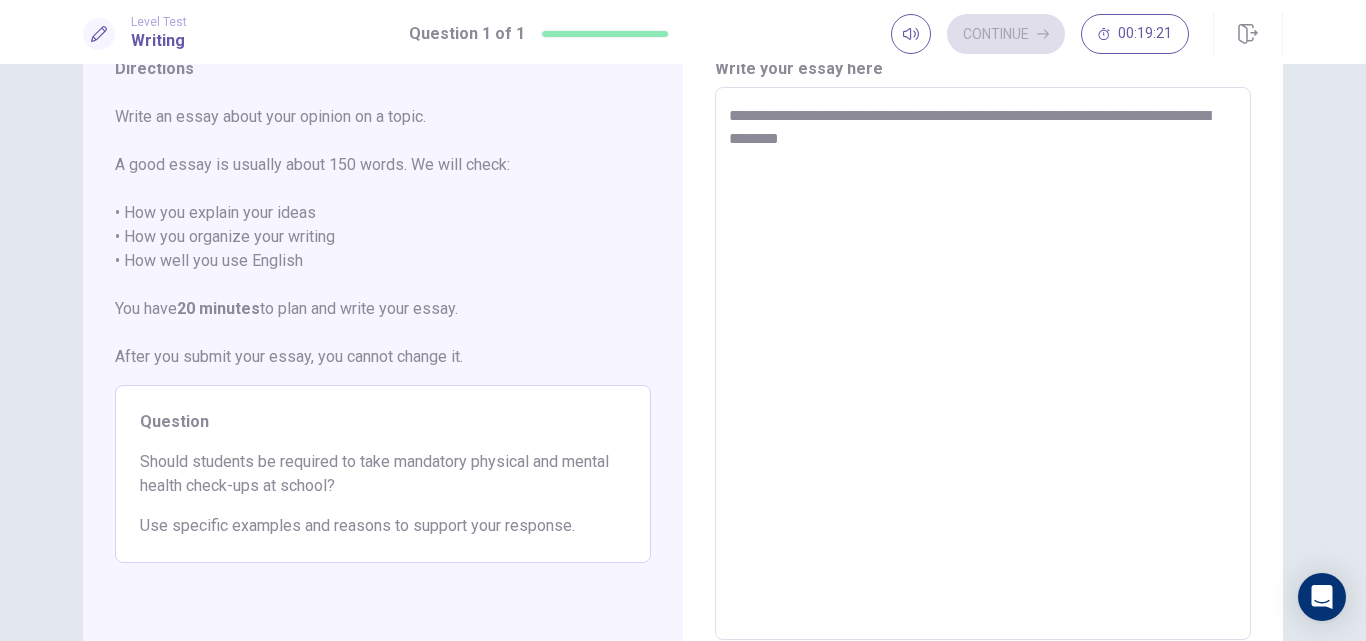 type 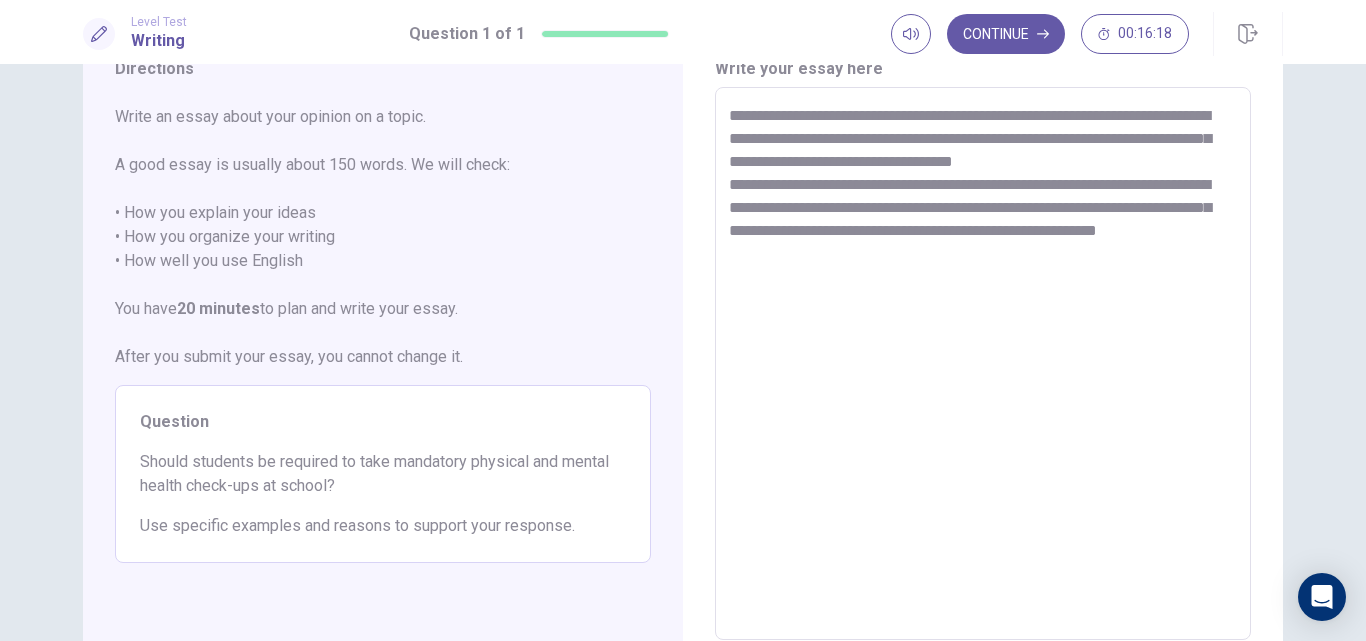 click on "**********" at bounding box center (983, 364) 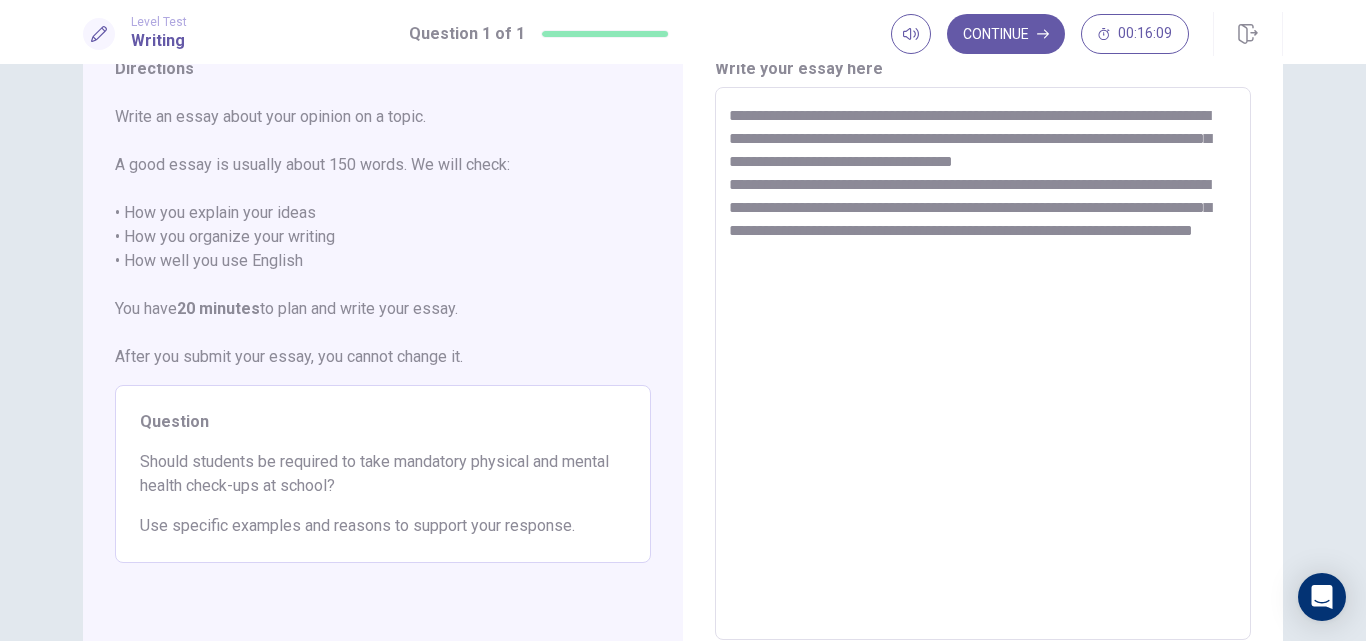 click on "**********" at bounding box center (983, 364) 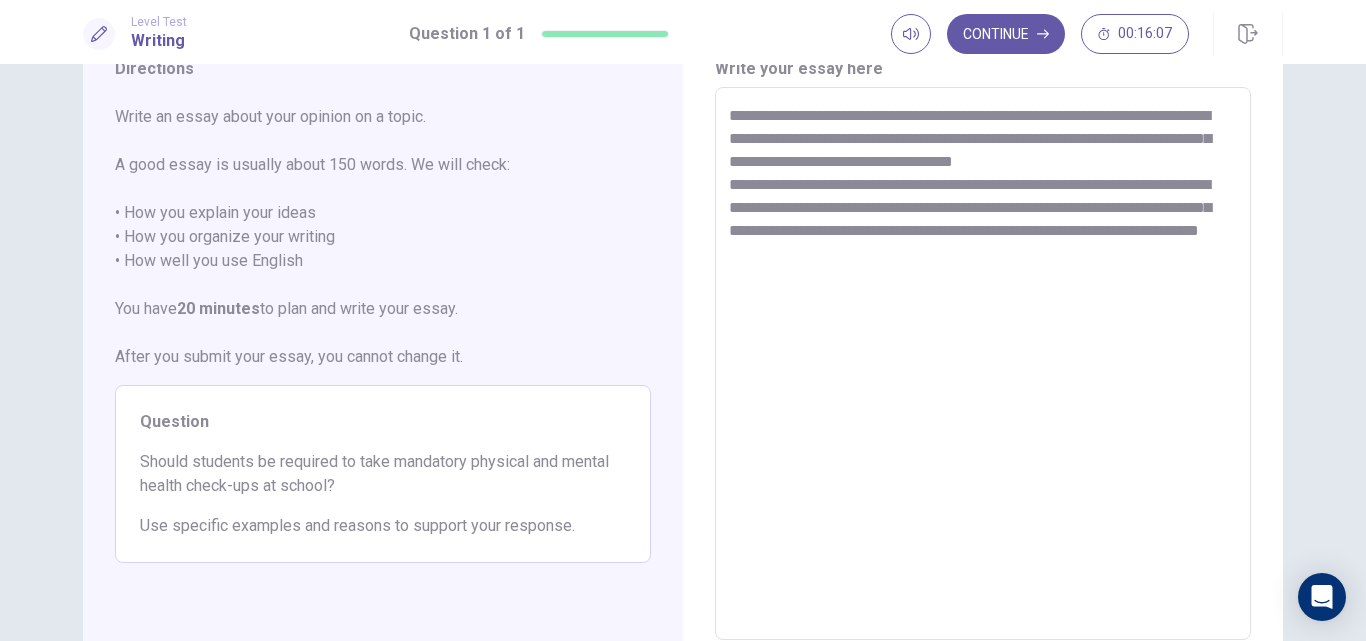 click on "**********" at bounding box center [983, 364] 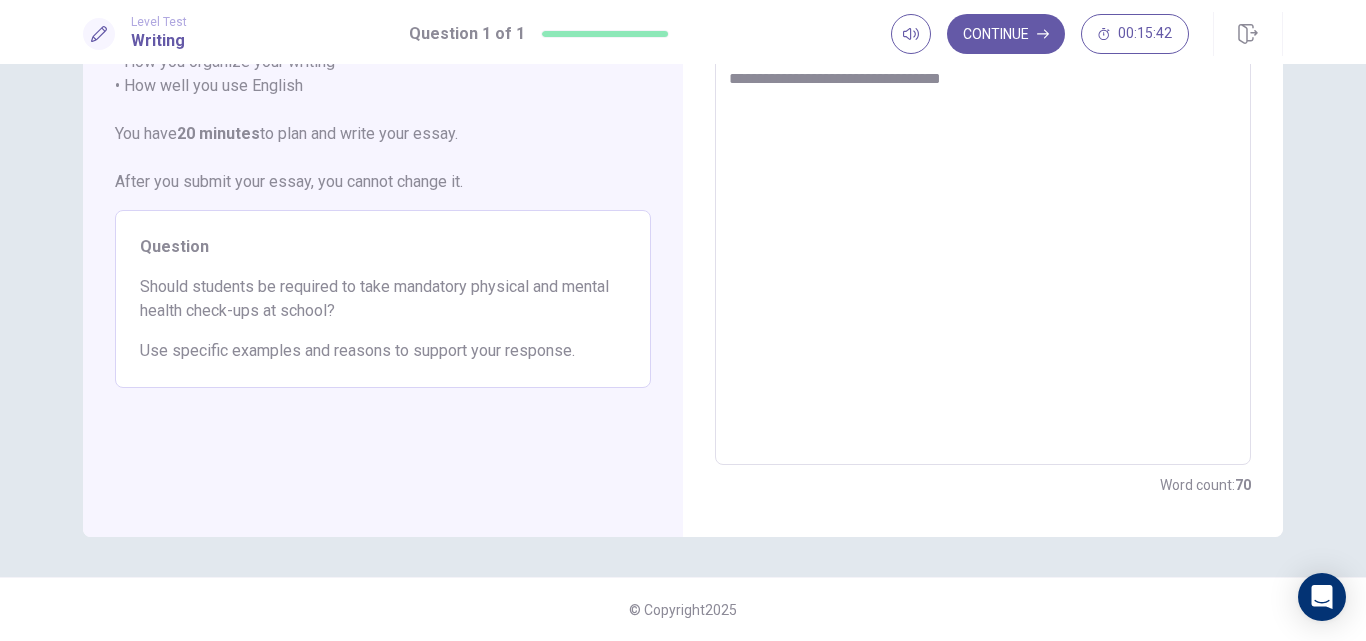 scroll, scrollTop: 0, scrollLeft: 0, axis: both 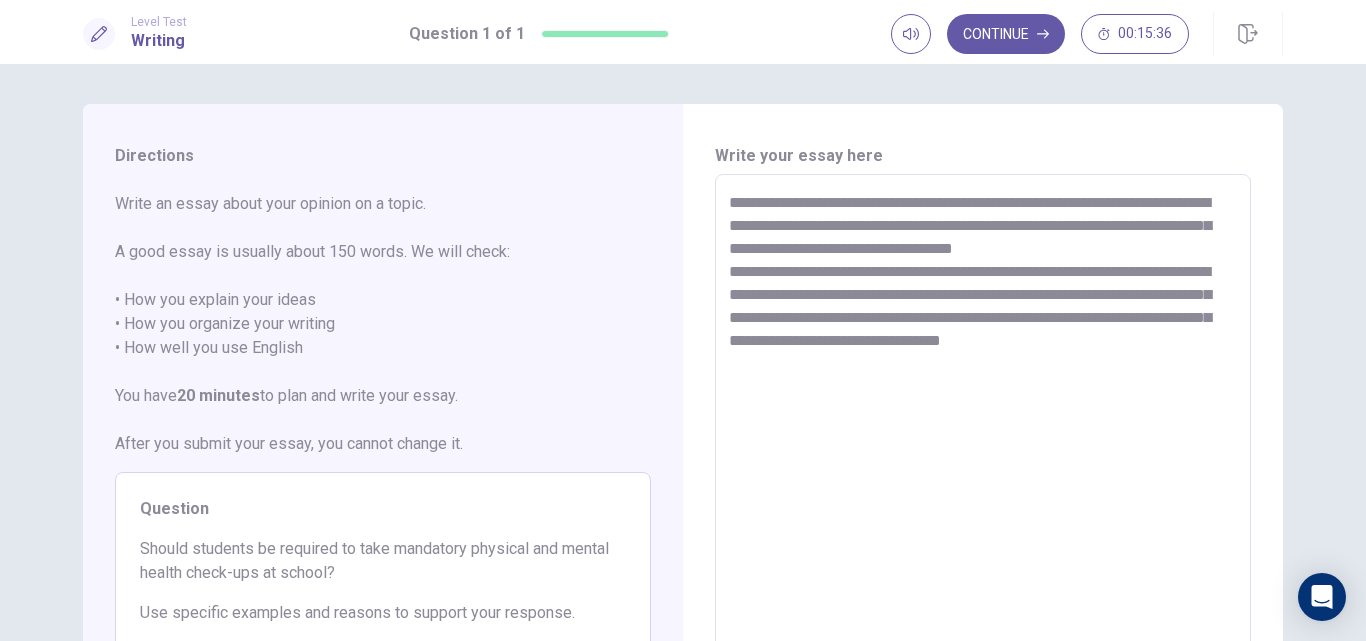 click on "**********" at bounding box center (983, 451) 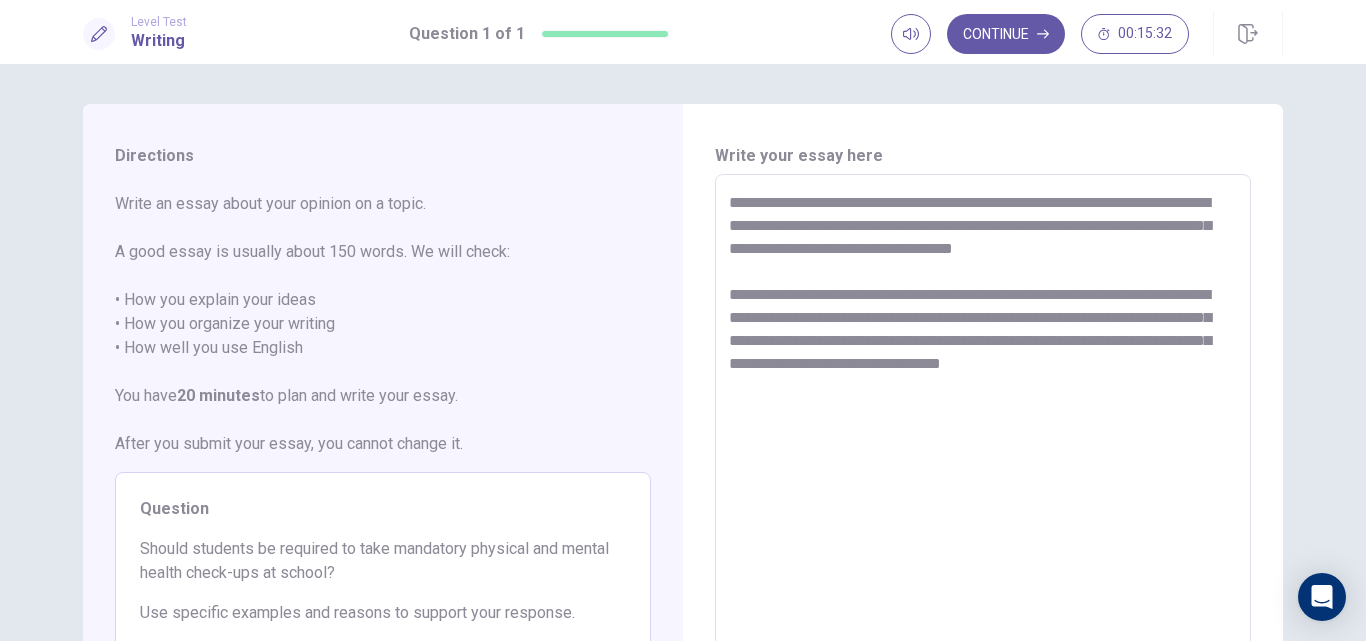 click on "**********" at bounding box center (983, 451) 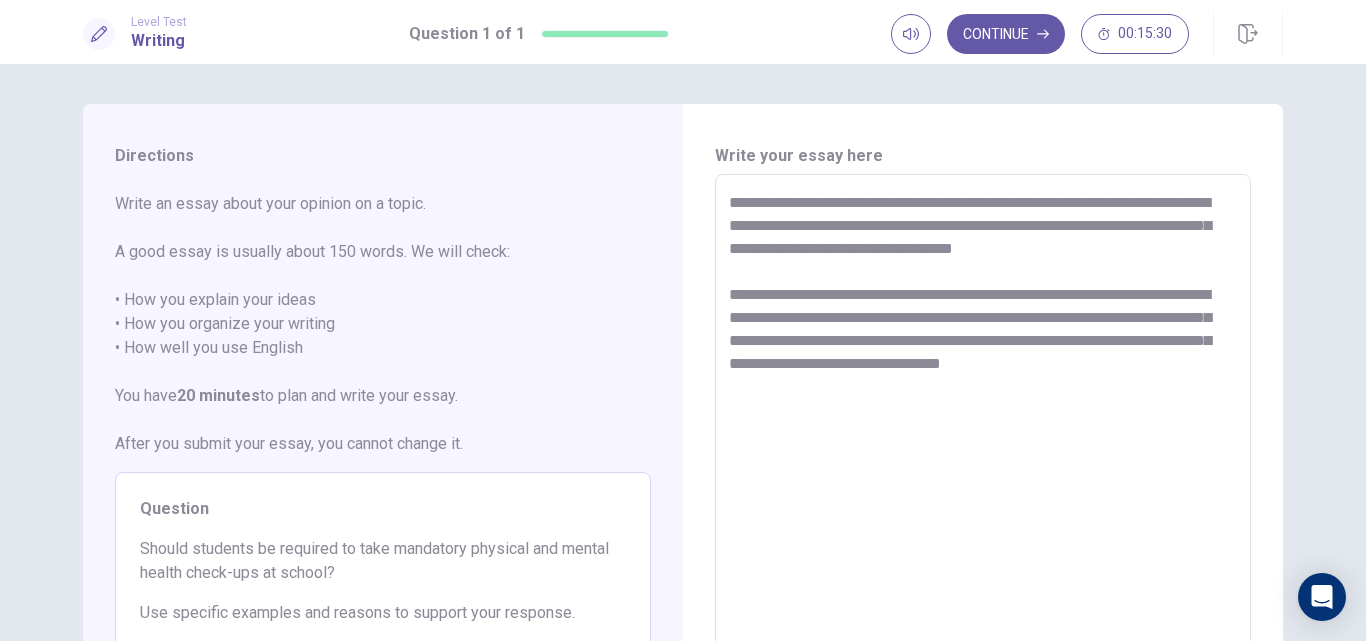 click on "**********" at bounding box center (983, 451) 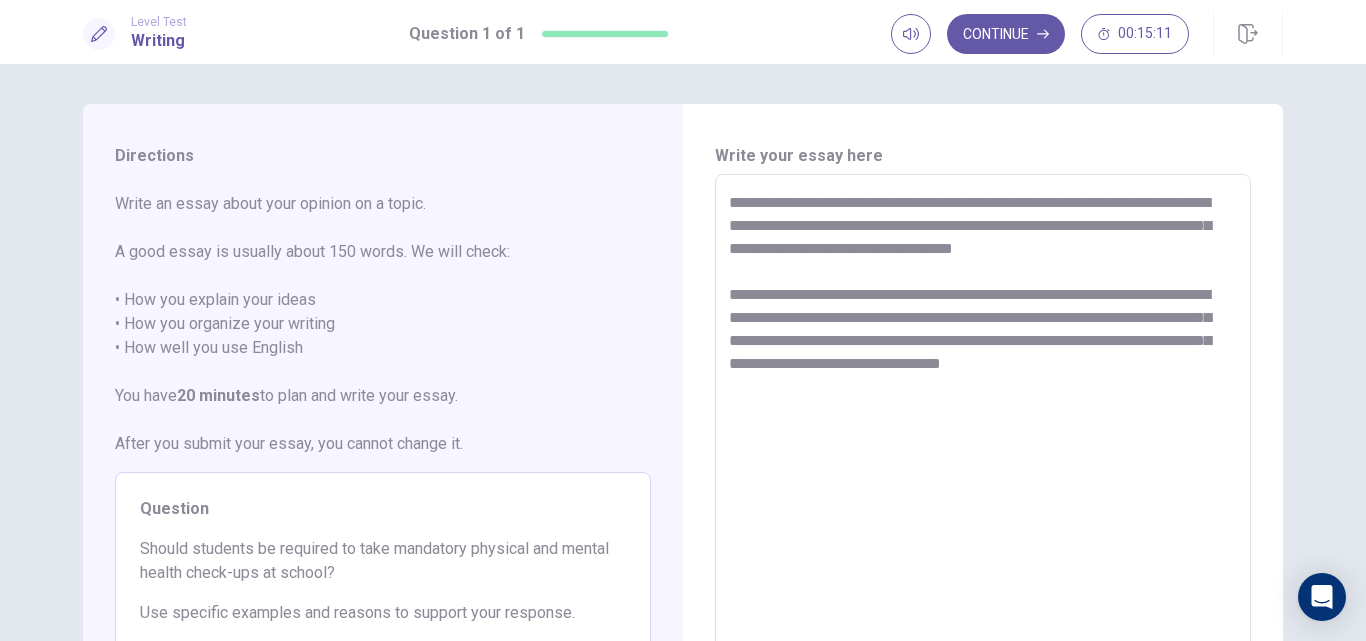 click on "**********" at bounding box center [983, 451] 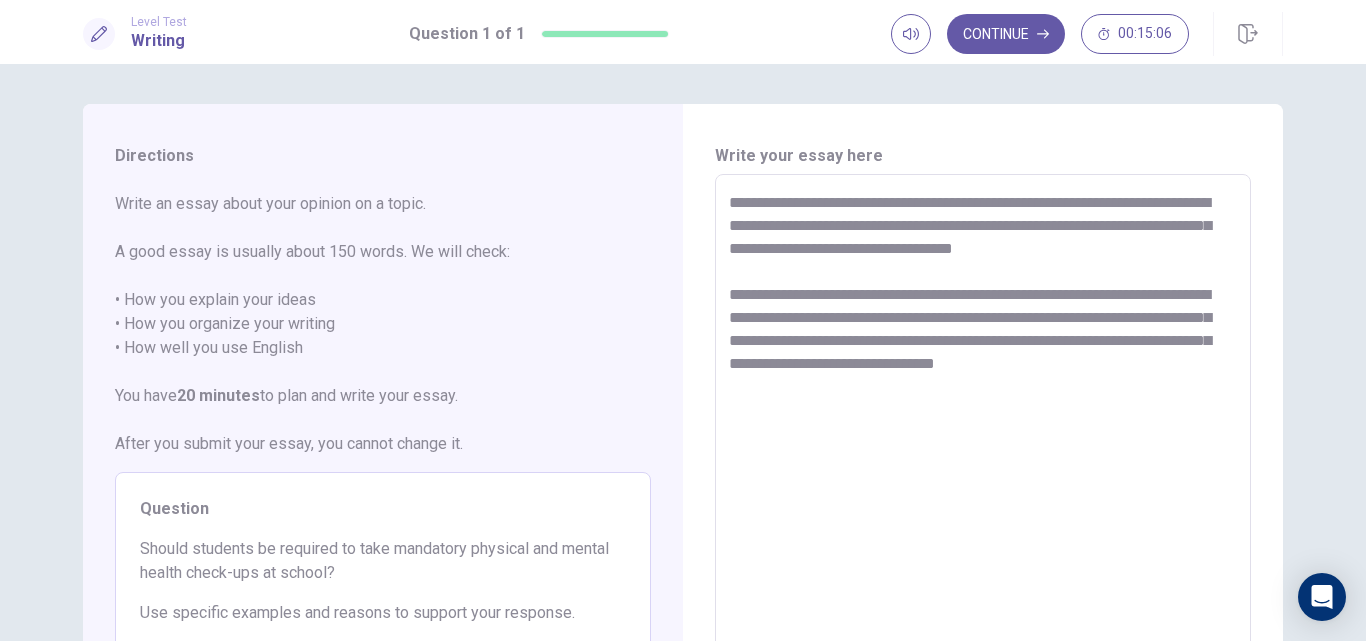 scroll, scrollTop: 100, scrollLeft: 0, axis: vertical 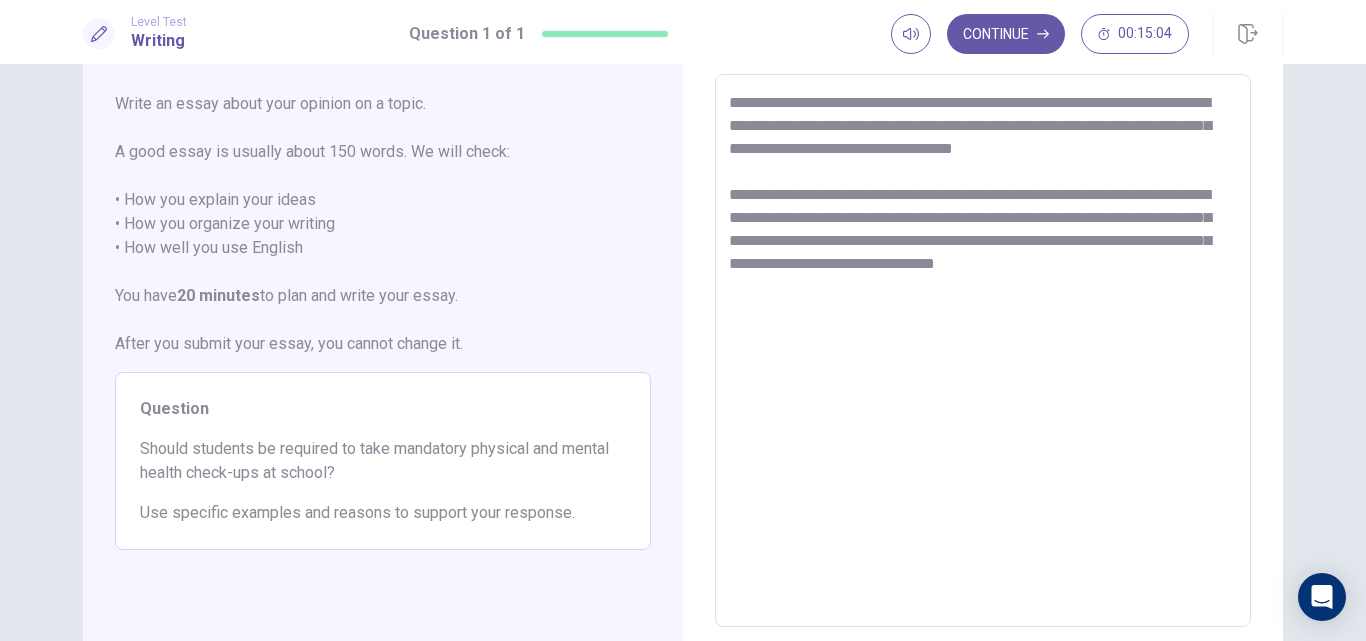 click on "**********" at bounding box center (983, 351) 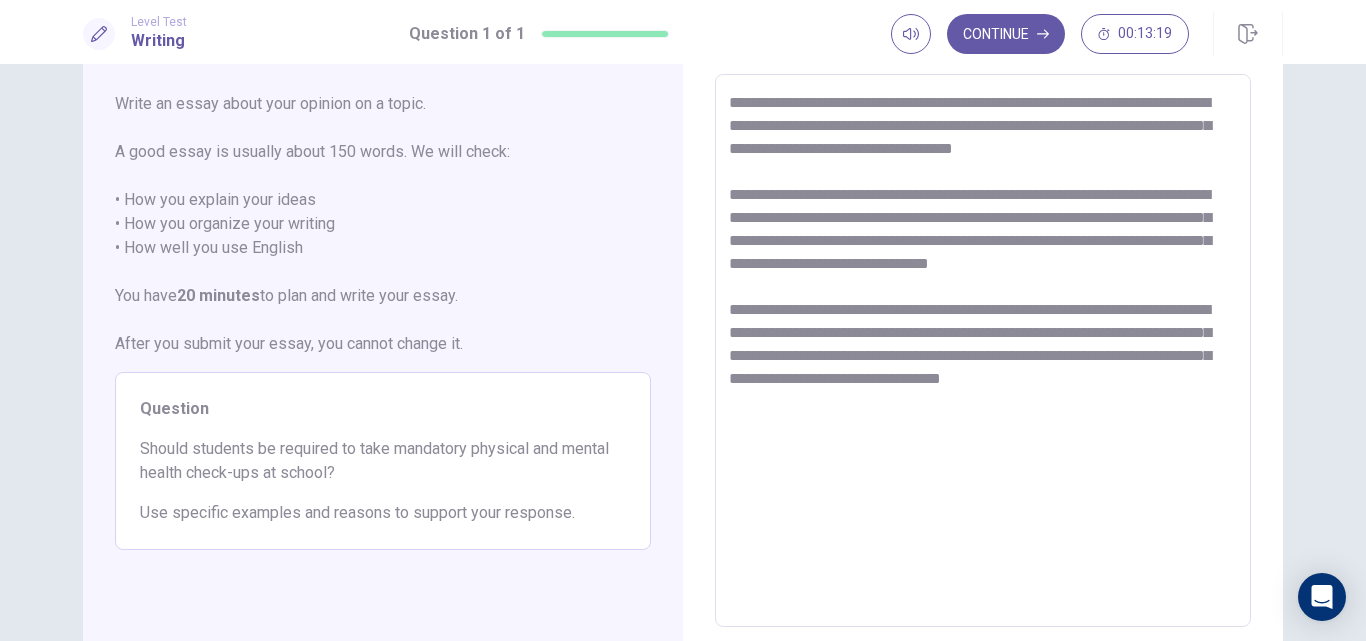 click on "**********" at bounding box center [983, 351] 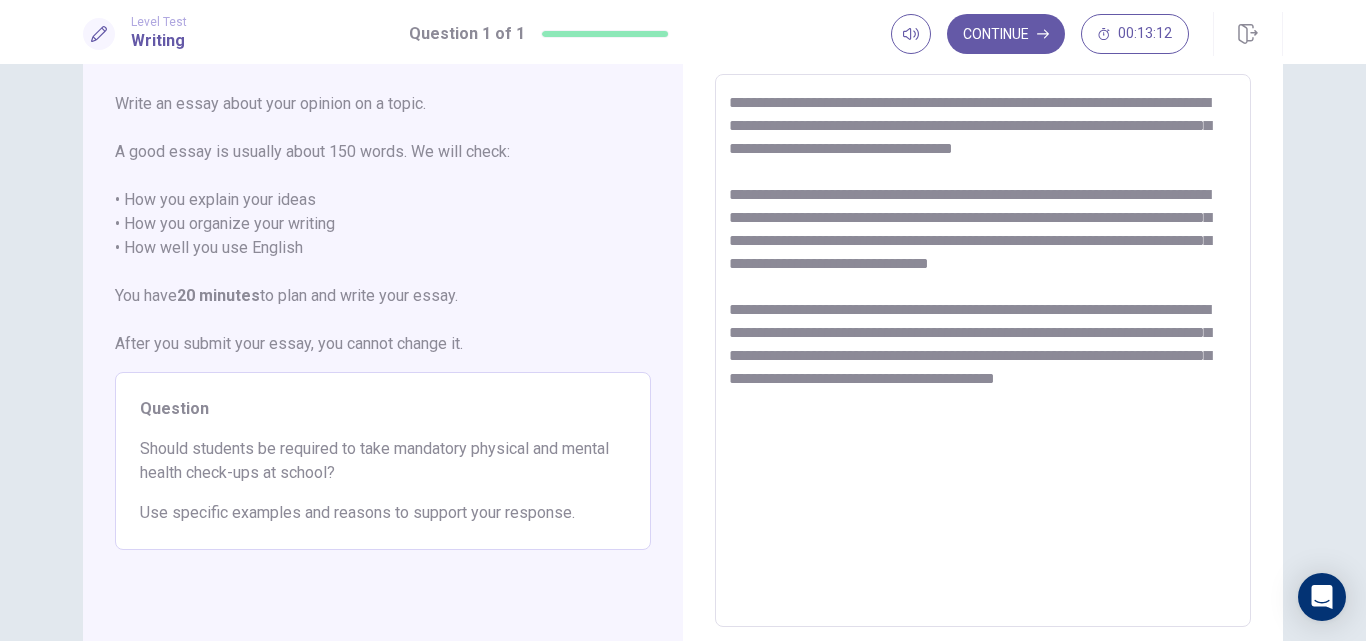 scroll, scrollTop: 200, scrollLeft: 0, axis: vertical 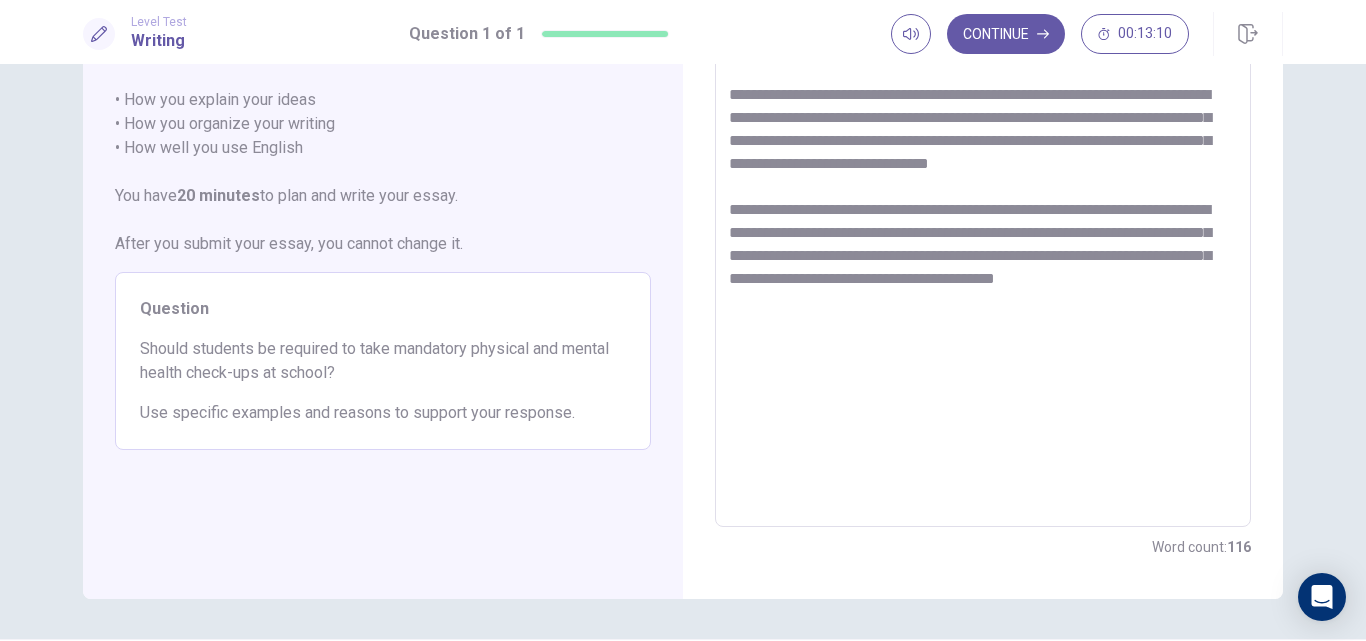 click on "**********" at bounding box center (983, 251) 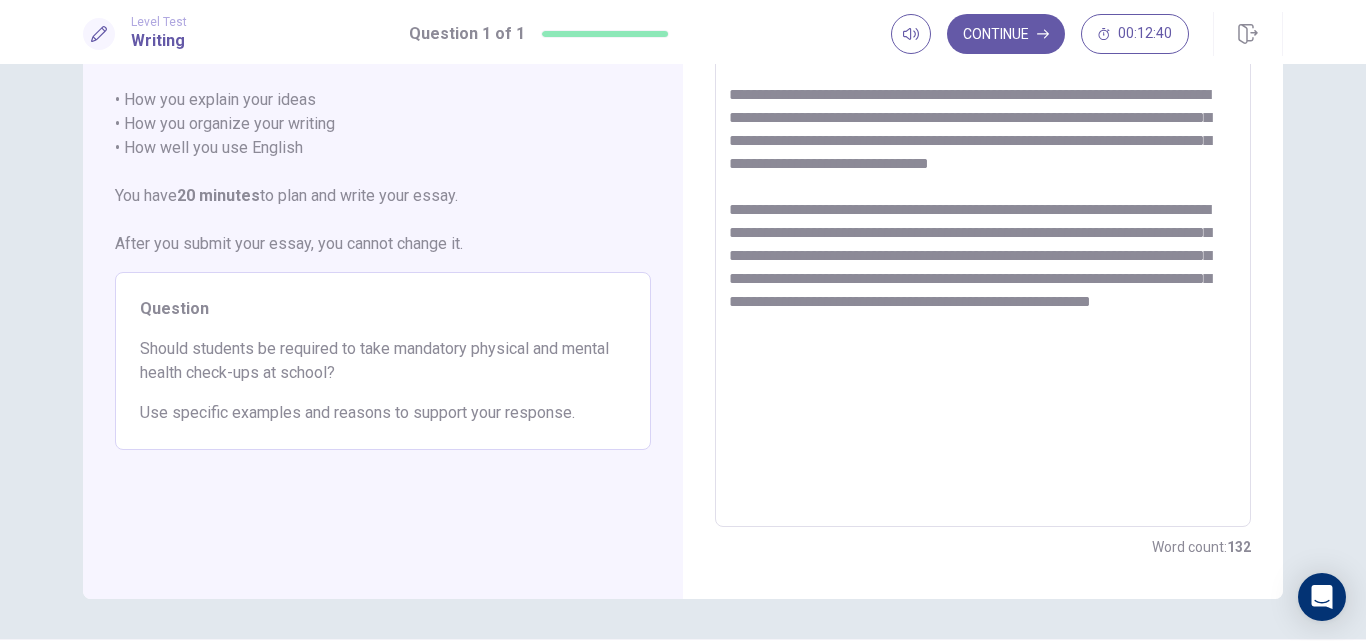 click on "**********" at bounding box center (983, 251) 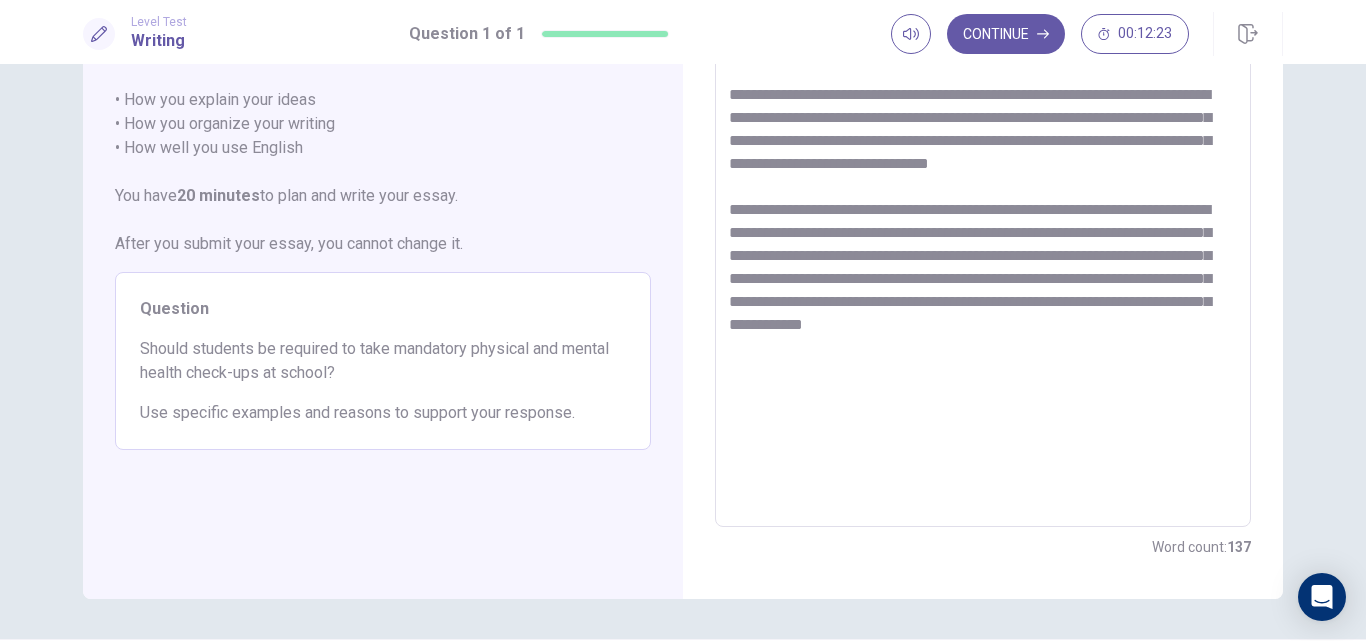 click on "**********" at bounding box center (983, 251) 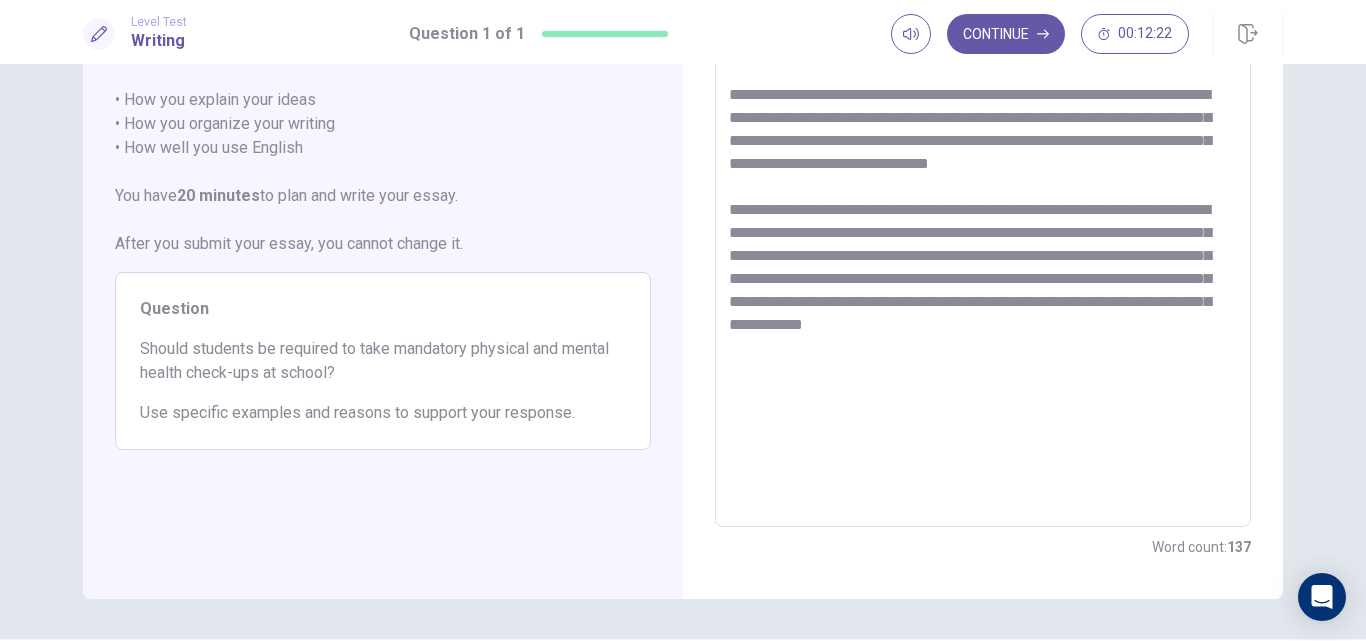 drag, startPoint x: 1226, startPoint y: 346, endPoint x: 1170, endPoint y: 360, distance: 57.72348 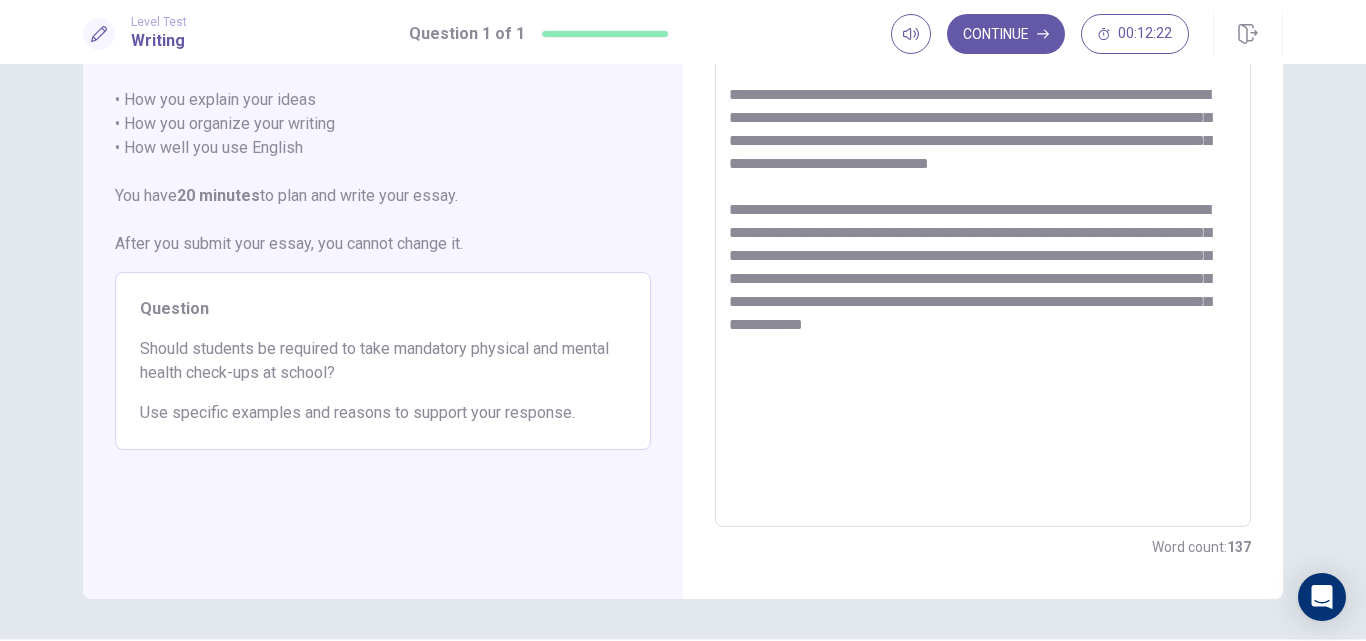 click on "**********" at bounding box center (983, 251) 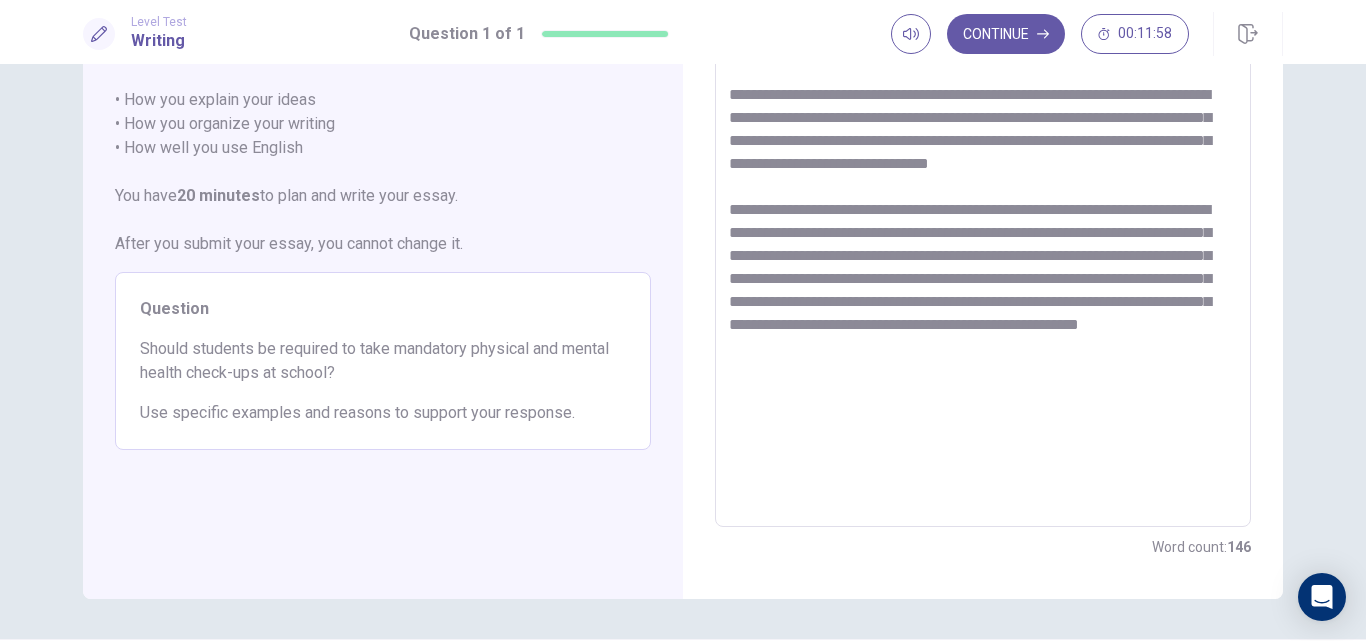 click on "**********" at bounding box center [983, 251] 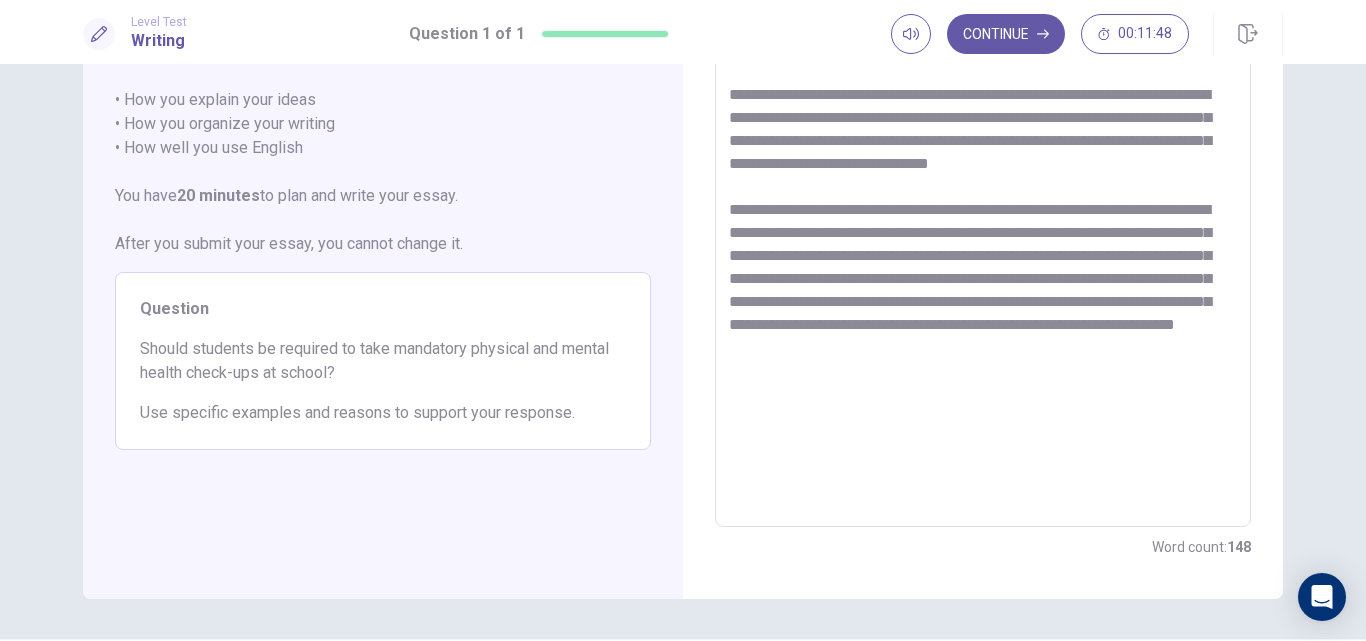 click on "**********" at bounding box center (983, 250) 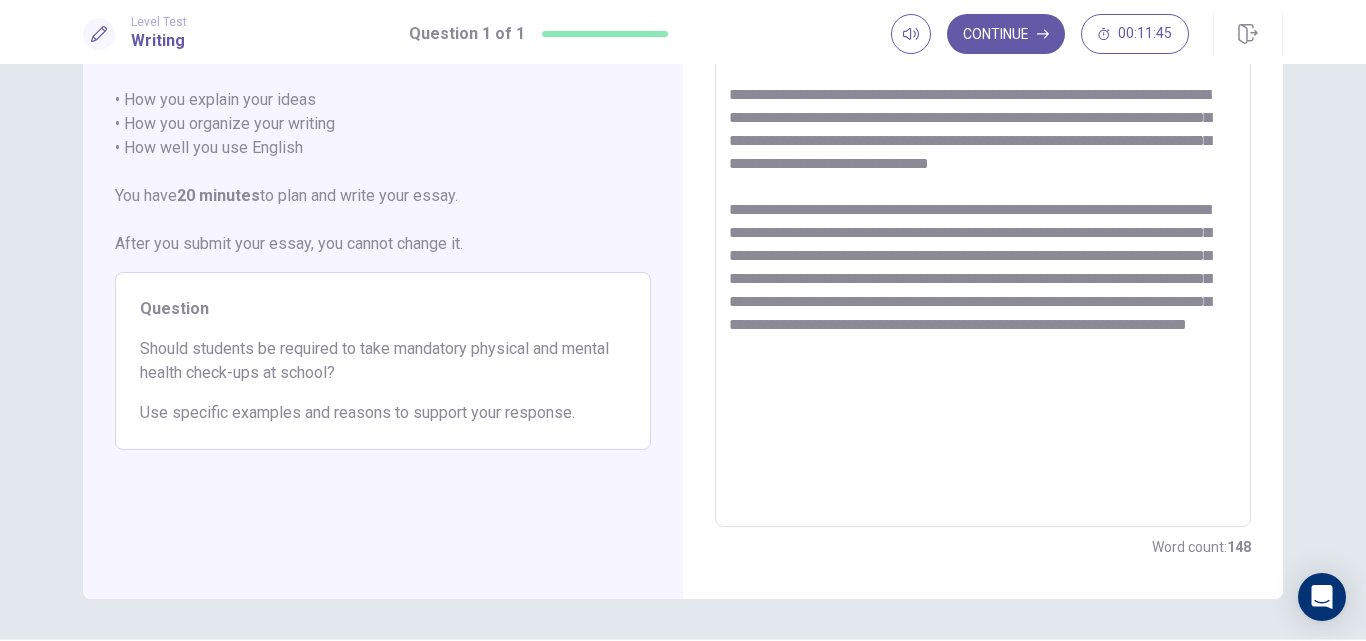 click on "**********" at bounding box center [983, 251] 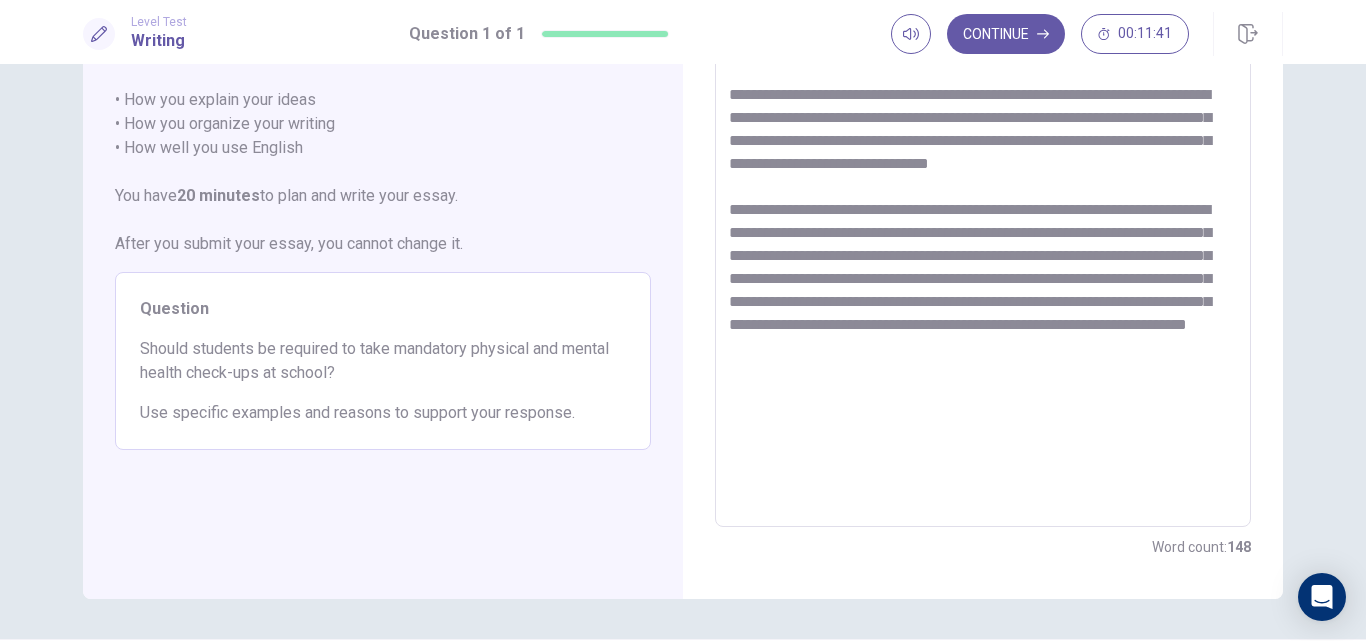 scroll, scrollTop: 0, scrollLeft: 0, axis: both 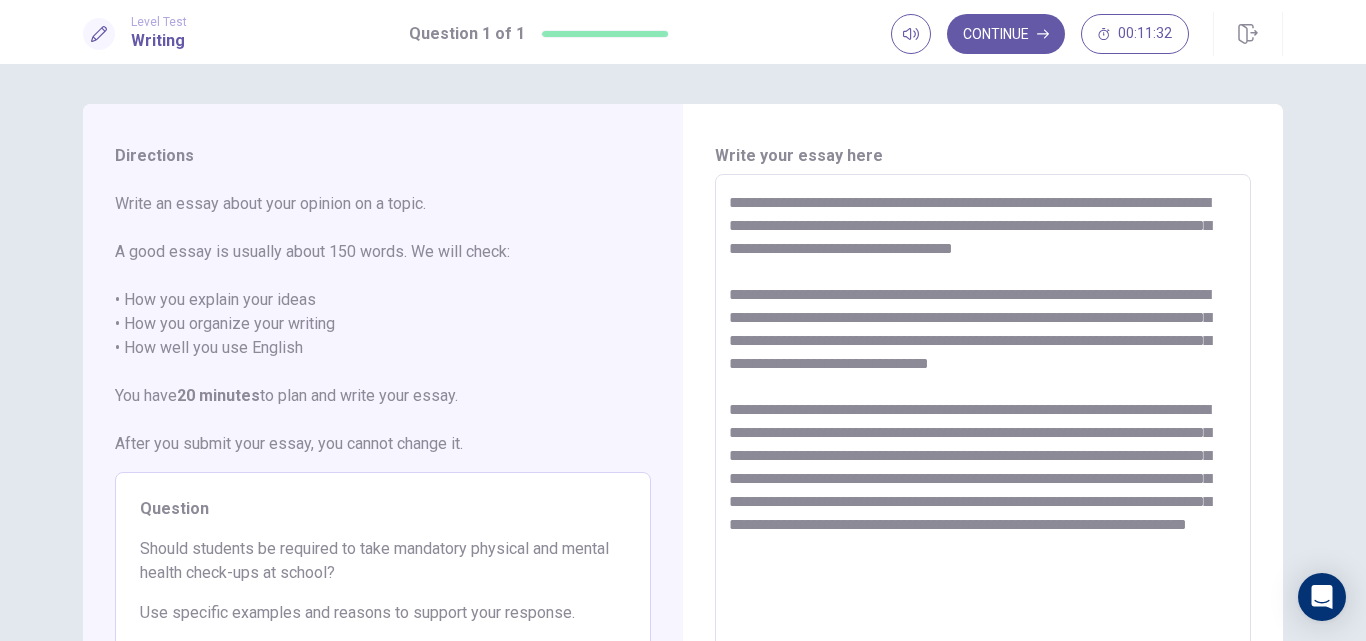 click on "**********" at bounding box center [983, 451] 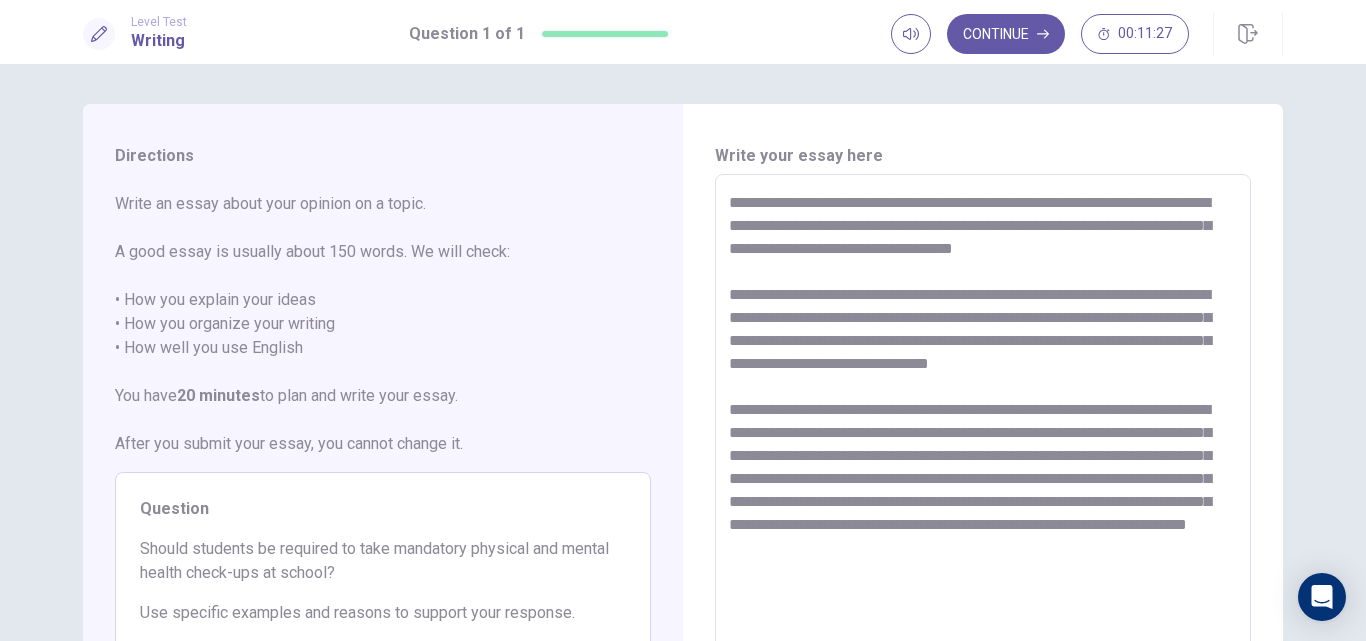 click on "**********" at bounding box center [983, 451] 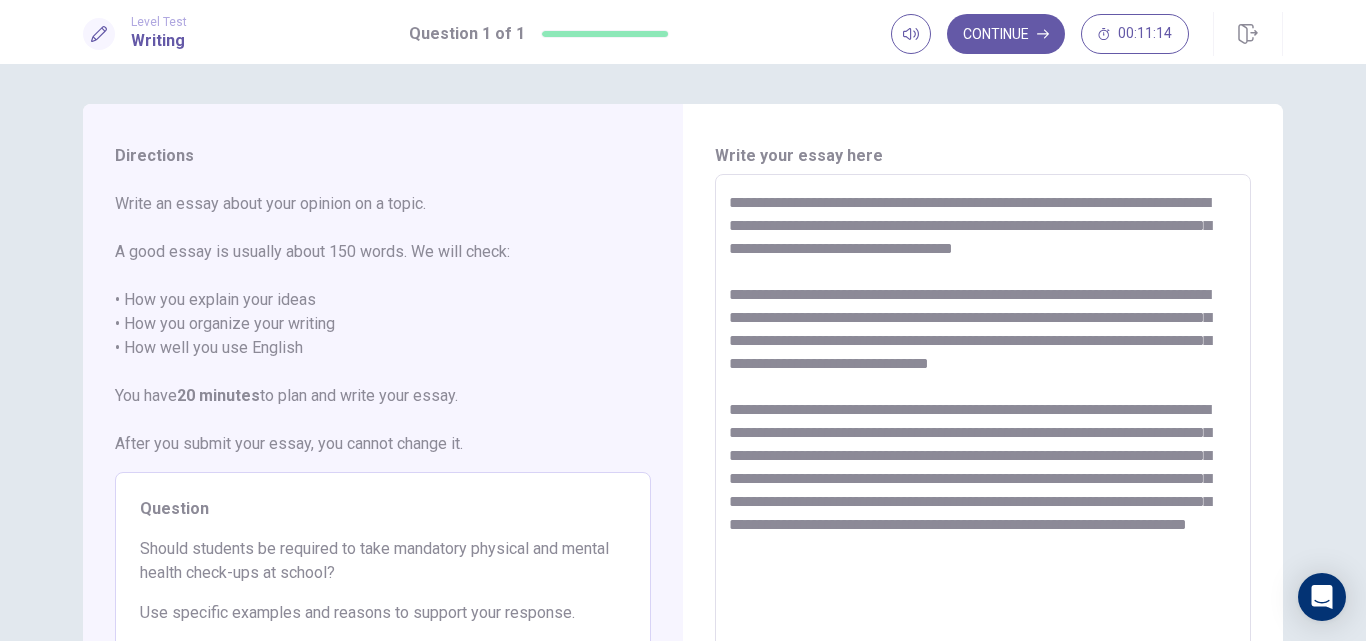scroll, scrollTop: 100, scrollLeft: 0, axis: vertical 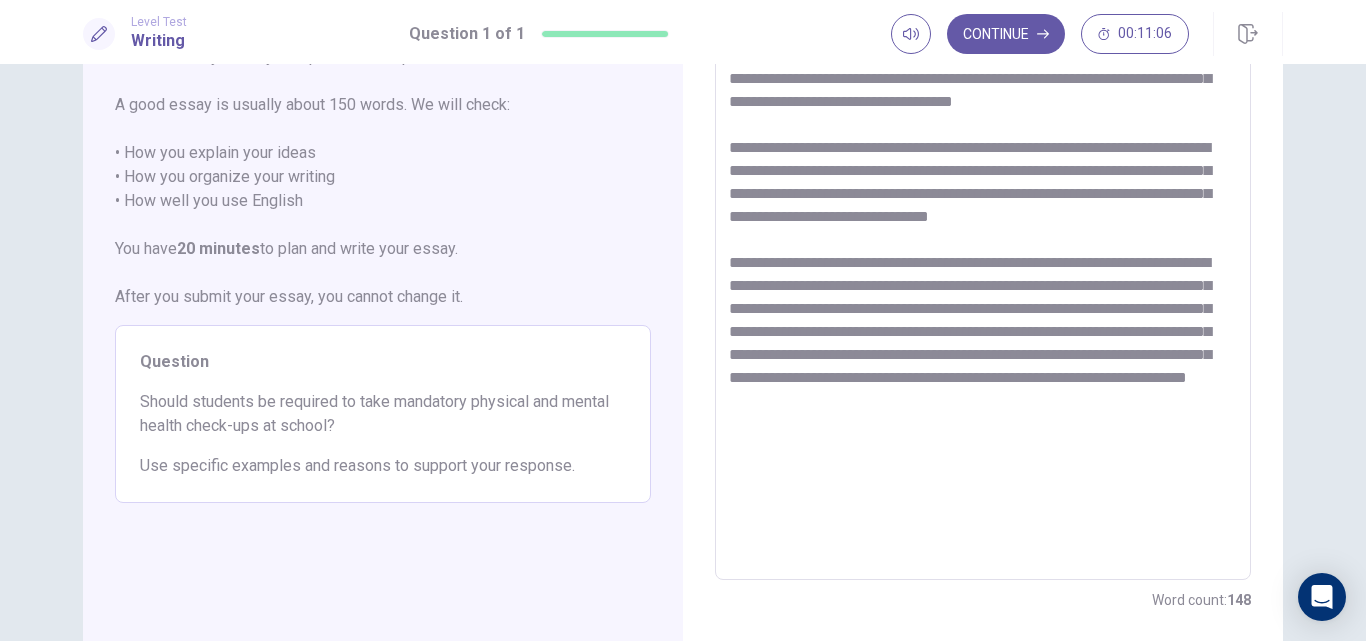 click on "**********" at bounding box center (983, 304) 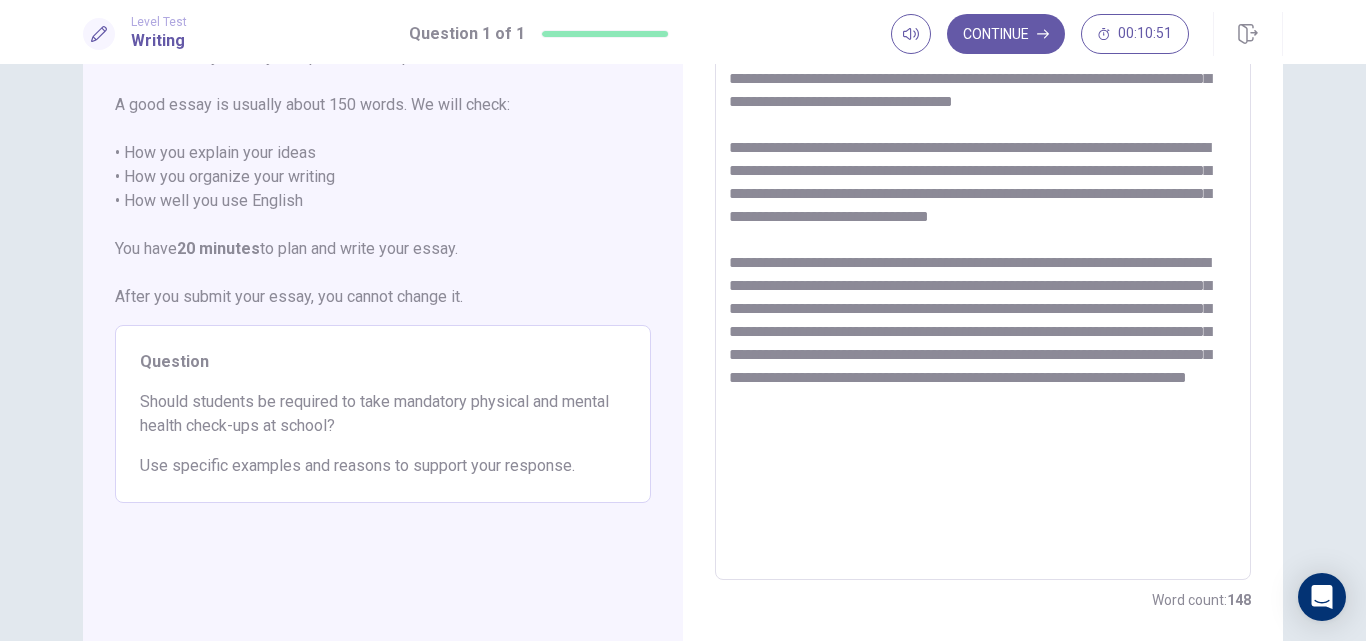 click on "**********" at bounding box center (983, 304) 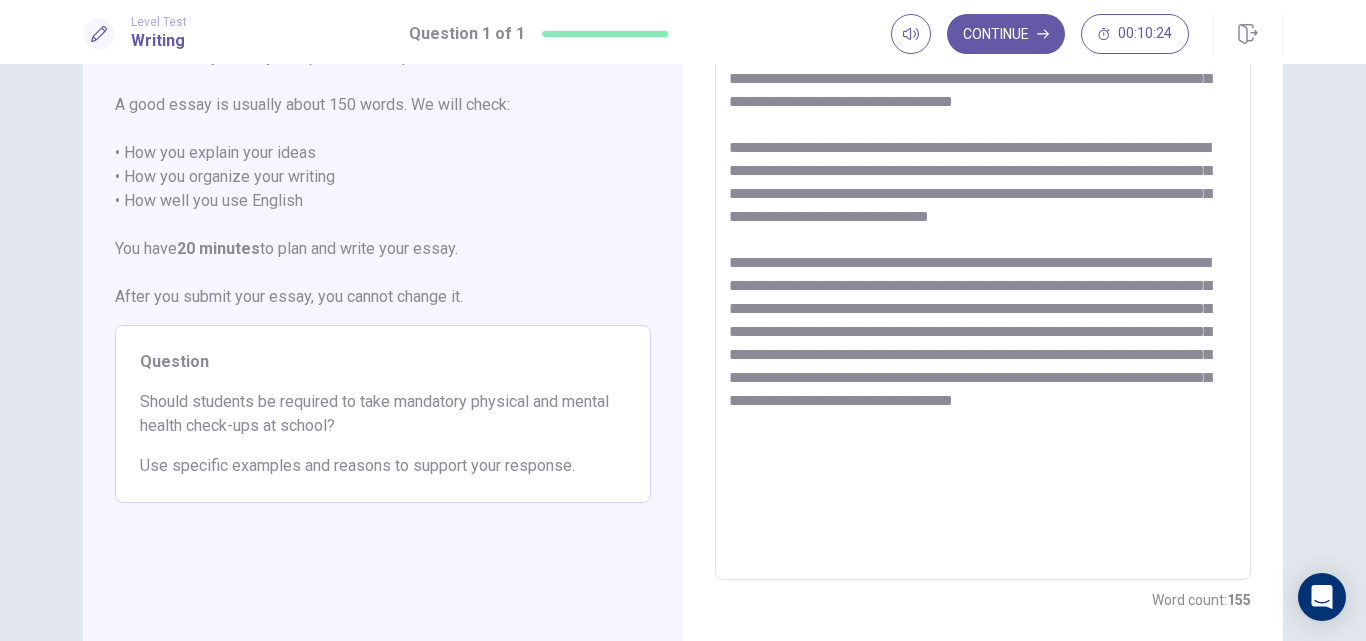 click on "**********" at bounding box center (983, 304) 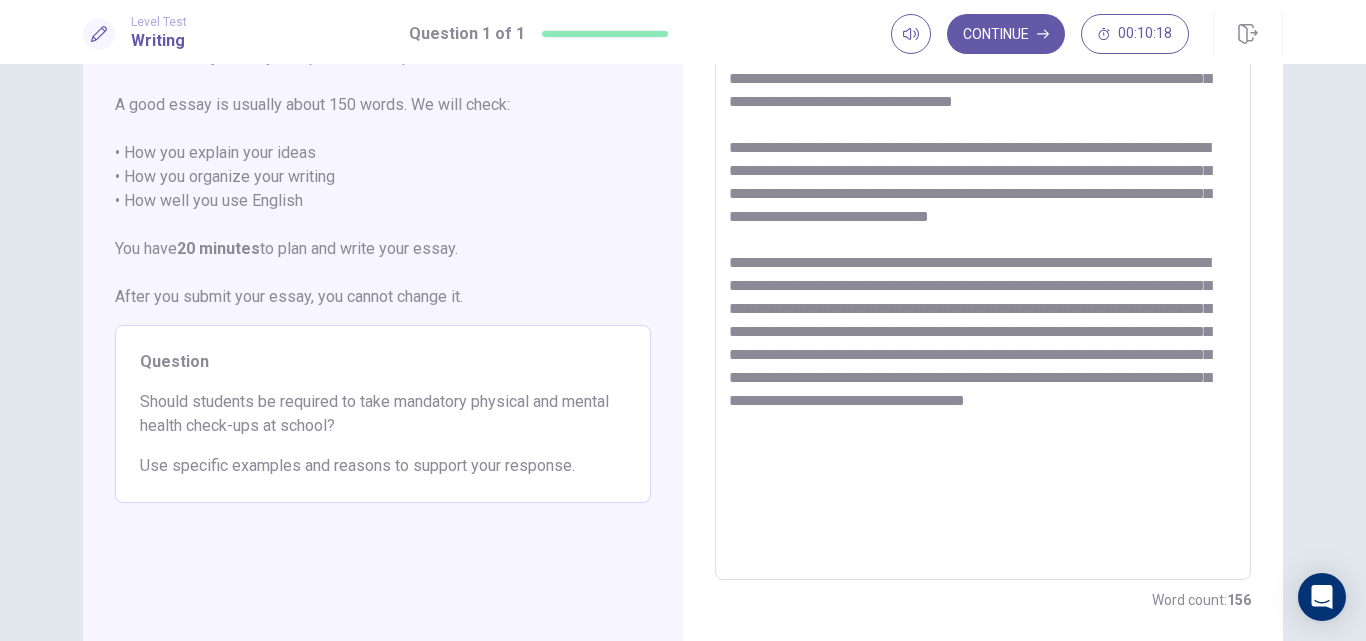 click on "**********" at bounding box center (983, 304) 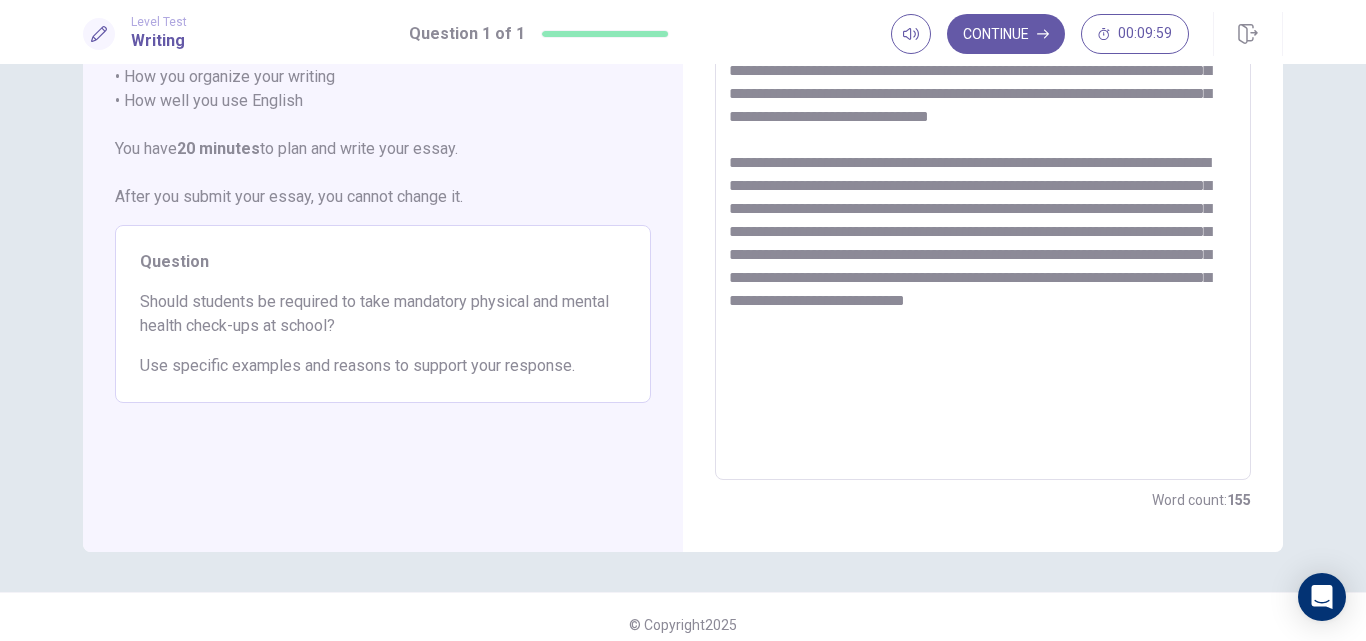 scroll, scrollTop: 47, scrollLeft: 0, axis: vertical 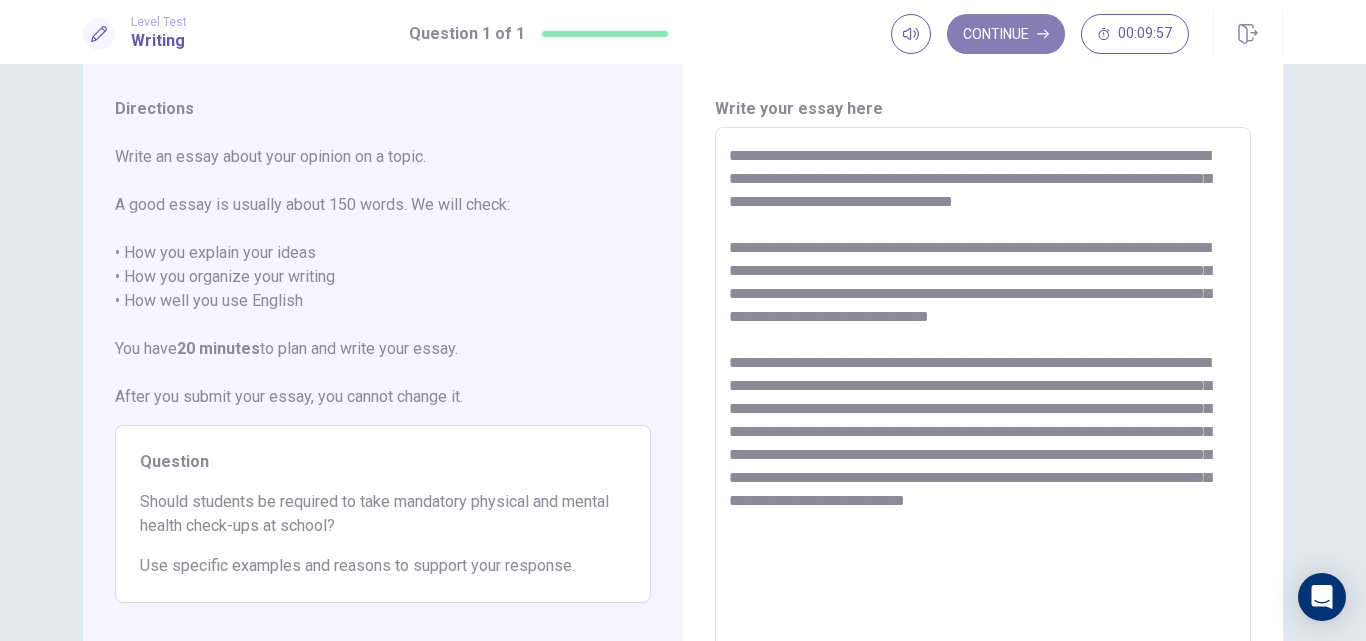 click on "Continue" at bounding box center (1006, 34) 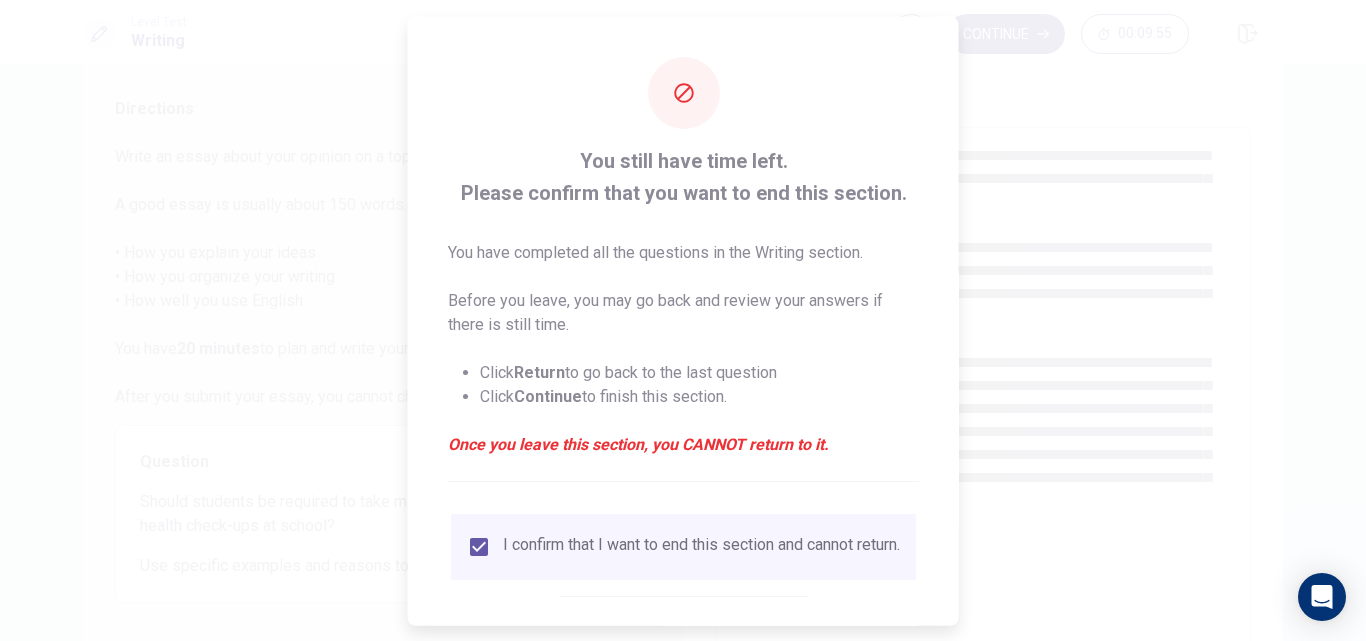 scroll, scrollTop: 105, scrollLeft: 0, axis: vertical 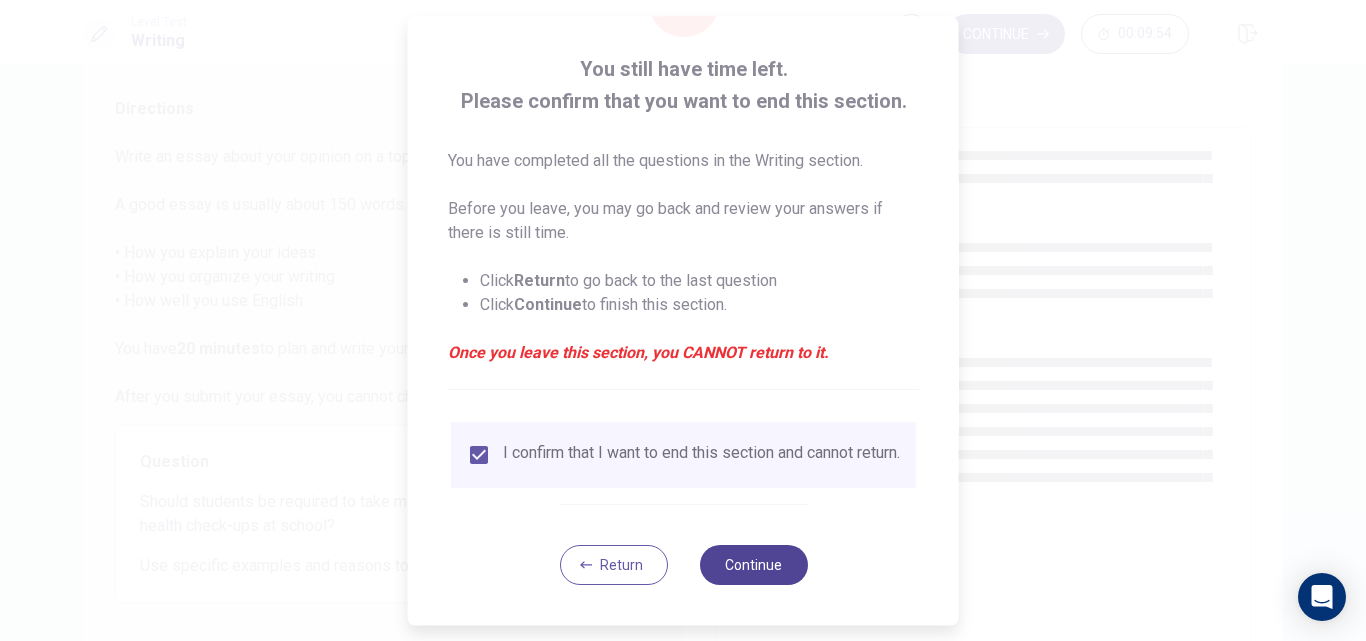 click on "Continue" at bounding box center [753, 565] 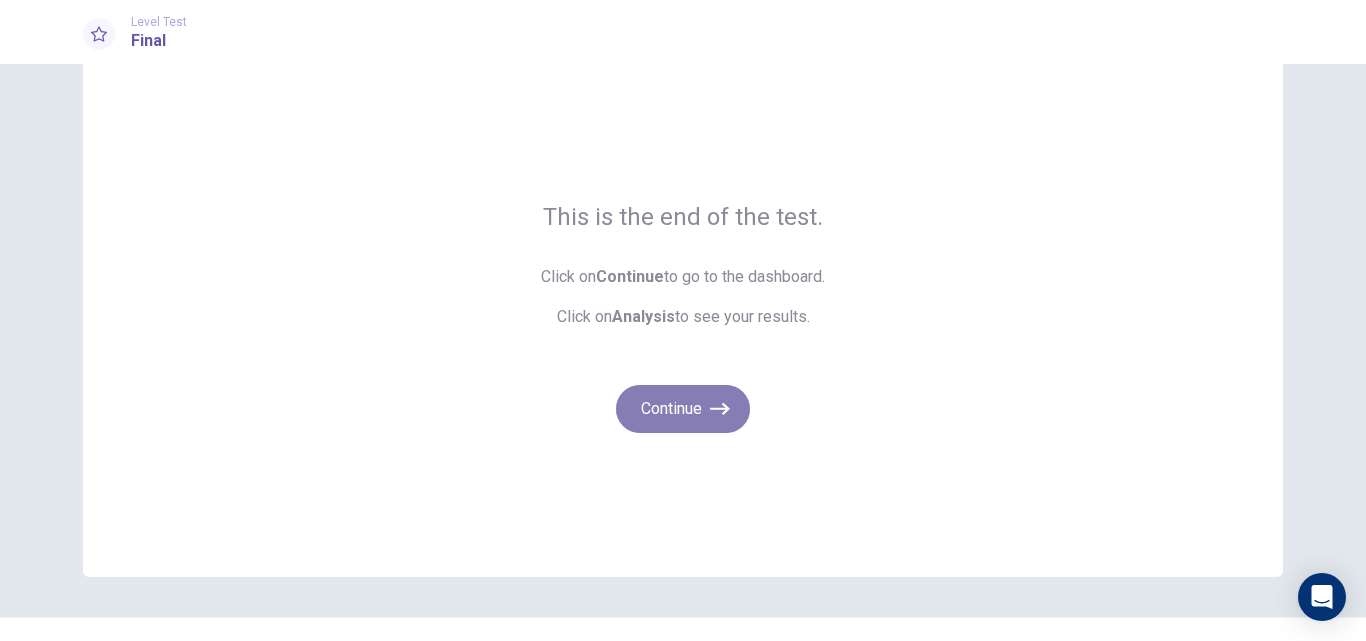 click on "Continue" at bounding box center (683, 409) 